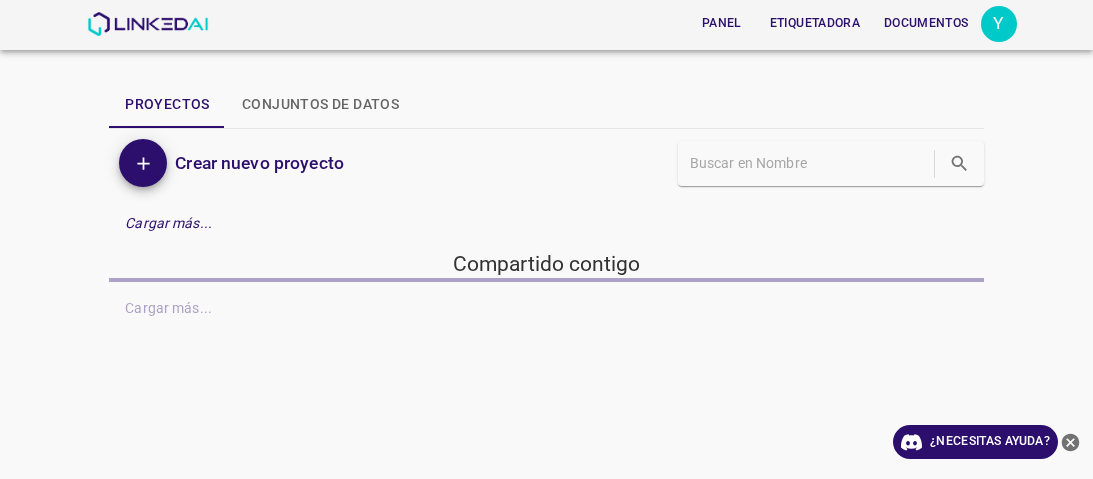 scroll, scrollTop: 0, scrollLeft: 0, axis: both 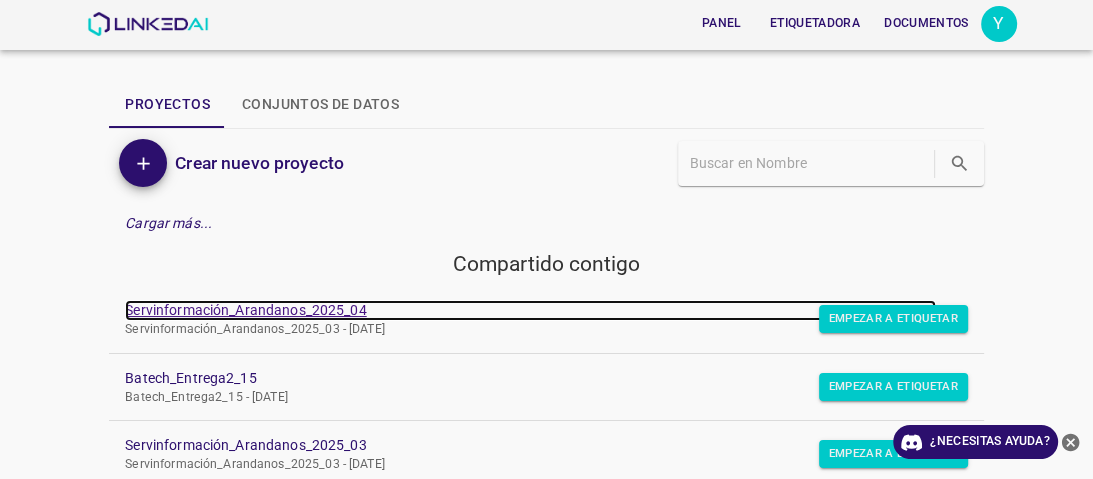 click on "Servinformación_Arandanos_2025_04" at bounding box center [245, 310] 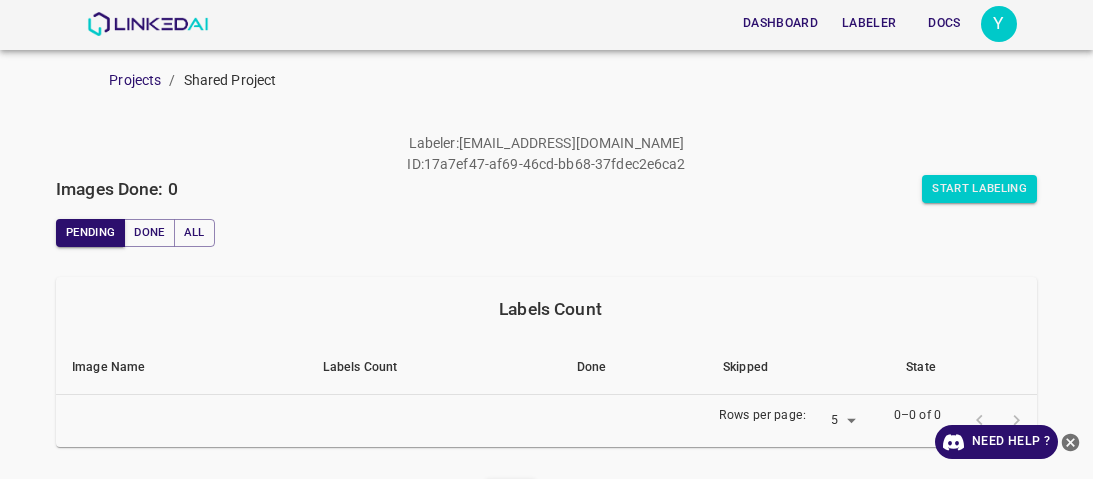 scroll, scrollTop: 0, scrollLeft: 0, axis: both 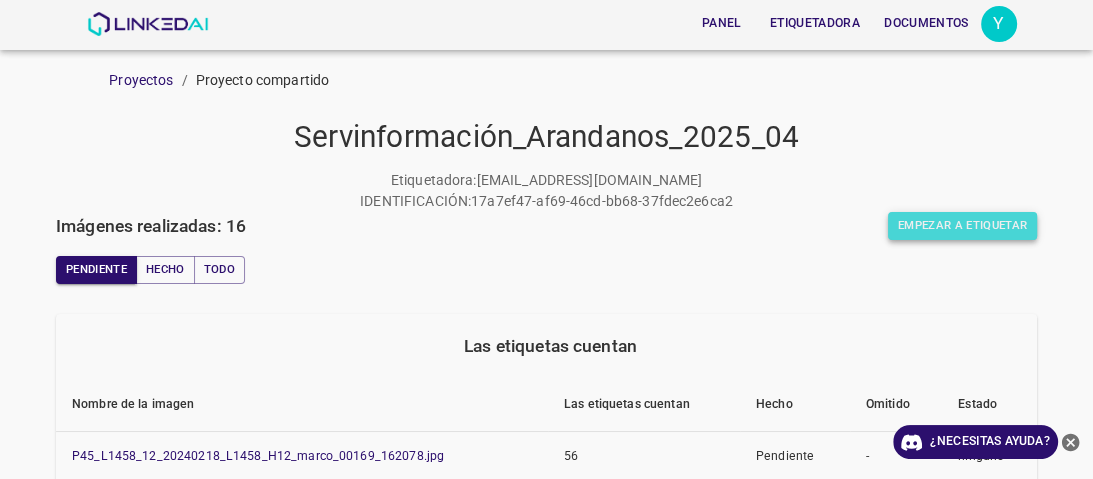 click on "Empezar a etiquetar" at bounding box center [962, 226] 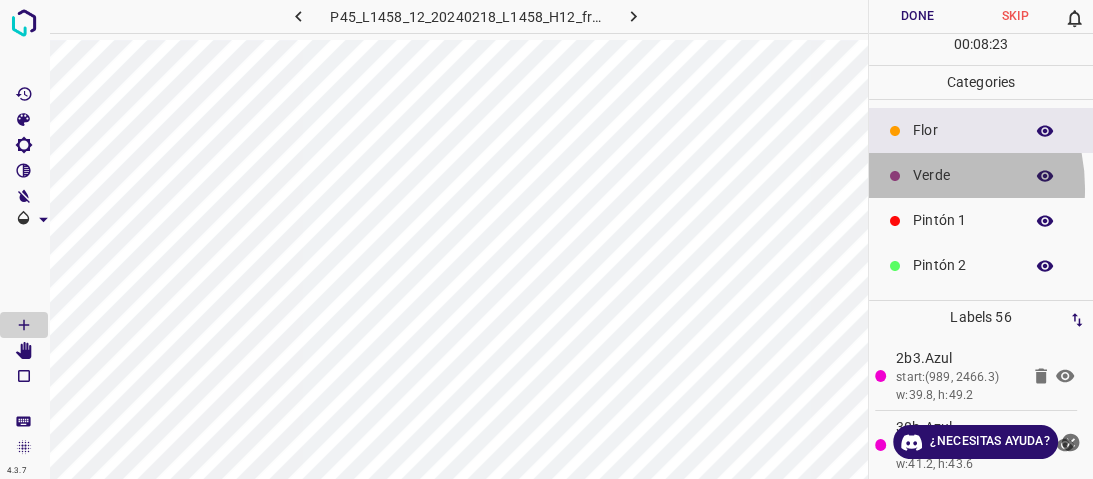 click on "Verde" at bounding box center (981, 175) 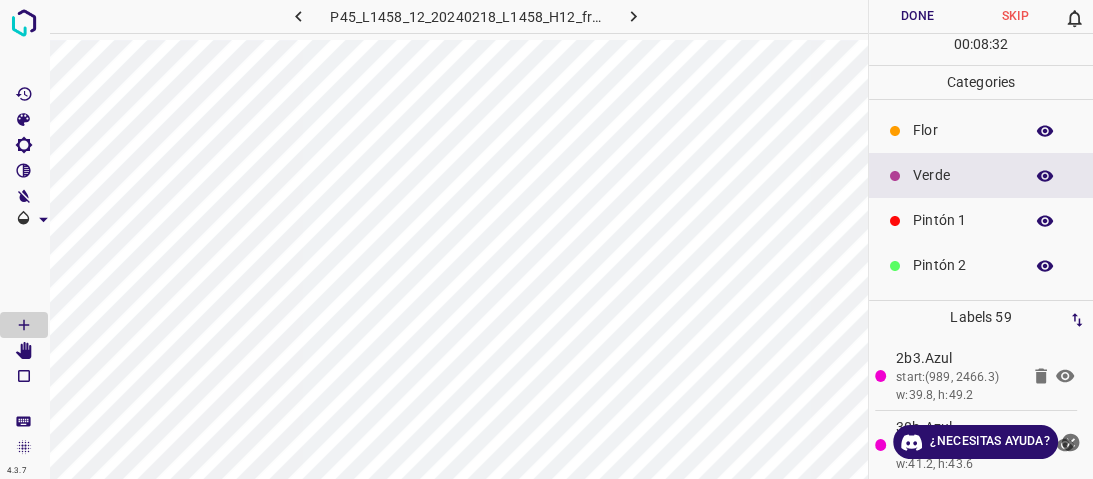 click on "Pintón 1" at bounding box center [963, 220] 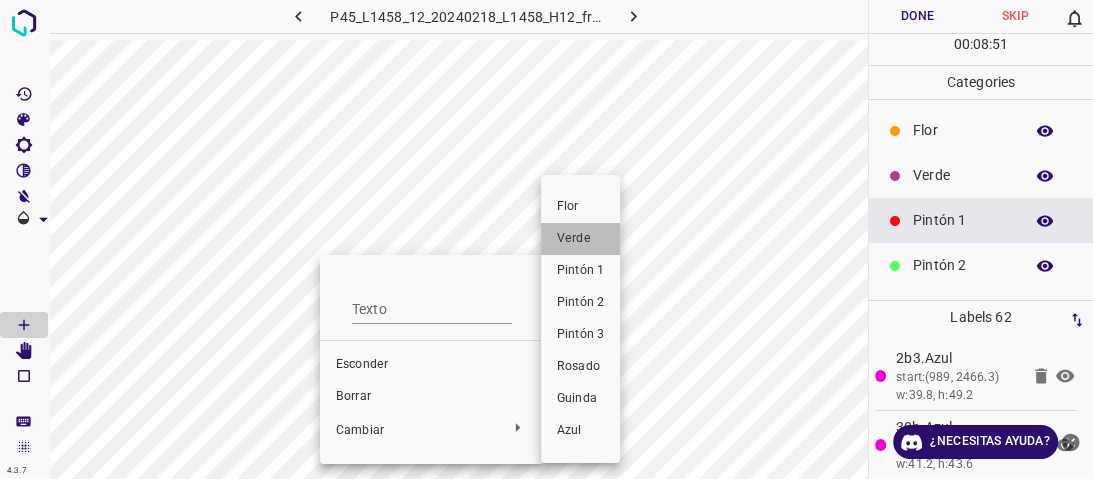click on "Verde" at bounding box center [580, 239] 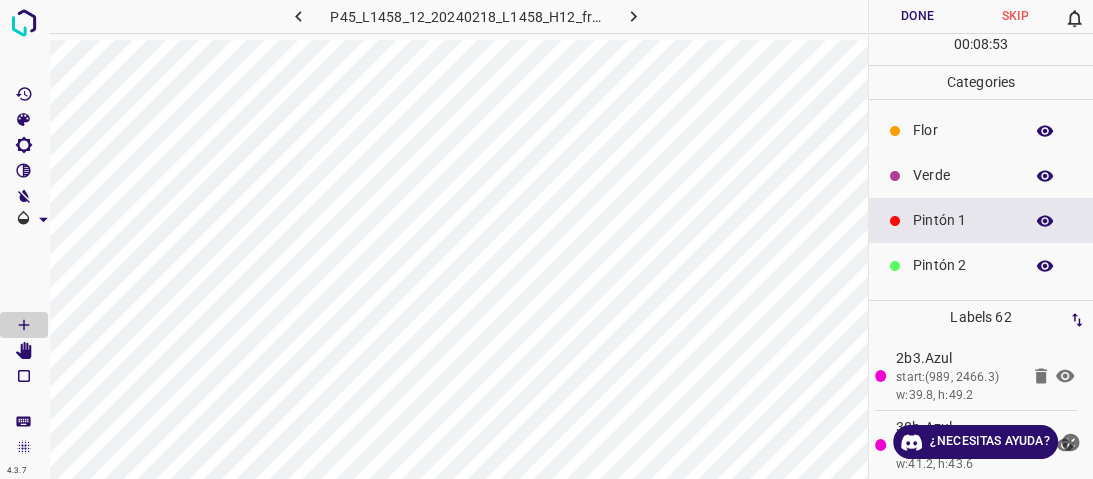 click on "Verde" at bounding box center [963, 175] 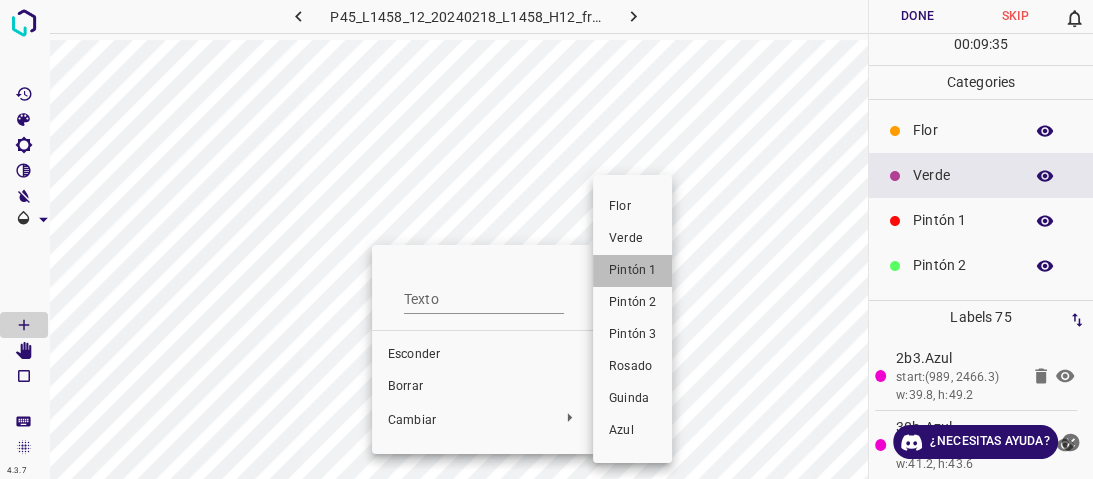 drag, startPoint x: 632, startPoint y: 274, endPoint x: 562, endPoint y: 287, distance: 71.19691 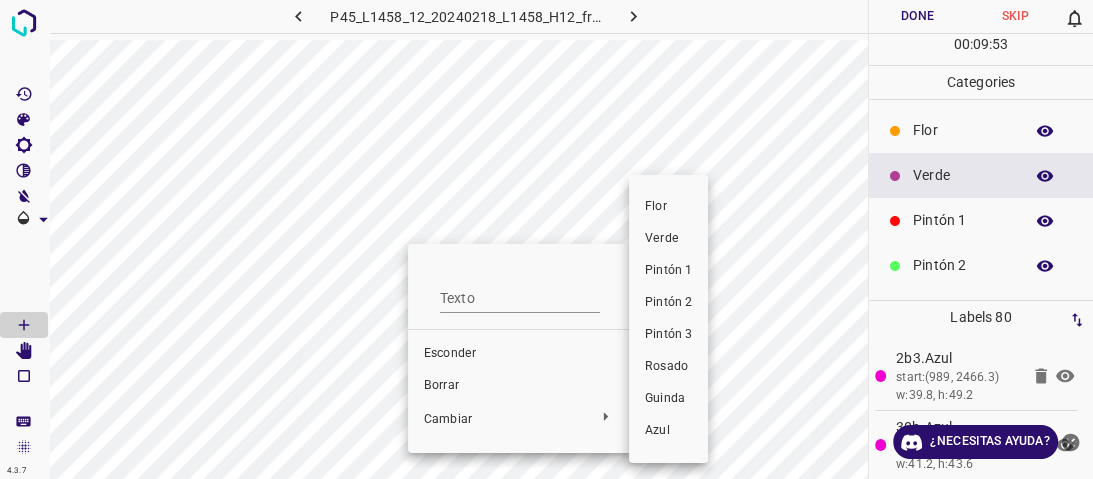 click on "Pintón 1" at bounding box center (668, 270) 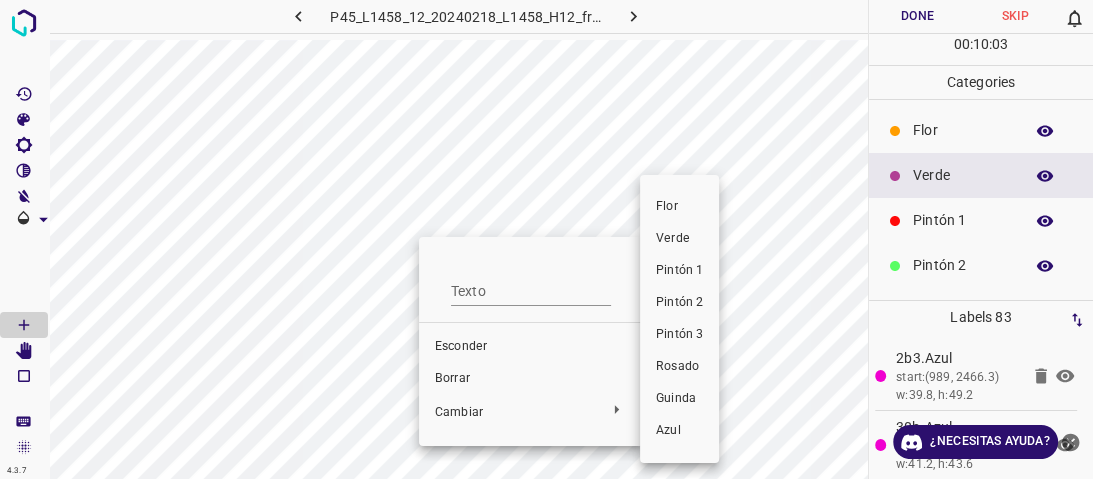 click on "Pintón 1" at bounding box center [679, 270] 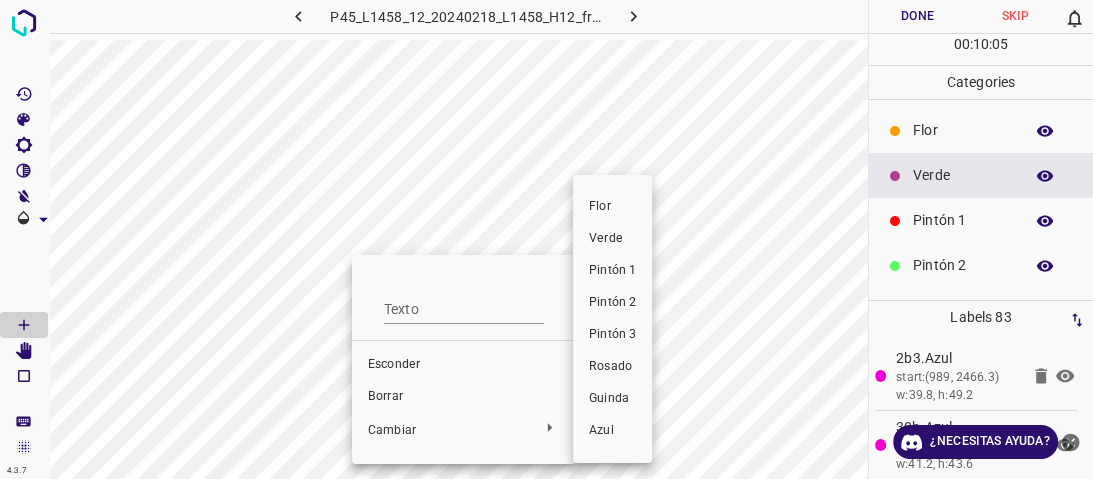 click on "Pintón 1" at bounding box center [612, 271] 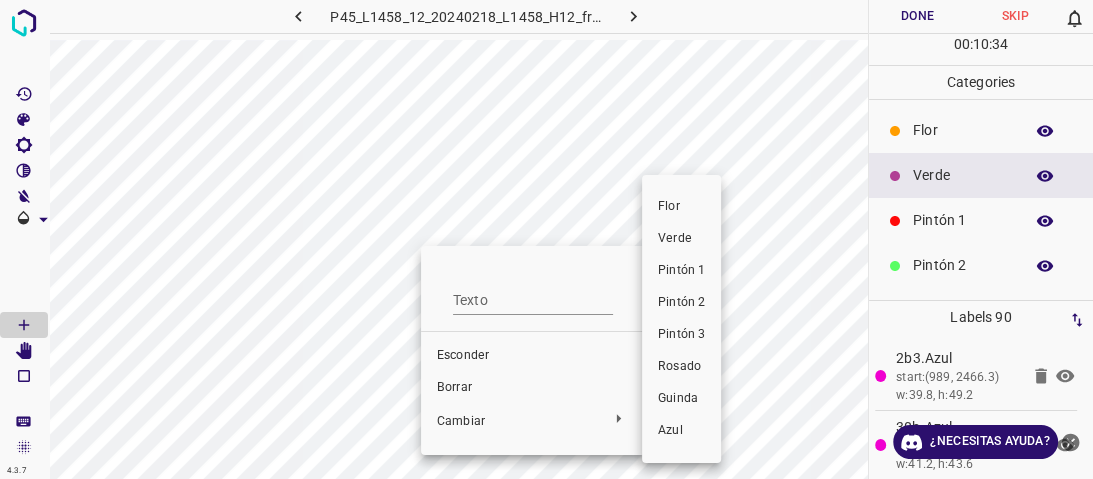 click on "Pintón 1" at bounding box center (681, 271) 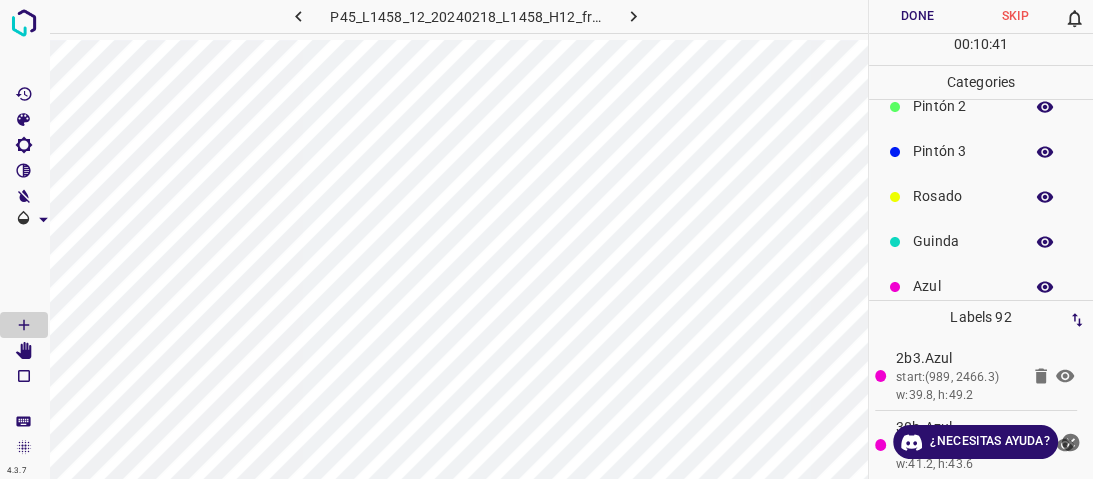 scroll, scrollTop: 160, scrollLeft: 0, axis: vertical 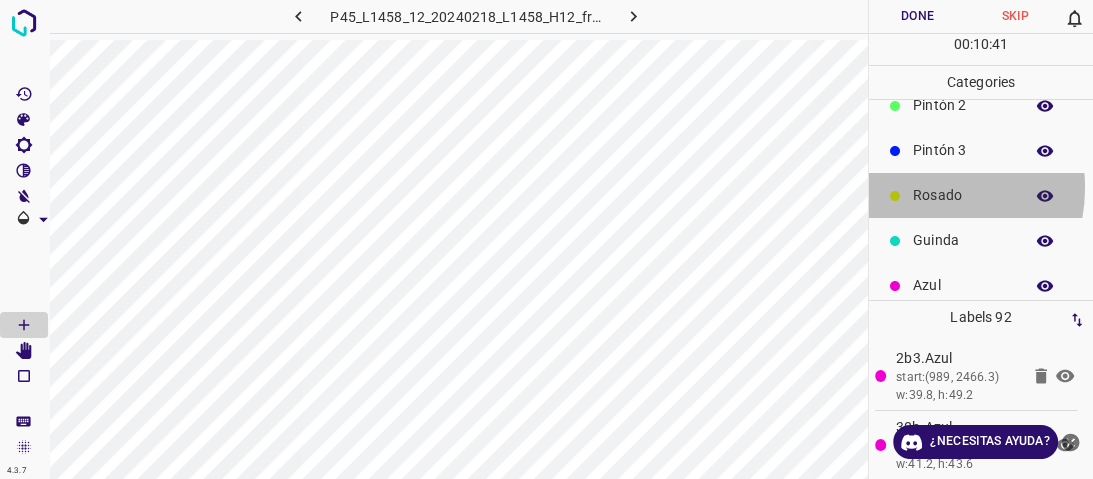 click on "Rosado" at bounding box center [963, 195] 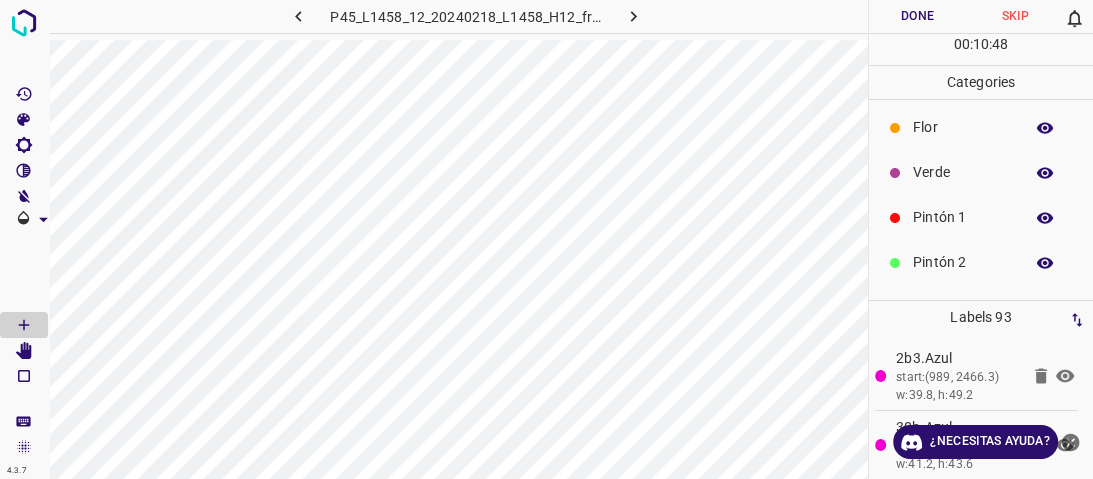 scroll, scrollTop: 0, scrollLeft: 0, axis: both 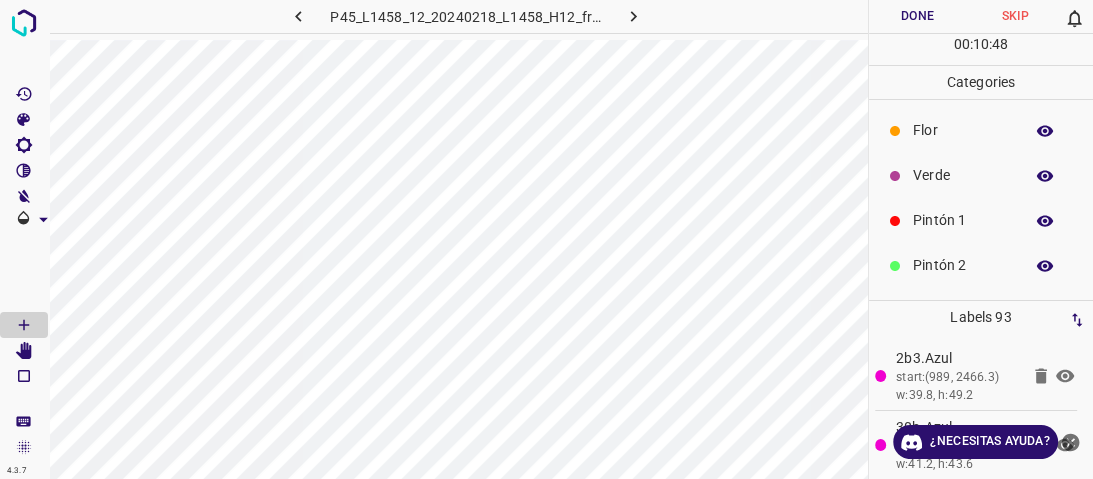click on "Verde" at bounding box center (963, 175) 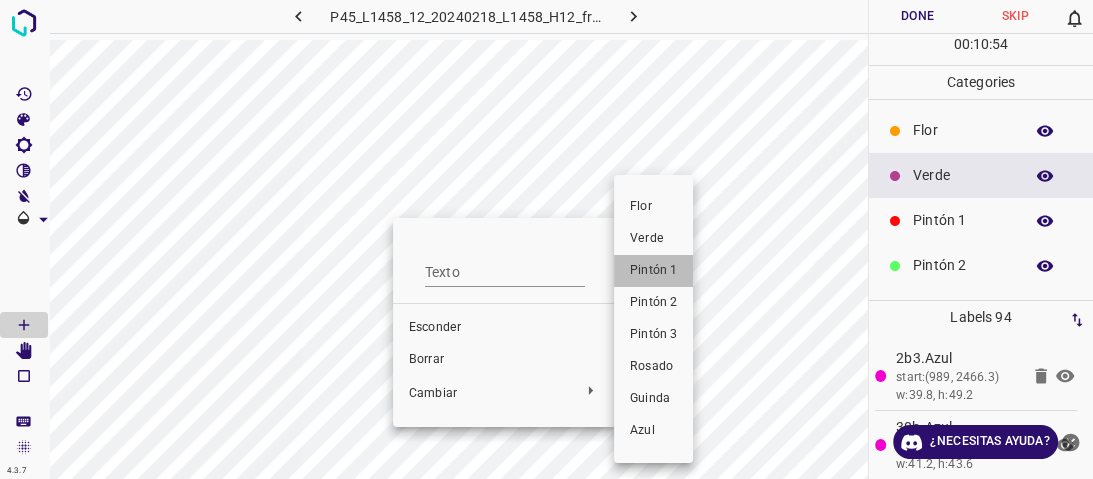 click on "Pintón 1" at bounding box center [653, 270] 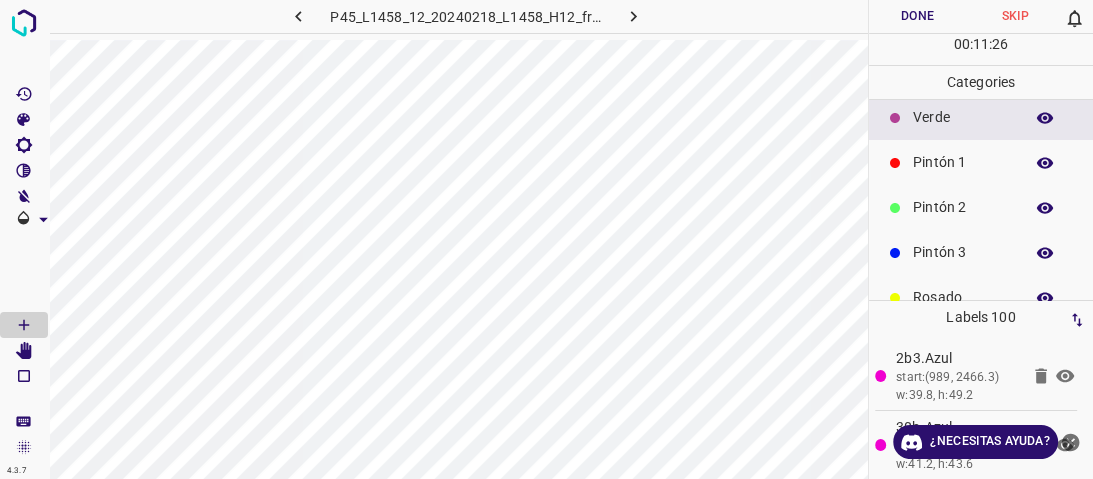 scroll, scrollTop: 176, scrollLeft: 0, axis: vertical 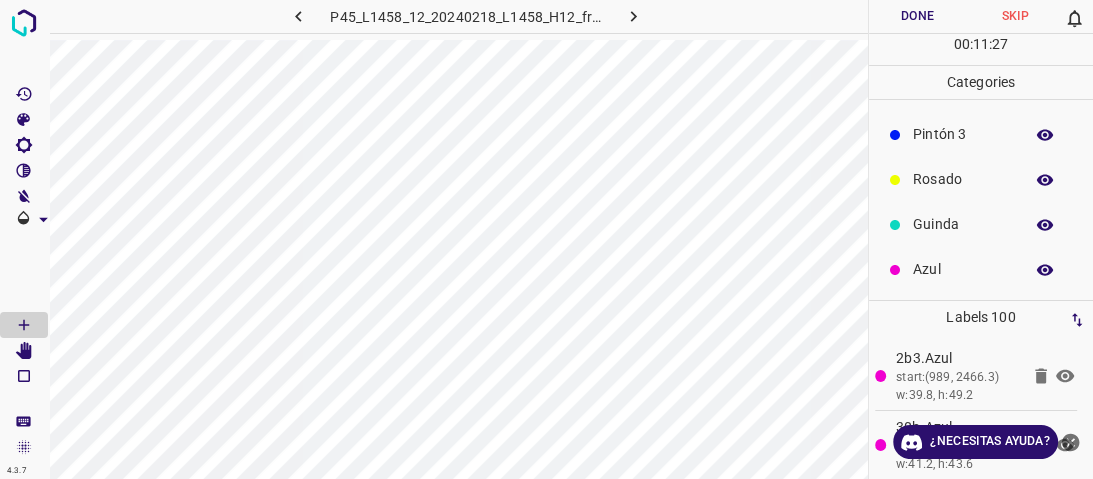 click on "Azul" at bounding box center (963, 269) 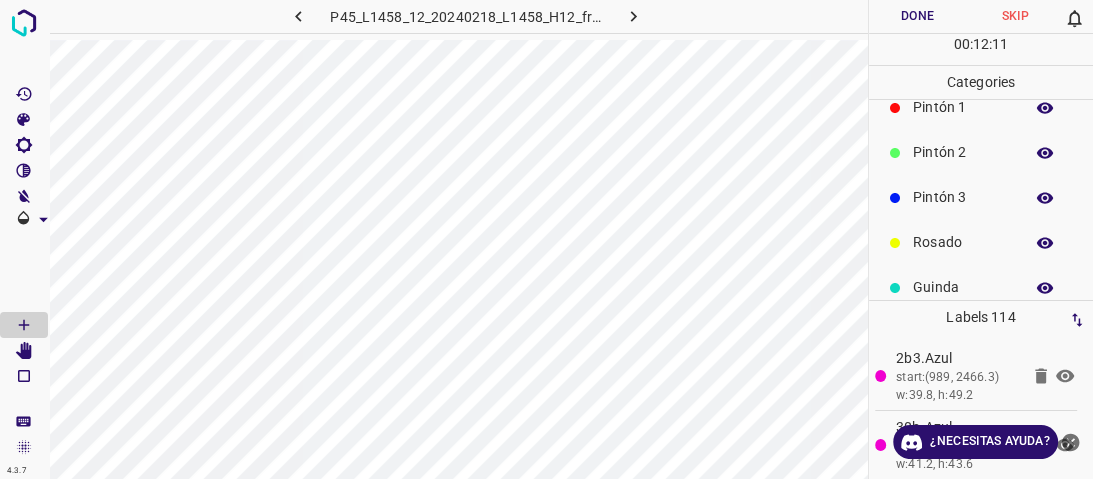 scroll, scrollTop: 16, scrollLeft: 0, axis: vertical 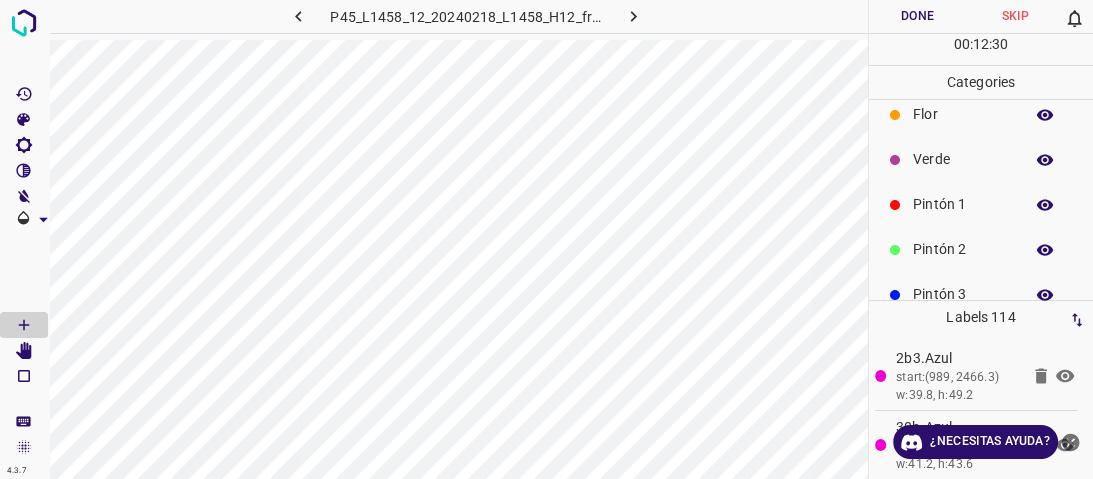 click on "Pintón 2" at bounding box center (981, 249) 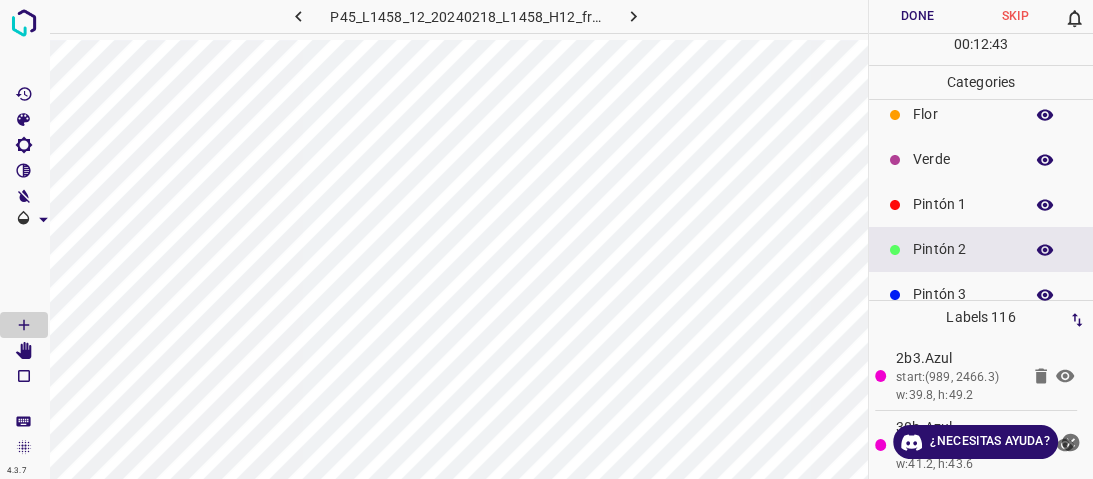 scroll, scrollTop: 0, scrollLeft: 0, axis: both 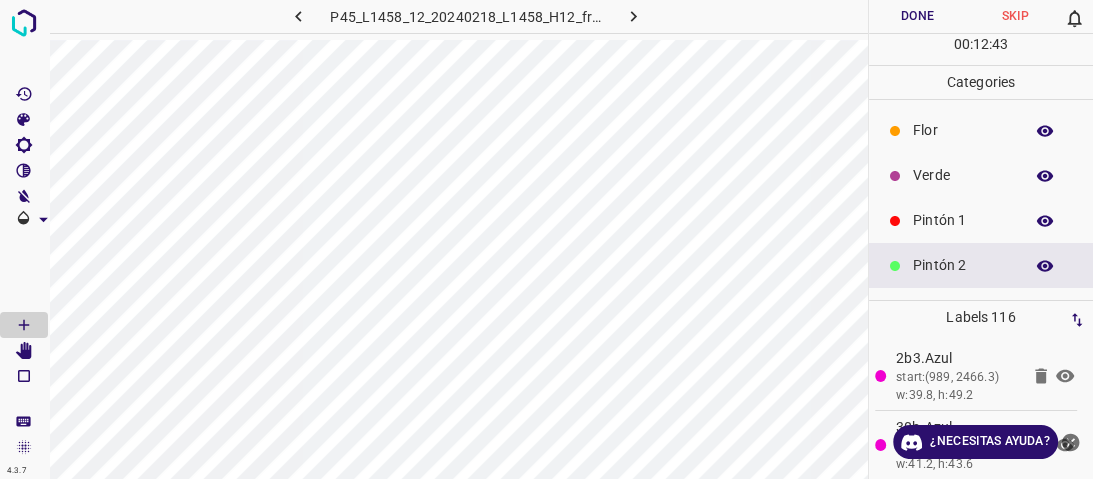 click on "Verde" at bounding box center [963, 175] 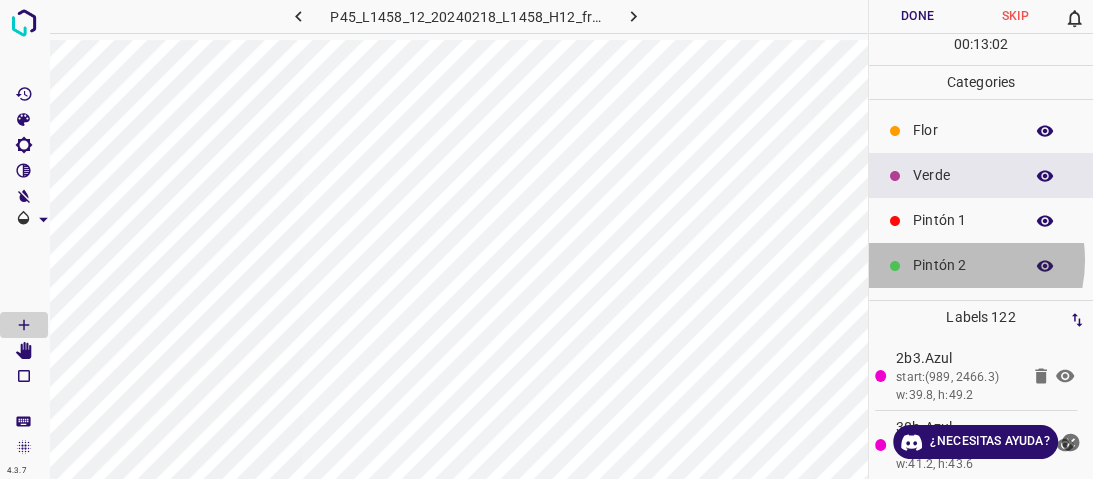 click on "Pintón 2" at bounding box center (963, 265) 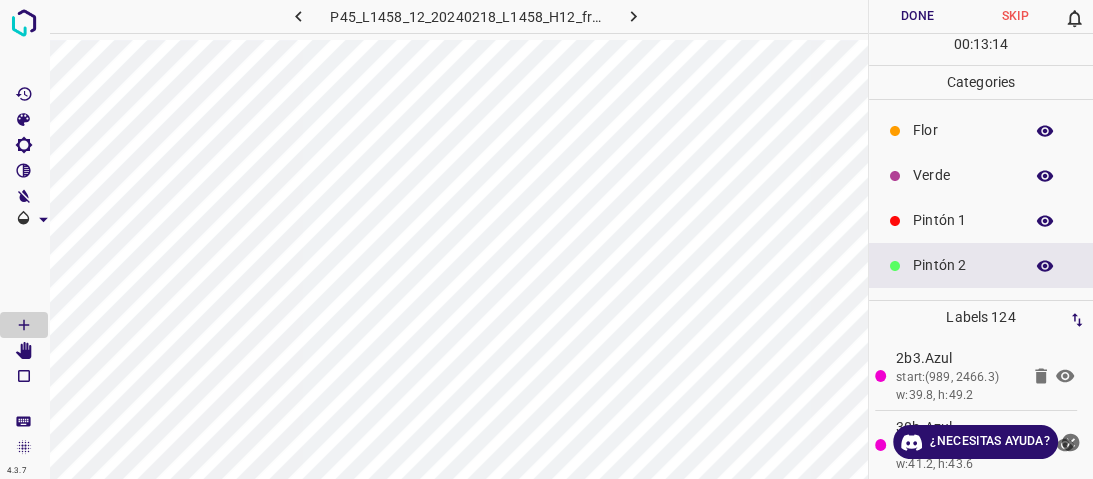 click on "Verde" at bounding box center (963, 175) 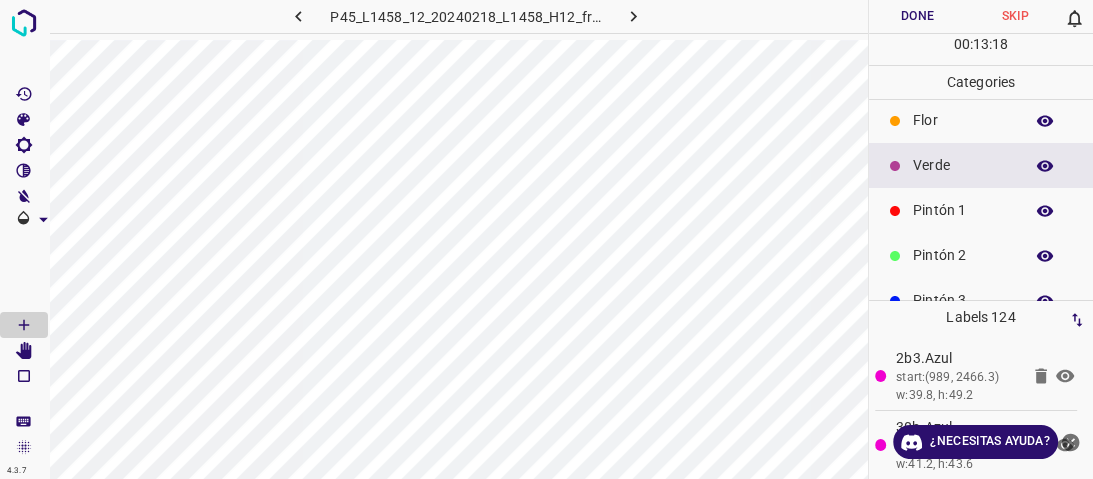 scroll, scrollTop: 80, scrollLeft: 0, axis: vertical 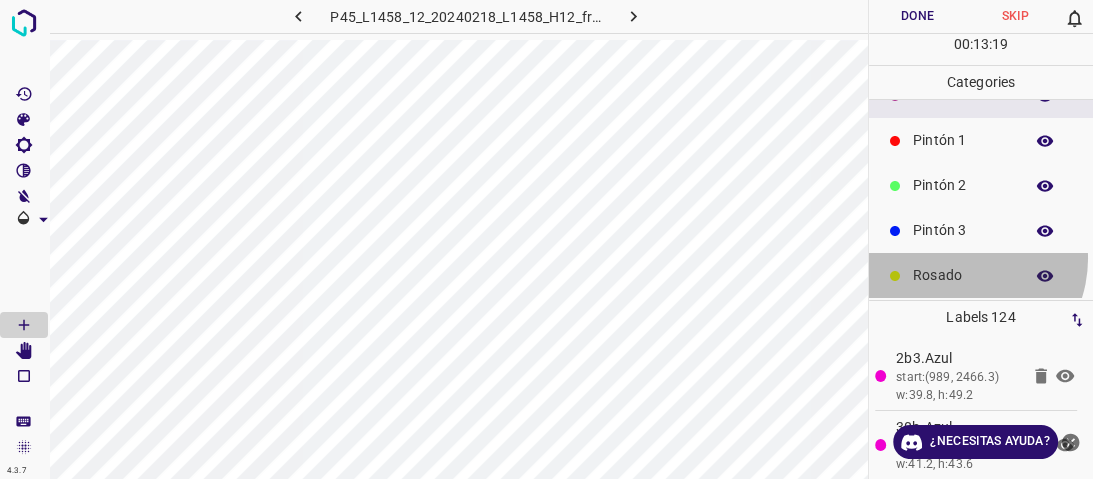 click on "Rosado" at bounding box center (981, 275) 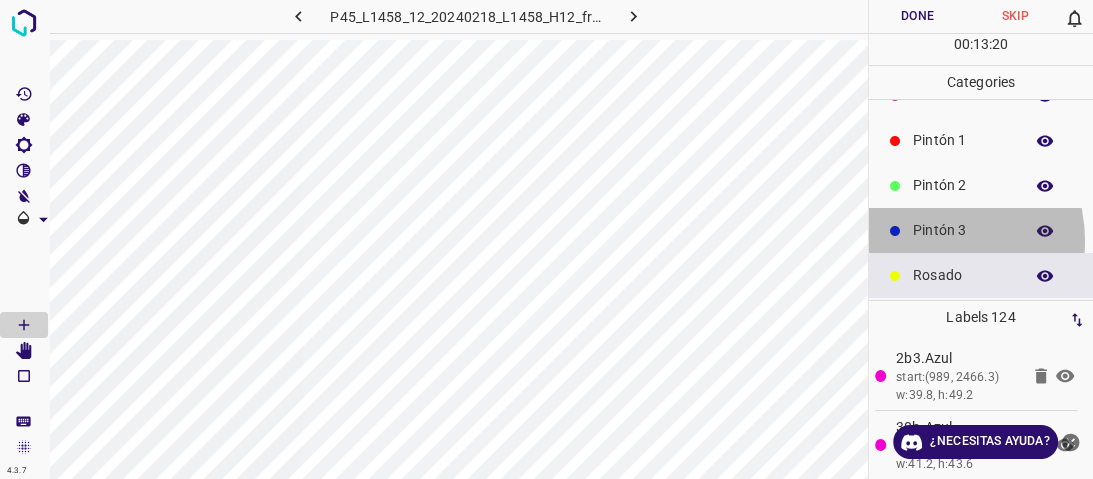 click on "Pintón 3" at bounding box center (963, 230) 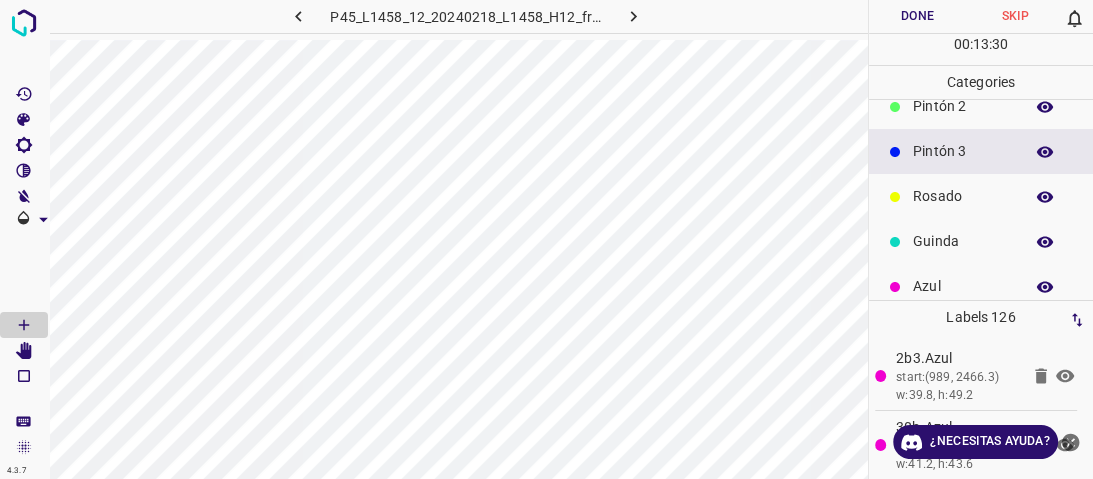 scroll, scrollTop: 176, scrollLeft: 0, axis: vertical 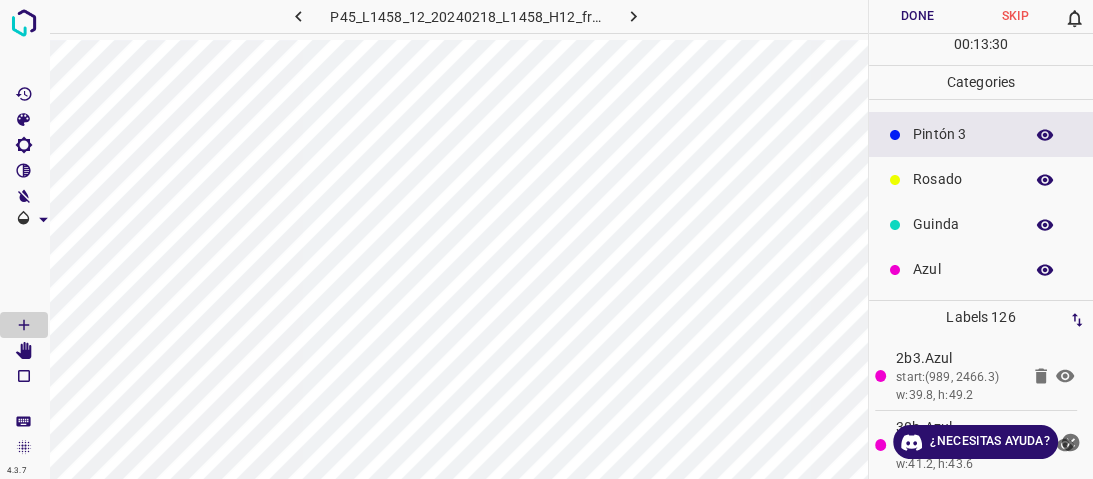 click on "Azul" at bounding box center (963, 269) 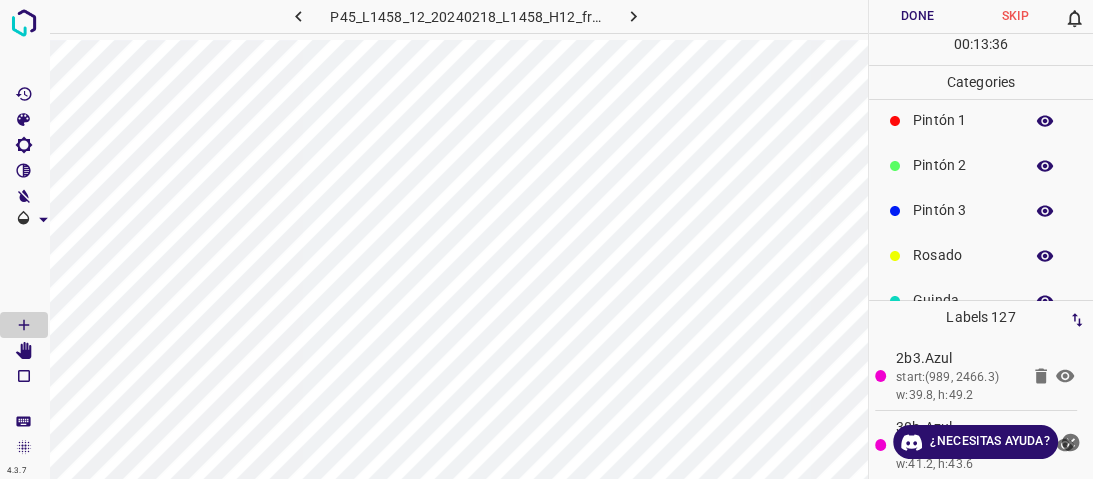 scroll, scrollTop: 16, scrollLeft: 0, axis: vertical 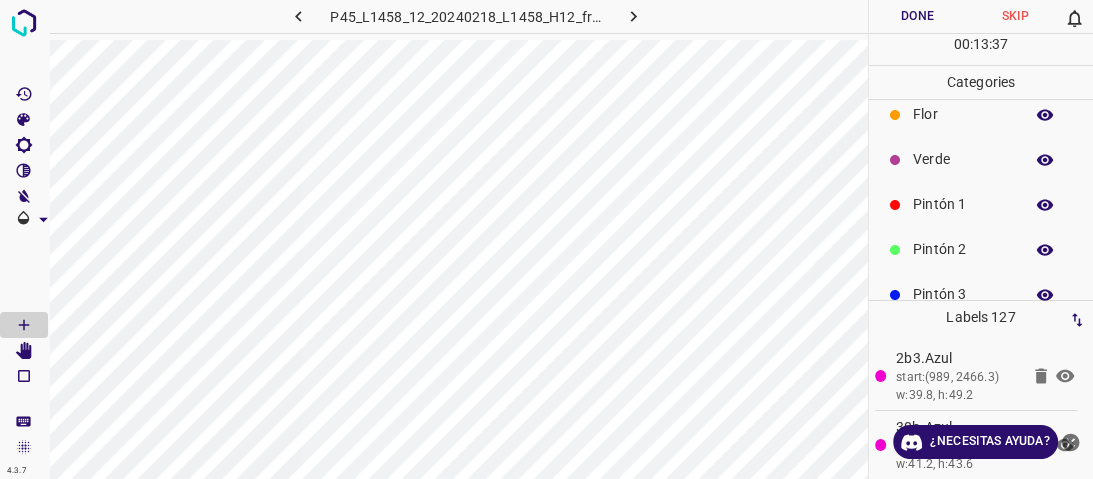 click on "Verde" at bounding box center [981, 159] 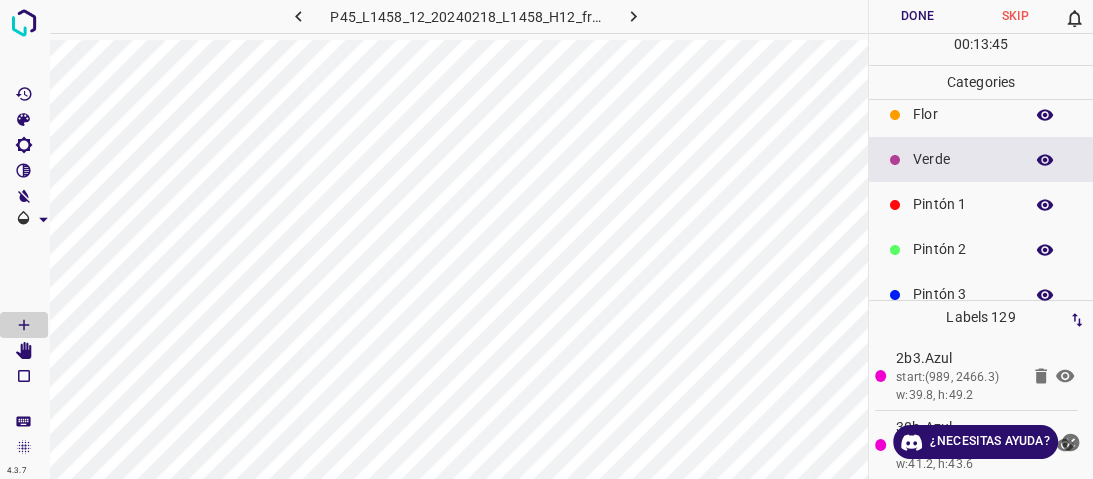 click on "Pintón 3" at bounding box center [963, 294] 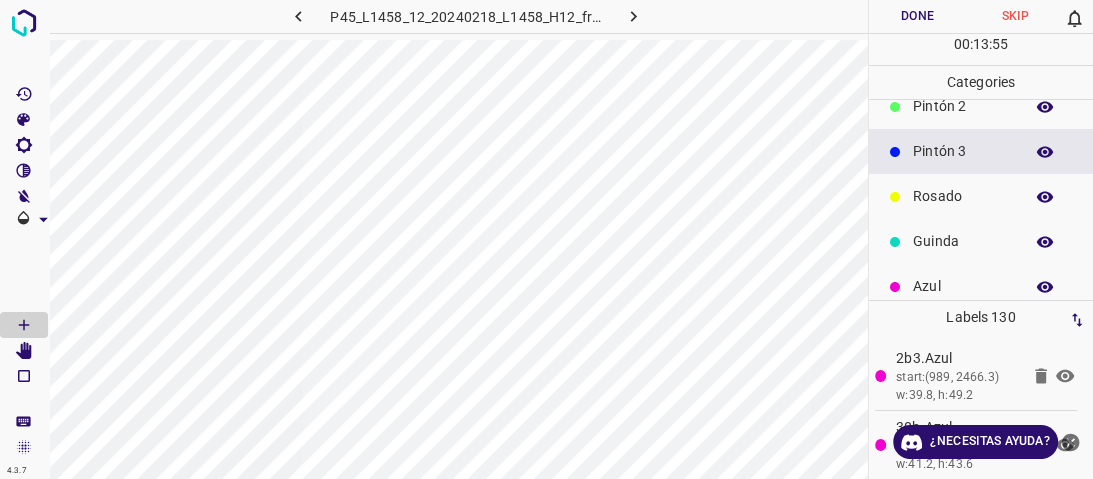 scroll, scrollTop: 160, scrollLeft: 0, axis: vertical 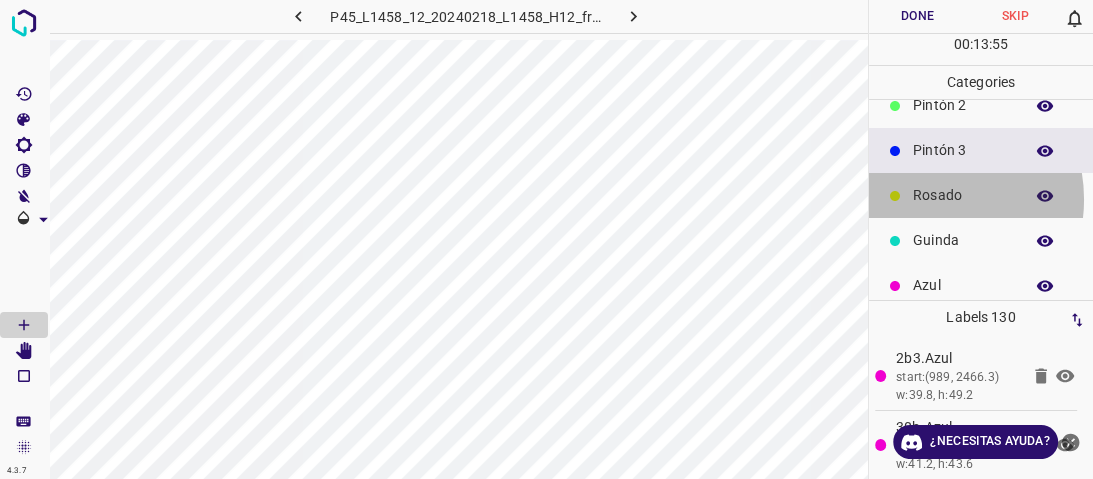 click on "Rosado" at bounding box center (963, 195) 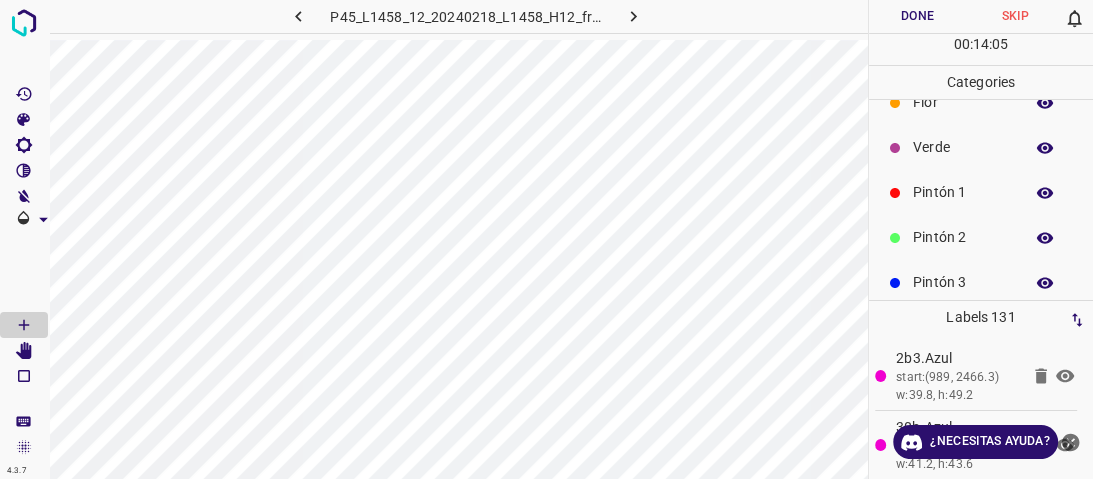 scroll, scrollTop: 0, scrollLeft: 0, axis: both 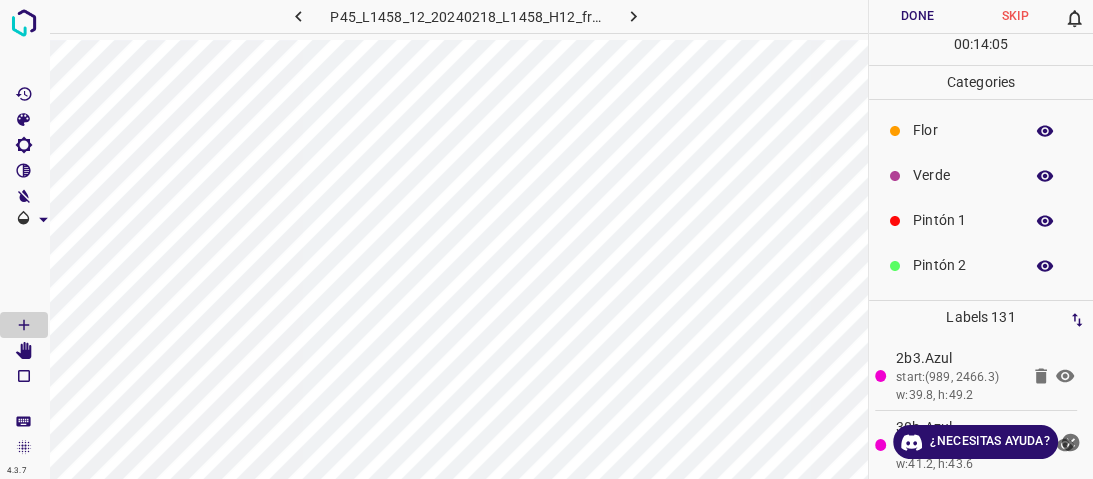click on "Verde" at bounding box center [963, 175] 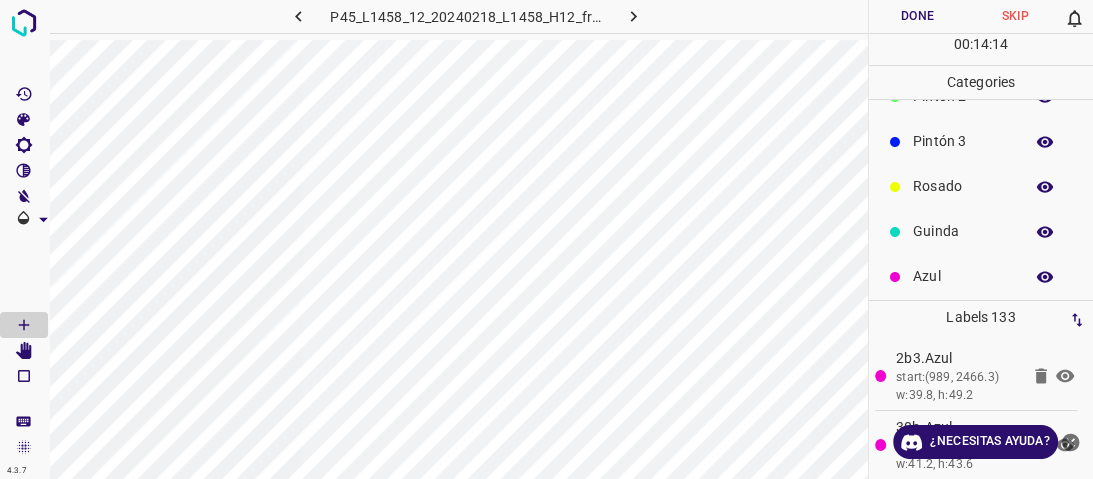 scroll, scrollTop: 176, scrollLeft: 0, axis: vertical 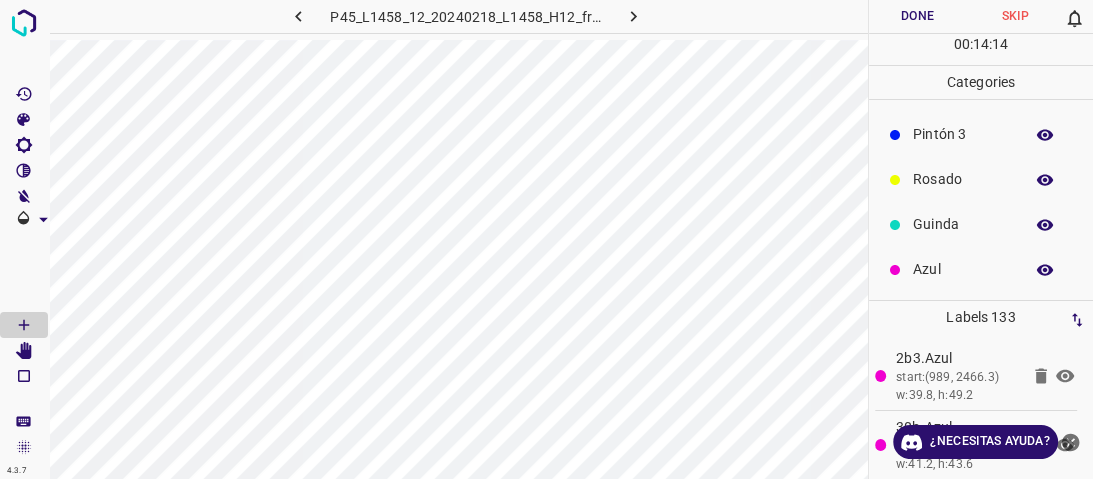 click on "Rosado" at bounding box center (963, 179) 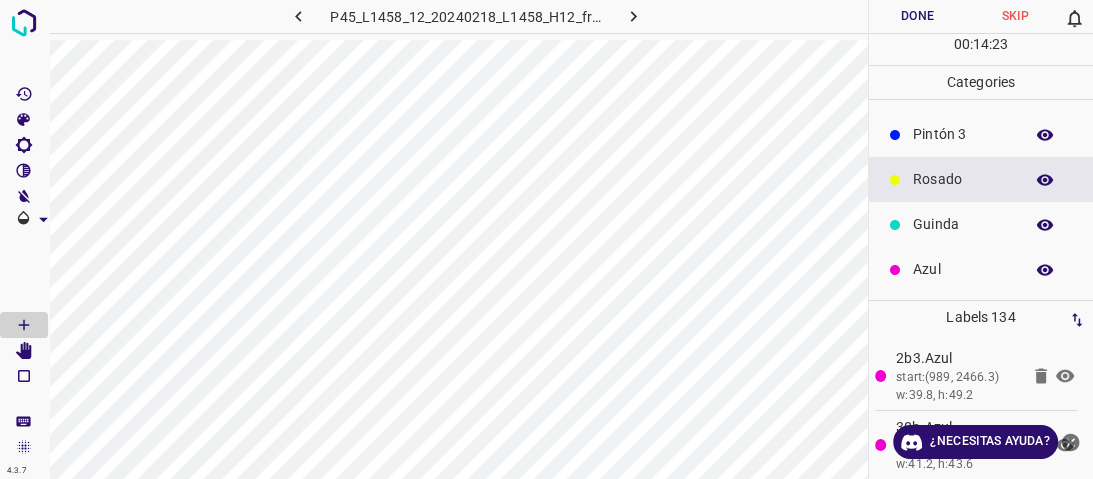 drag, startPoint x: 944, startPoint y: 222, endPoint x: 916, endPoint y: 234, distance: 30.463093 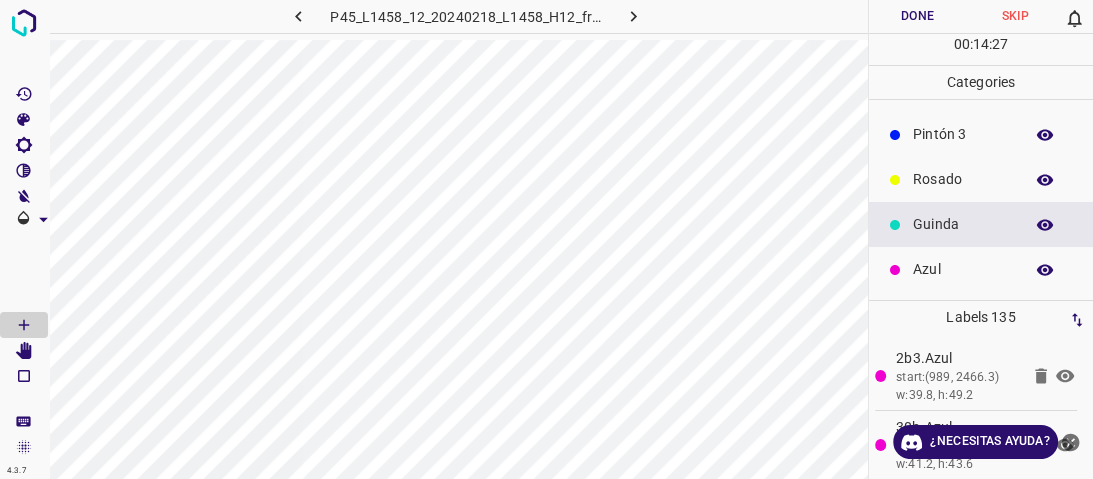 click on "Azul" at bounding box center (981, 269) 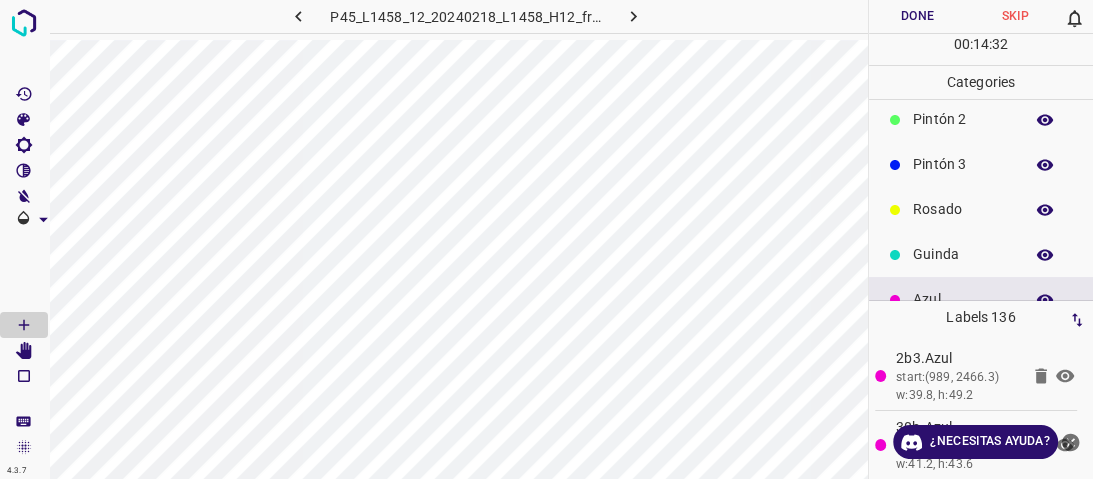 scroll, scrollTop: 96, scrollLeft: 0, axis: vertical 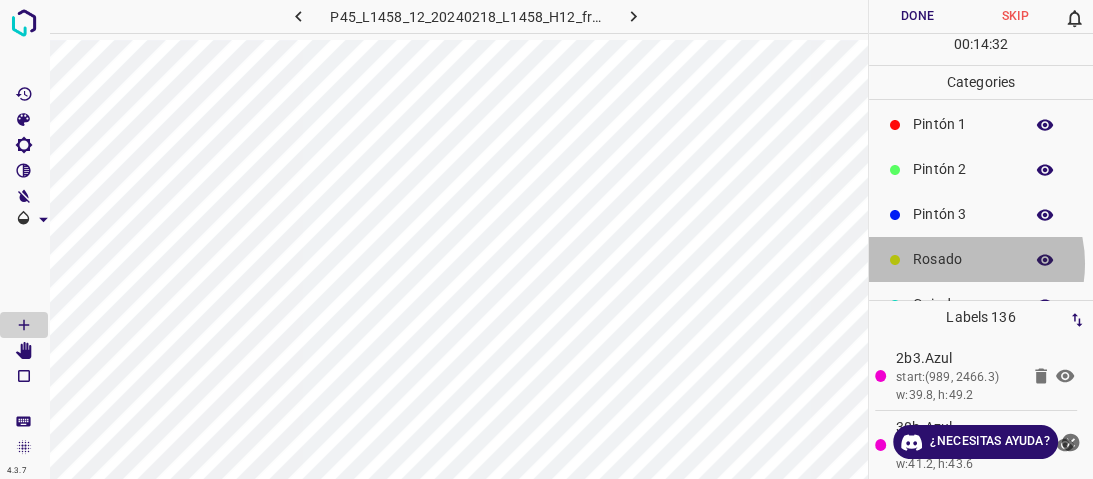 click on "Rosado" at bounding box center [963, 259] 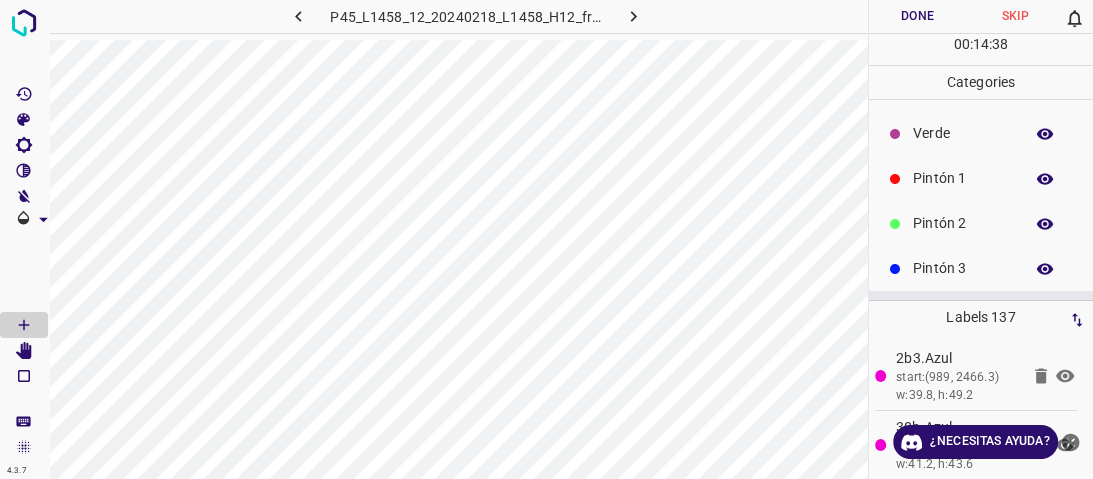 scroll, scrollTop: 16, scrollLeft: 0, axis: vertical 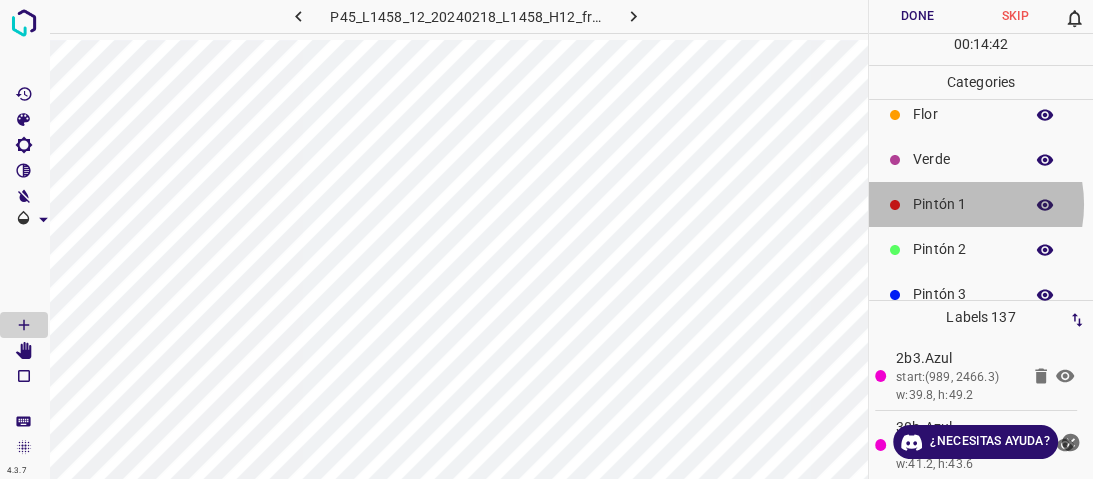 click on "Pintón 1" at bounding box center (963, 204) 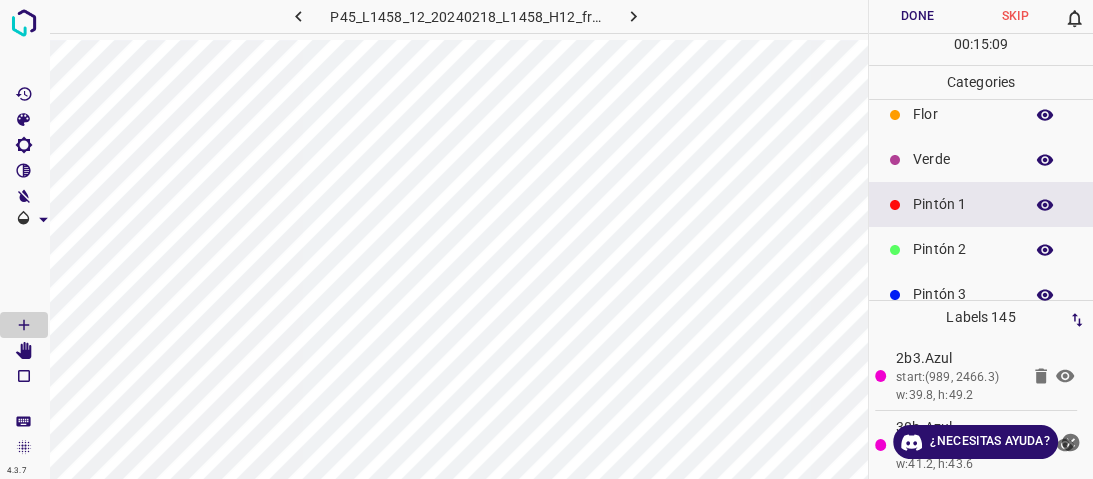 click on "Verde" at bounding box center [963, 159] 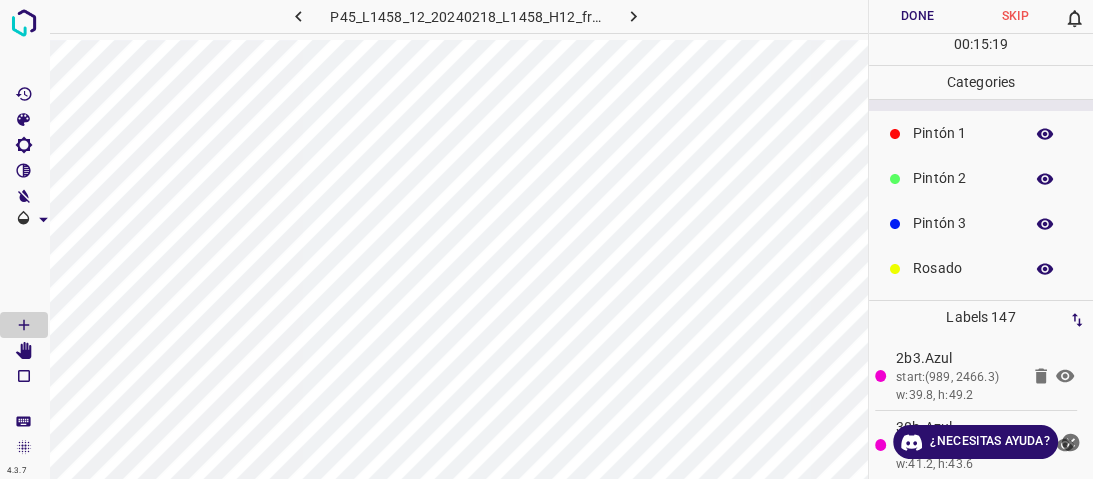 scroll, scrollTop: 160, scrollLeft: 0, axis: vertical 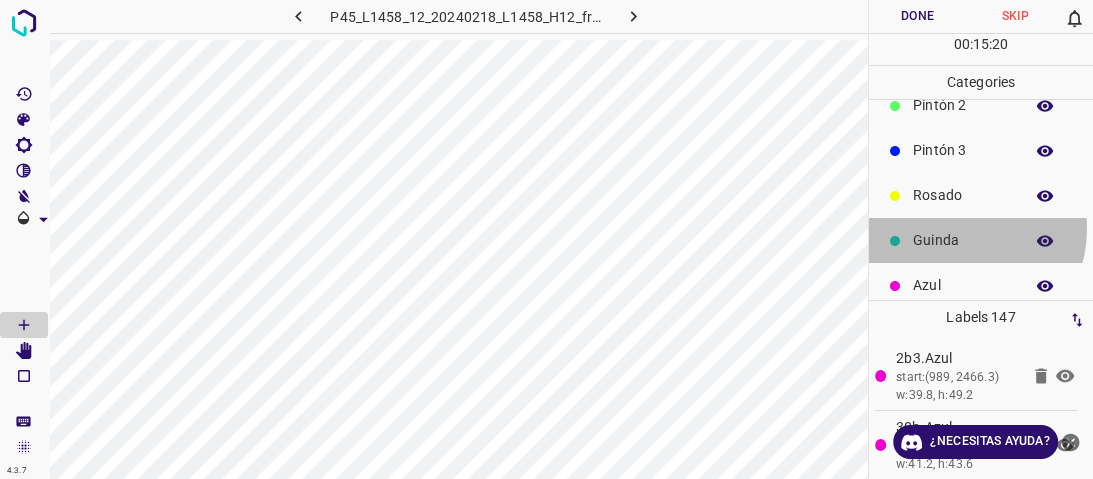 click on "Guinda" at bounding box center (981, 240) 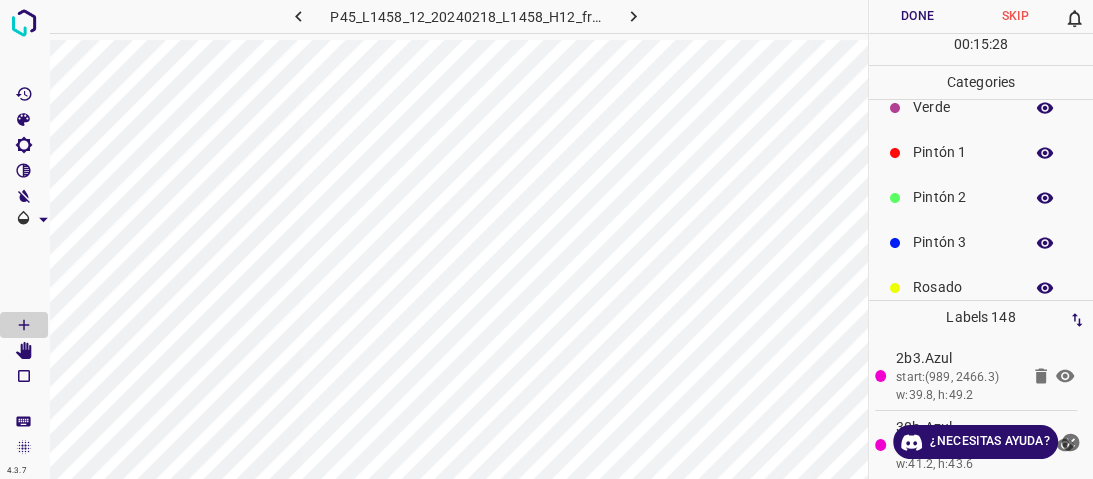 scroll, scrollTop: 0, scrollLeft: 0, axis: both 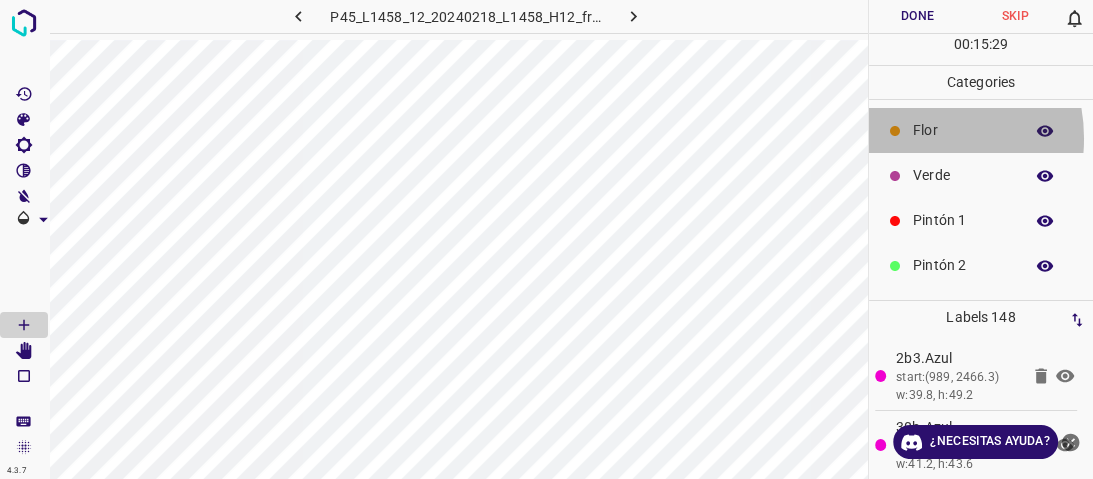 click at bounding box center (895, 131) 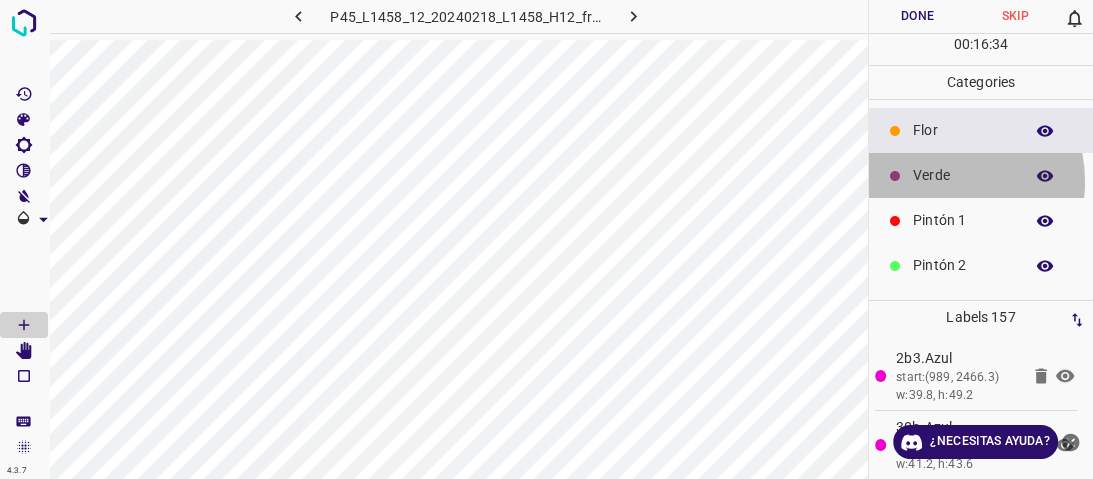 click on "Verde" at bounding box center [963, 175] 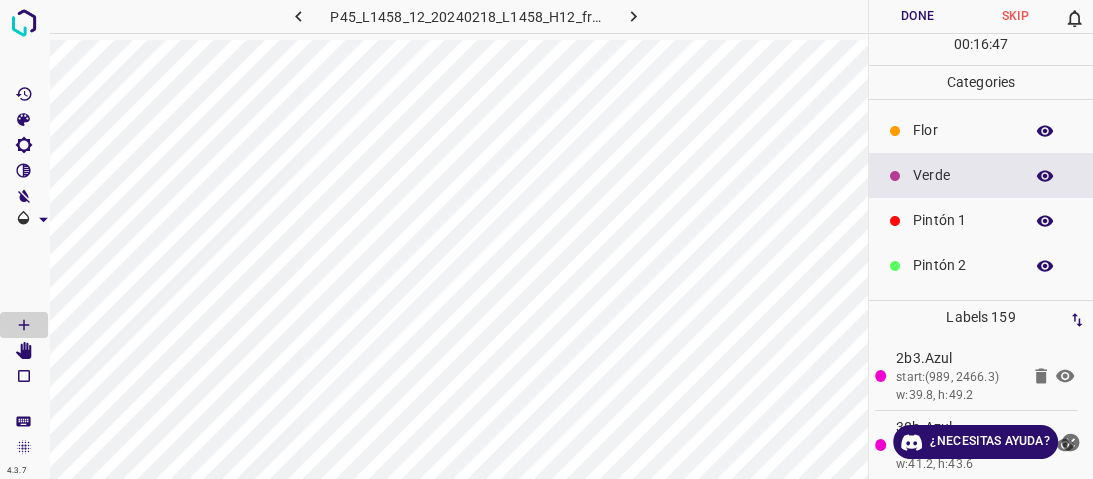 click on "Pintón 1" at bounding box center [981, 220] 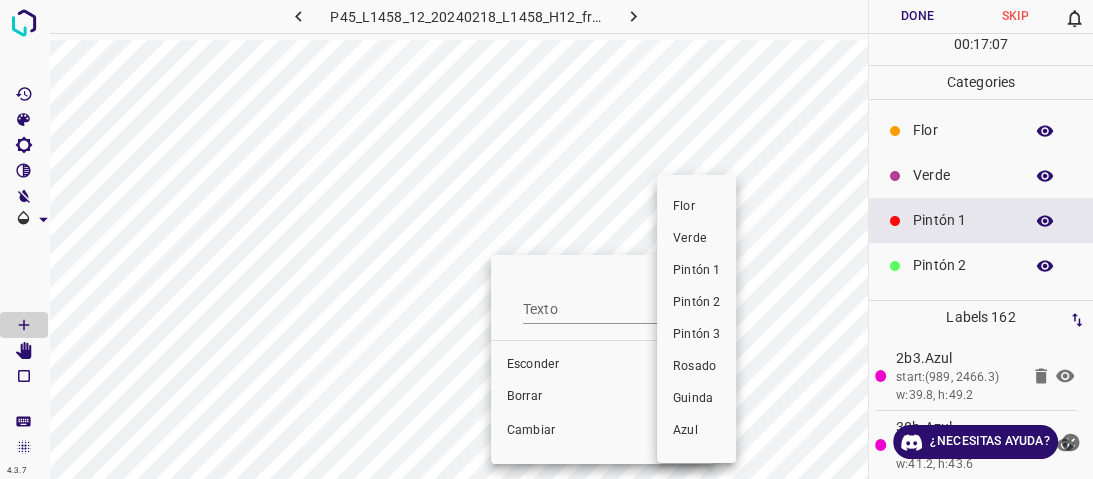 drag, startPoint x: 706, startPoint y: 328, endPoint x: 468, endPoint y: 304, distance: 239.20702 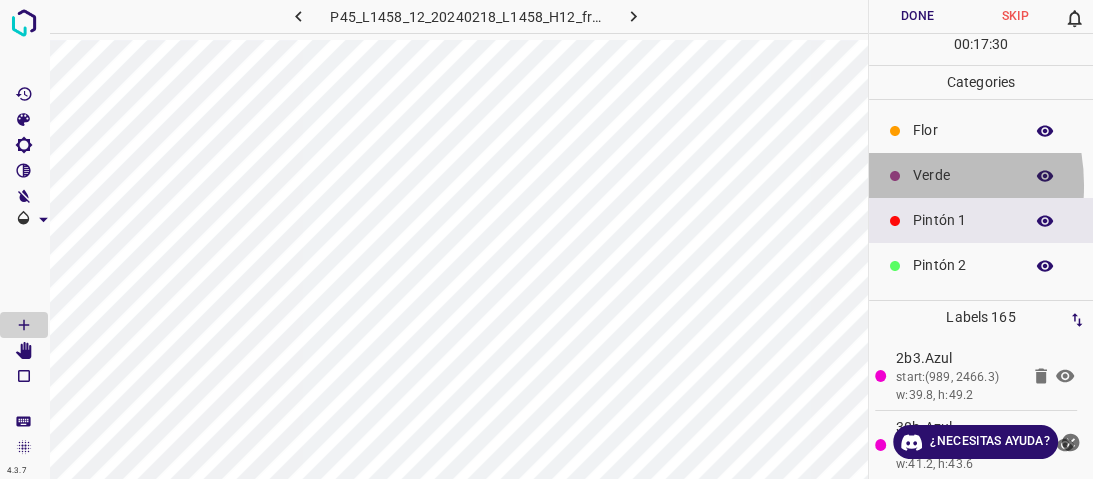 click on "Verde" at bounding box center (981, 175) 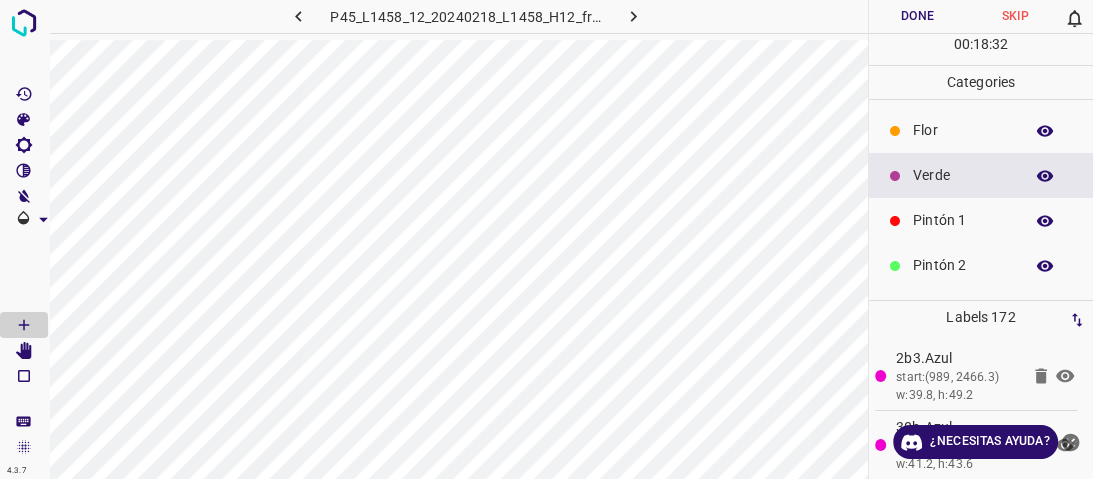 click on "Flor" at bounding box center (963, 130) 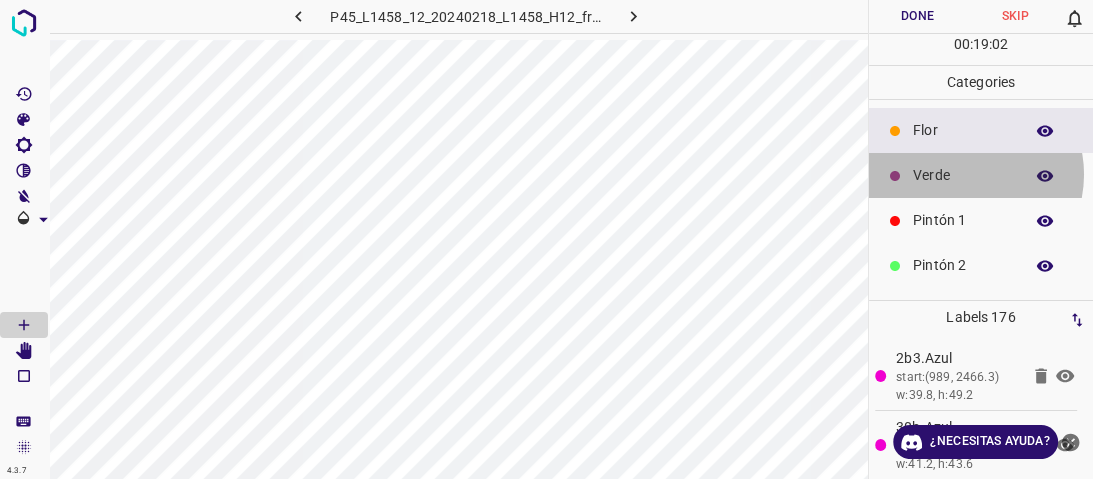 click on "Verde" at bounding box center (963, 175) 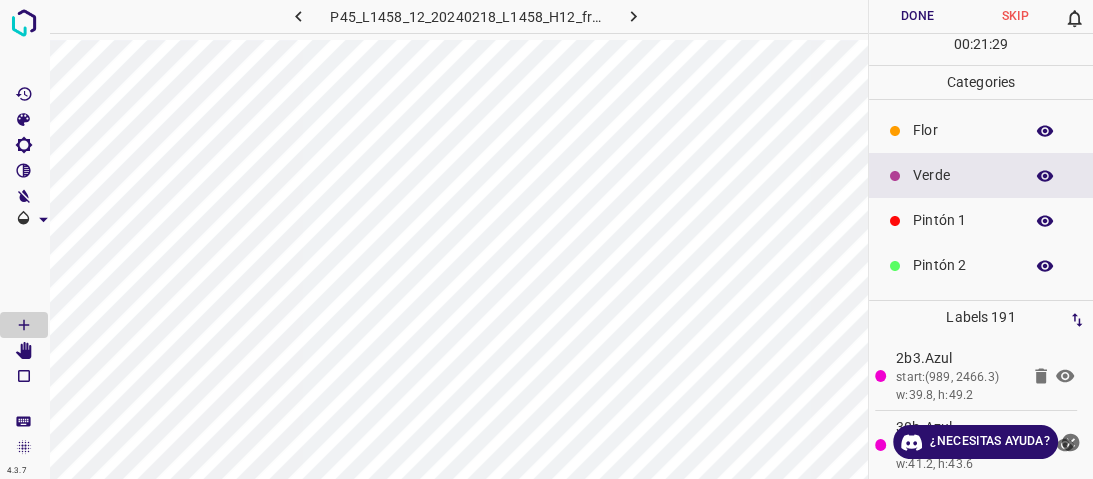 click on "Pintón 1" at bounding box center (981, 220) 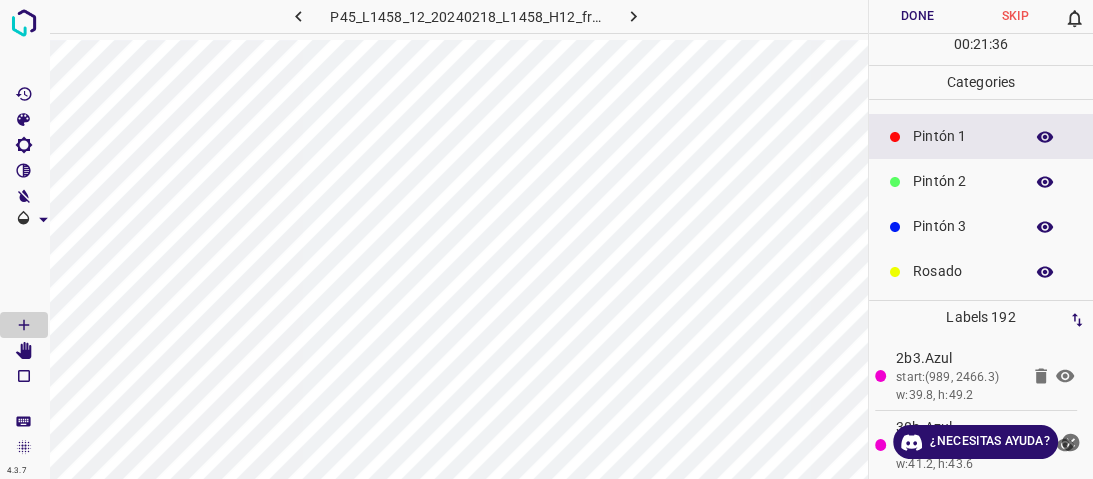 scroll, scrollTop: 160, scrollLeft: 0, axis: vertical 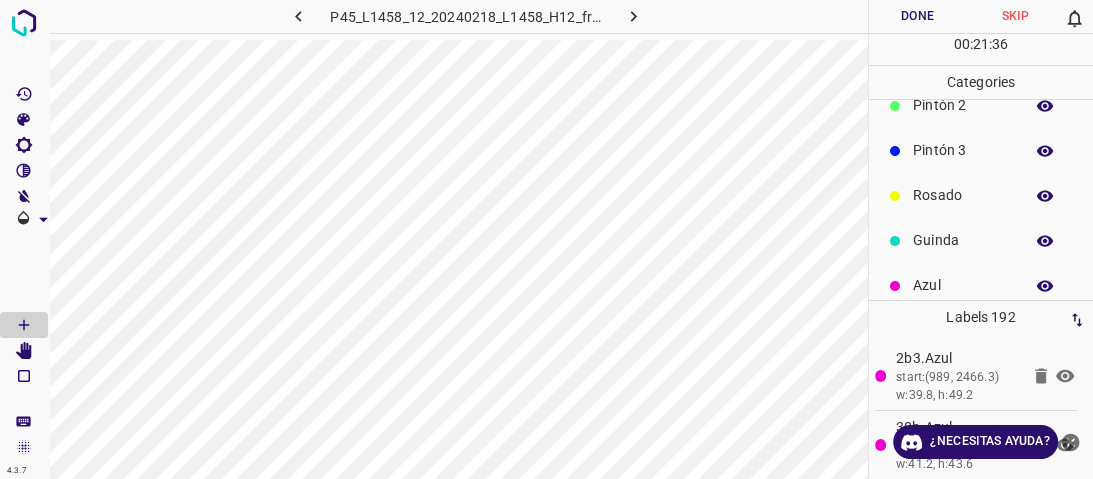 drag, startPoint x: 927, startPoint y: 204, endPoint x: 915, endPoint y: 202, distance: 12.165525 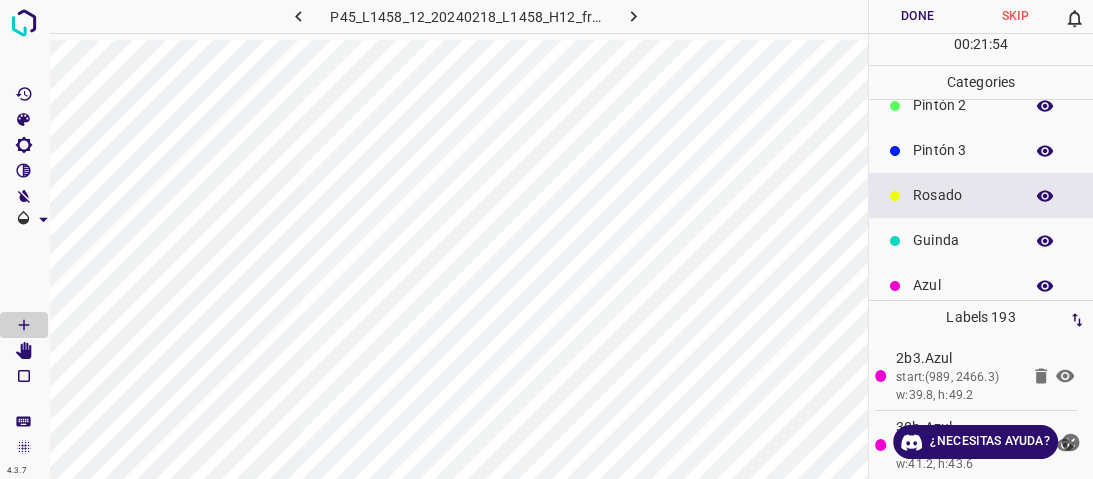 scroll, scrollTop: 0, scrollLeft: 0, axis: both 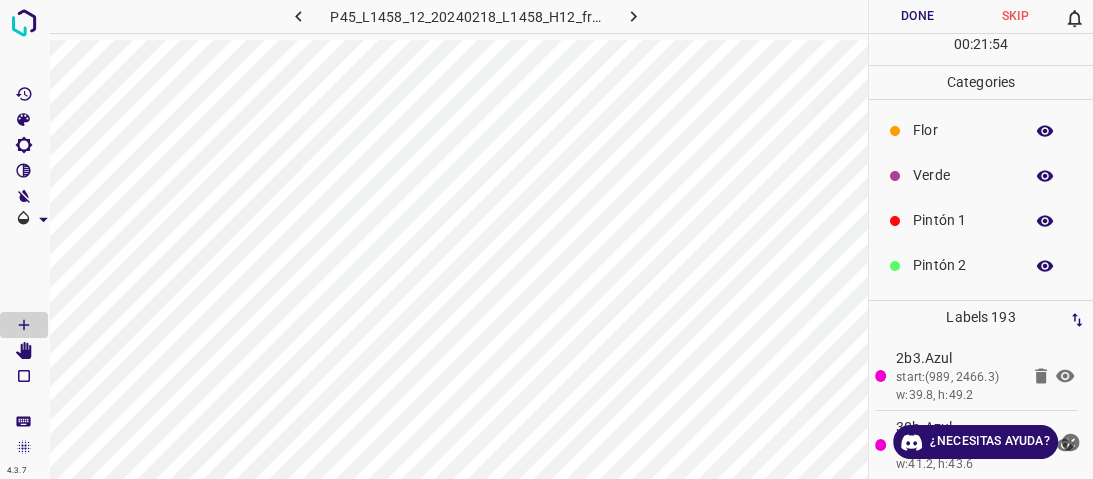 drag, startPoint x: 984, startPoint y: 120, endPoint x: 957, endPoint y: 140, distance: 33.600594 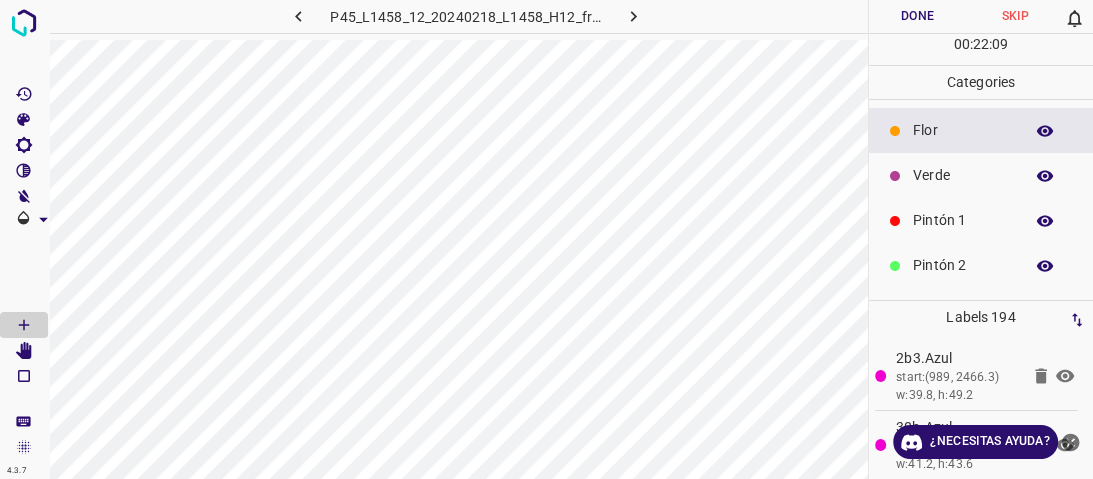 click on "Verde" at bounding box center (963, 175) 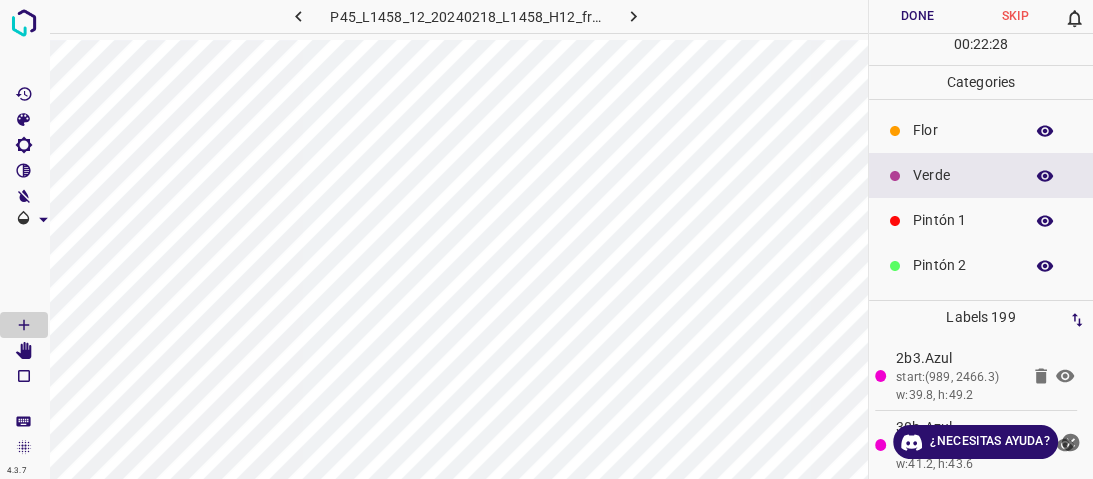 click on "Flor" at bounding box center (963, 130) 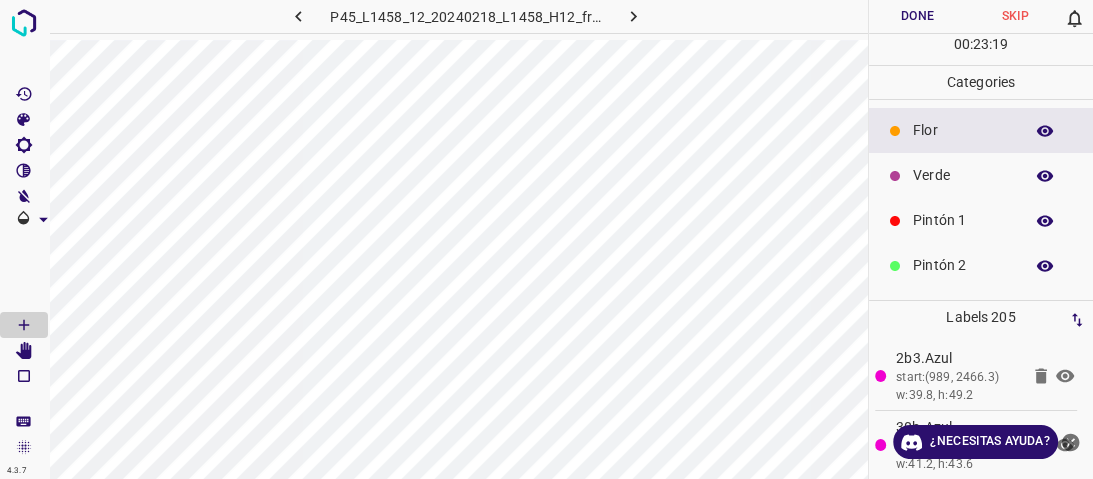 click on "Done" at bounding box center [918, 16] 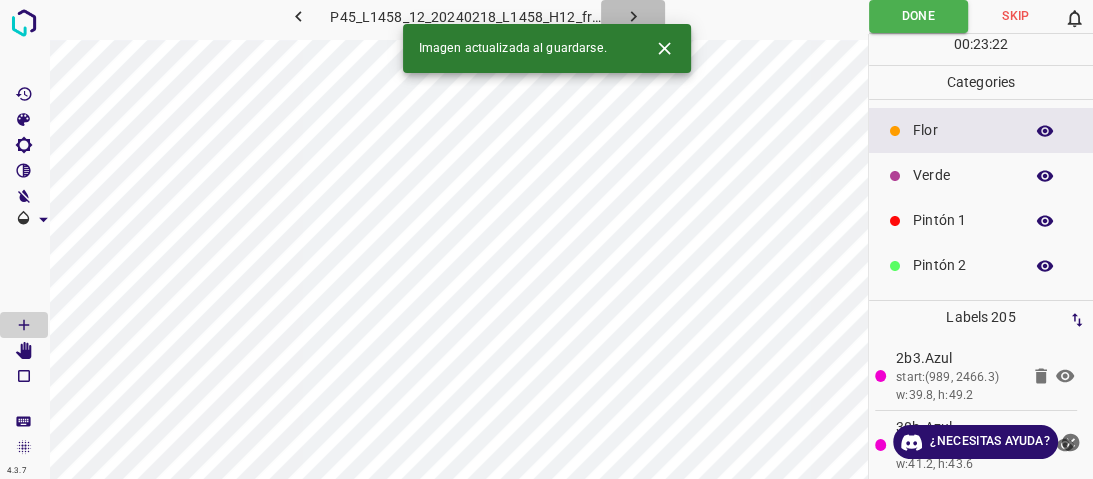 click 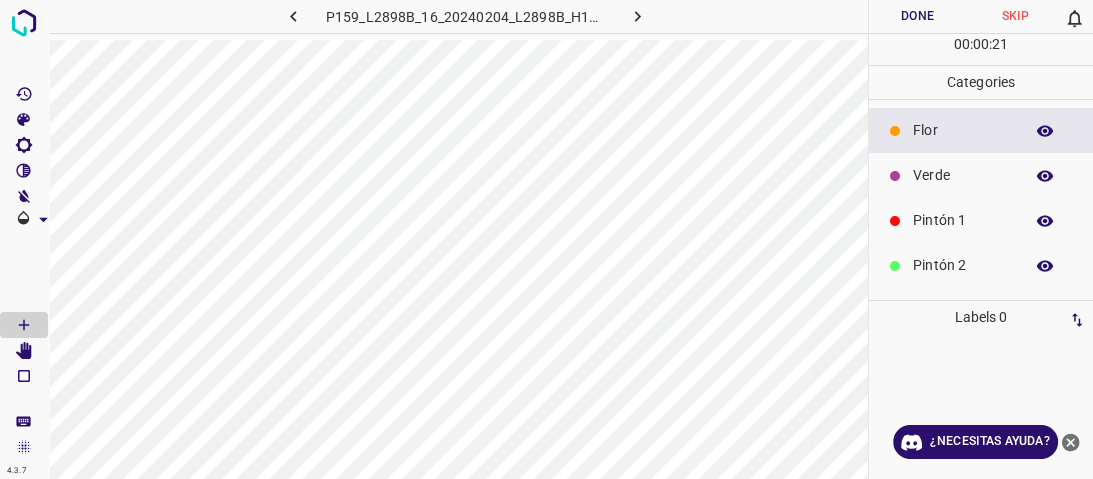 scroll, scrollTop: 160, scrollLeft: 0, axis: vertical 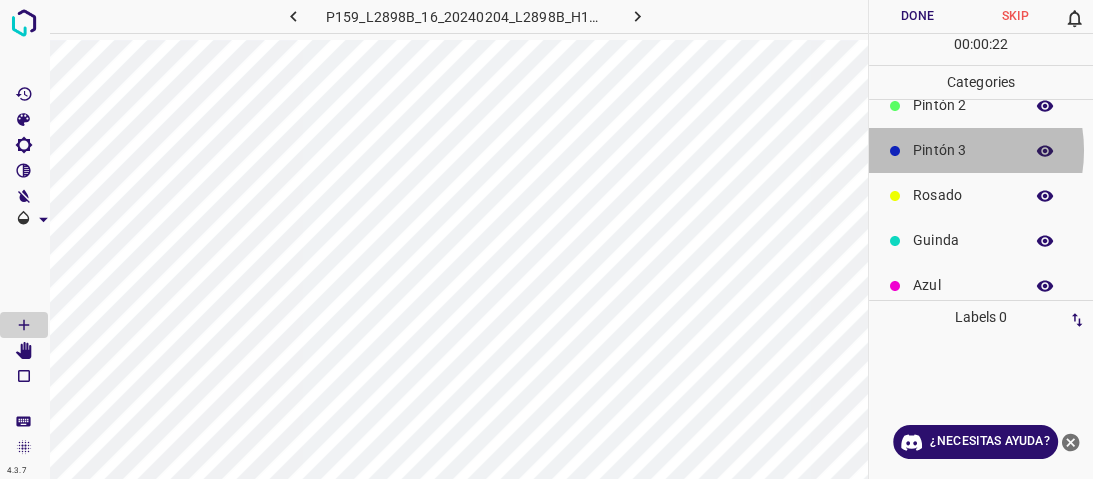 click on "Pintón 3" at bounding box center (963, 150) 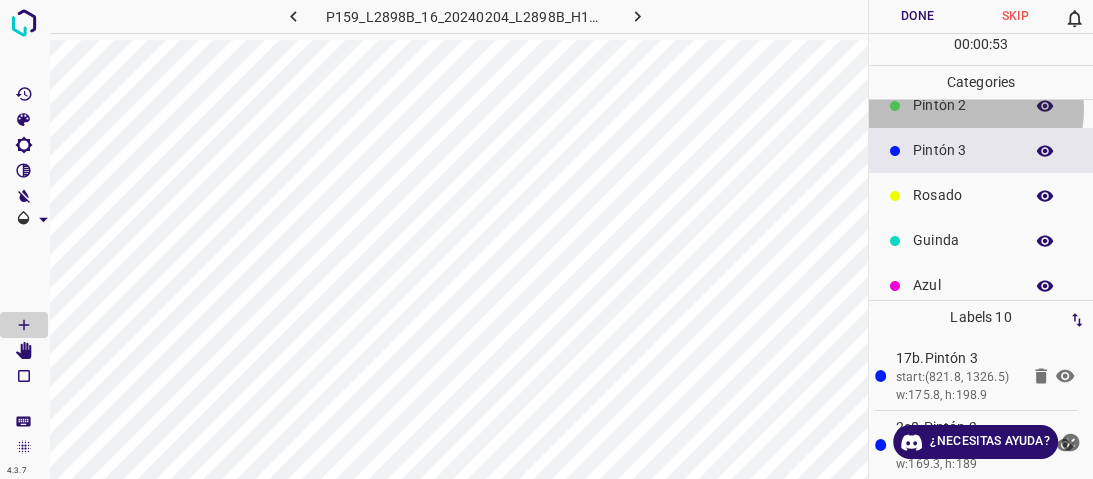 click on "Pintón 2" at bounding box center (963, 105) 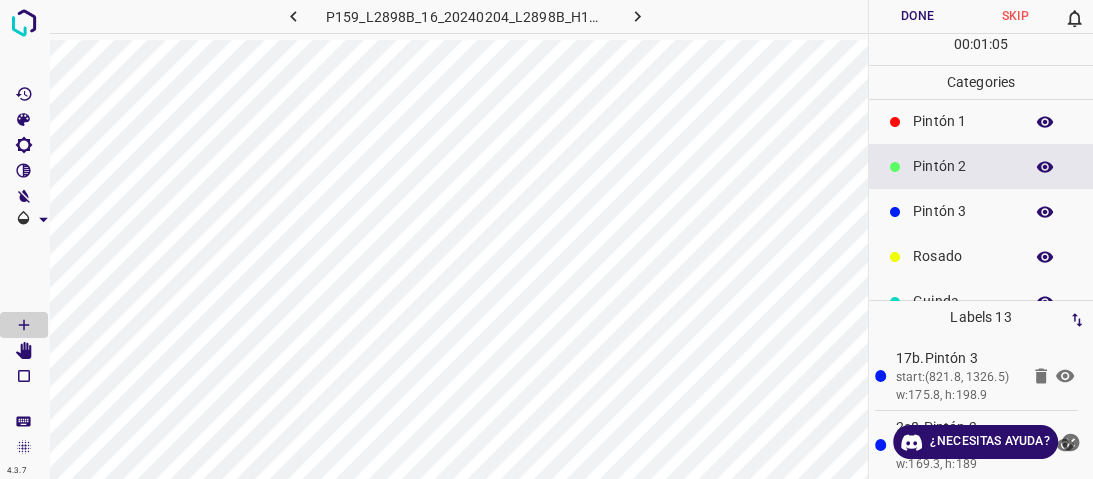 scroll, scrollTop: 0, scrollLeft: 0, axis: both 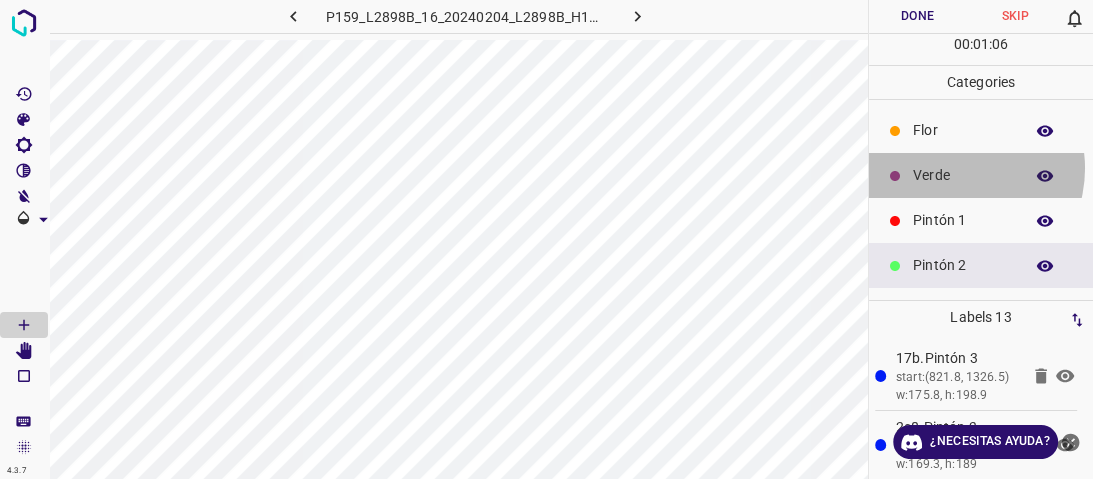 click on "Verde" at bounding box center (963, 175) 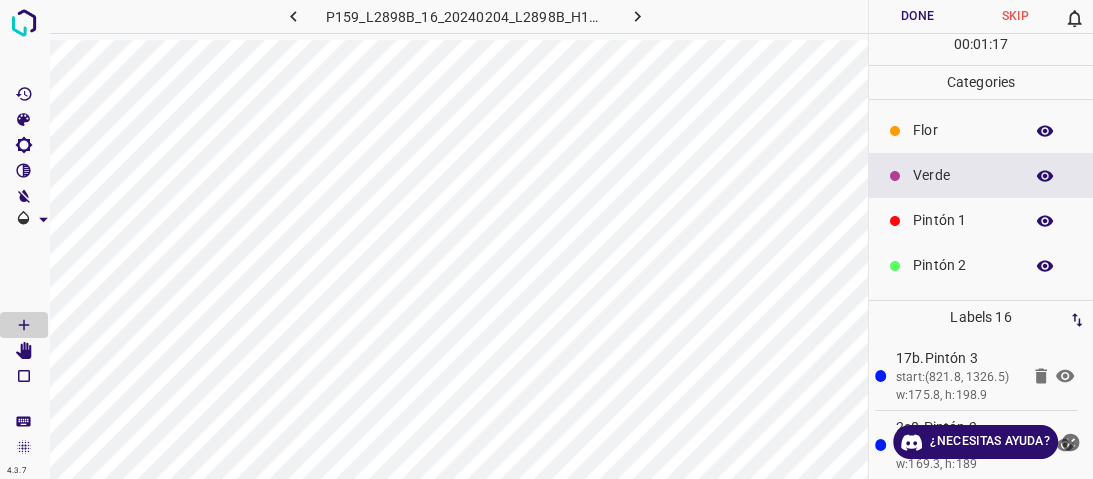 click on "Pintón 1" at bounding box center (963, 220) 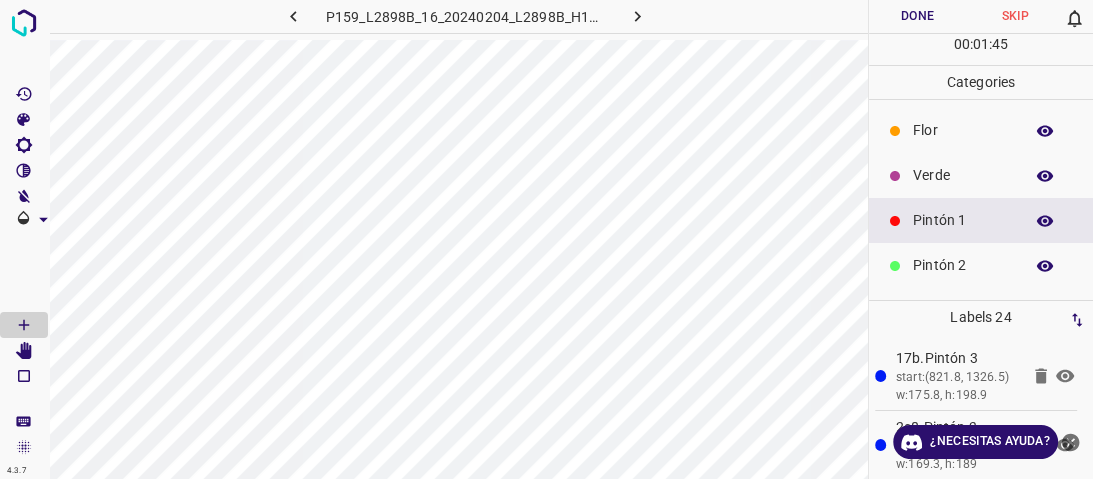 click on "Pintón 2" at bounding box center [963, 265] 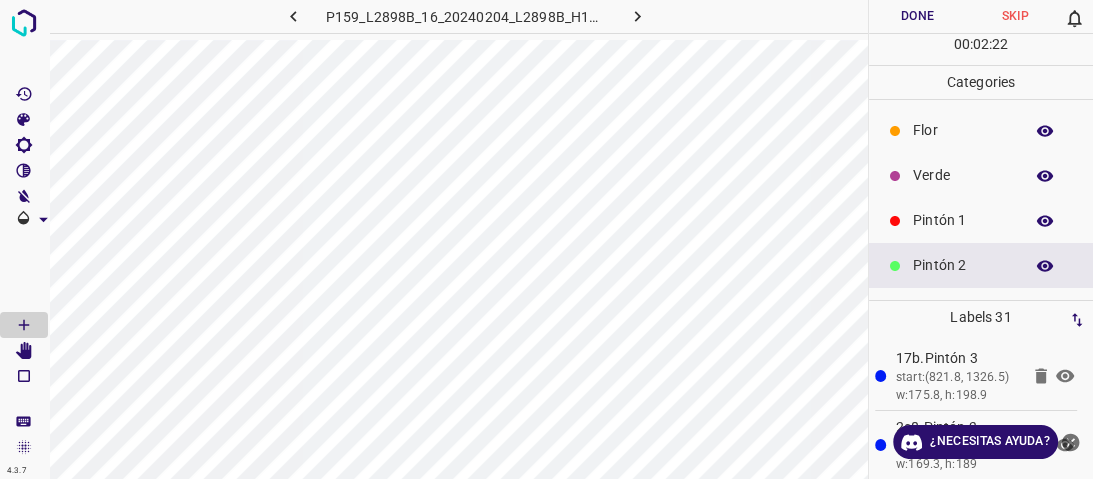 click on "Flor" at bounding box center [963, 130] 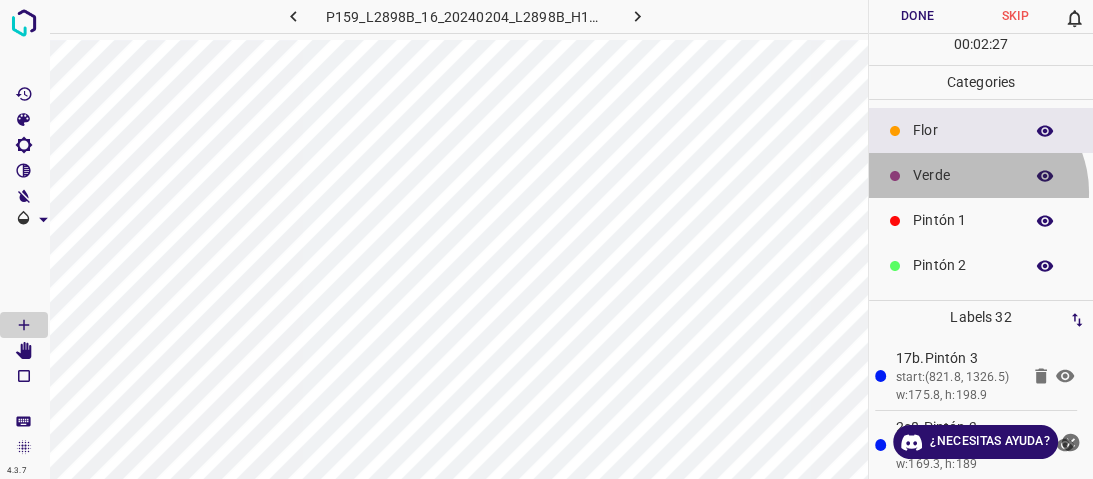 click on "Verde" at bounding box center [981, 175] 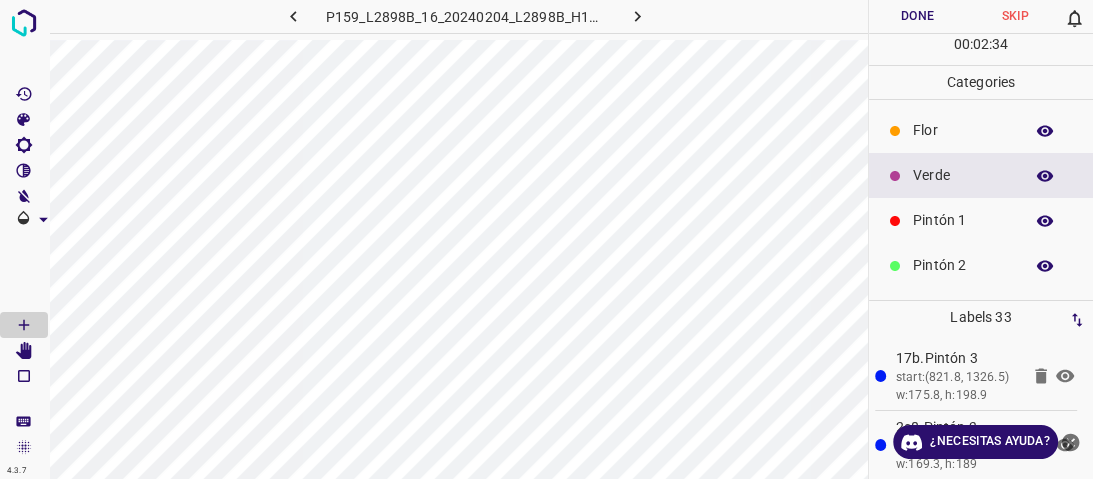 click on "Flor" at bounding box center [981, 130] 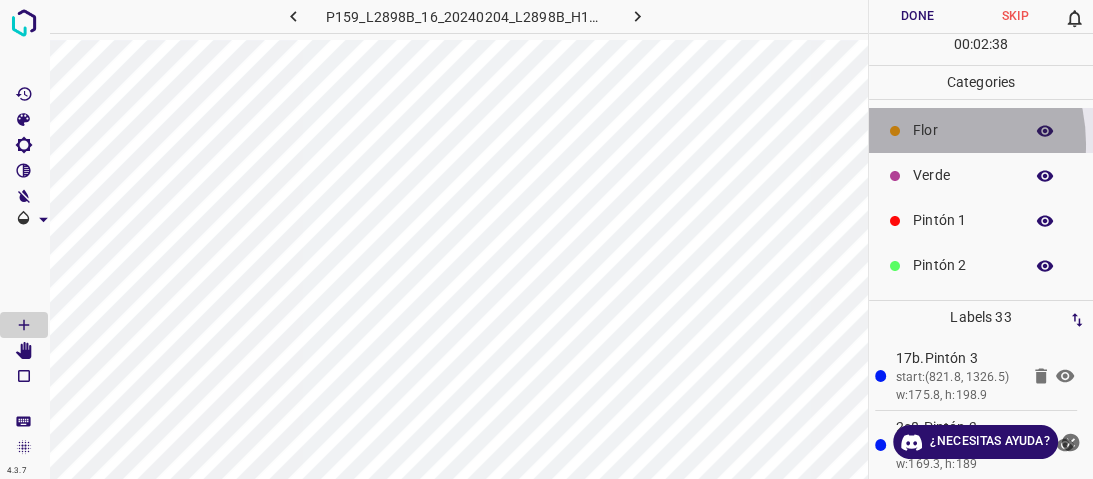 click on "Flor" at bounding box center (981, 130) 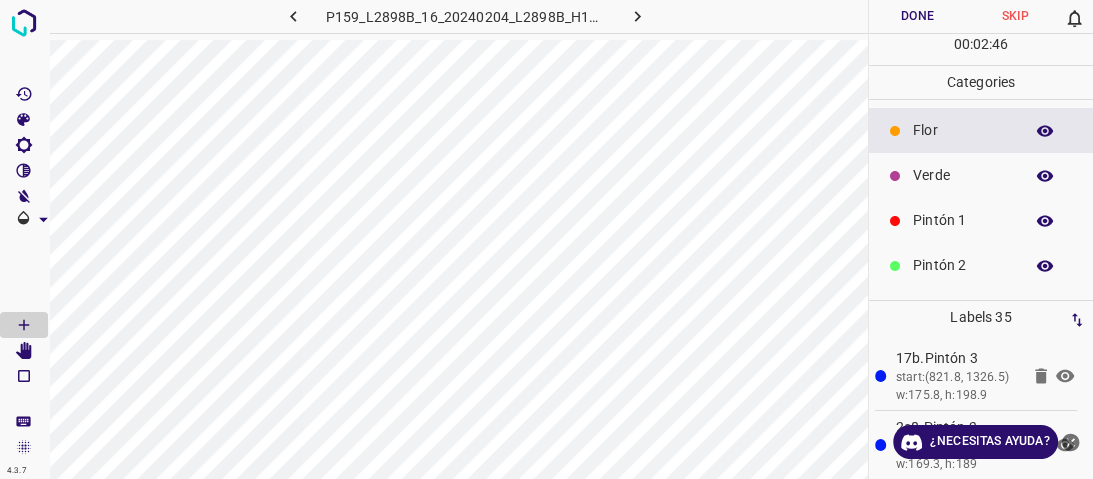 drag, startPoint x: 955, startPoint y: 172, endPoint x: 946, endPoint y: 180, distance: 12.0415945 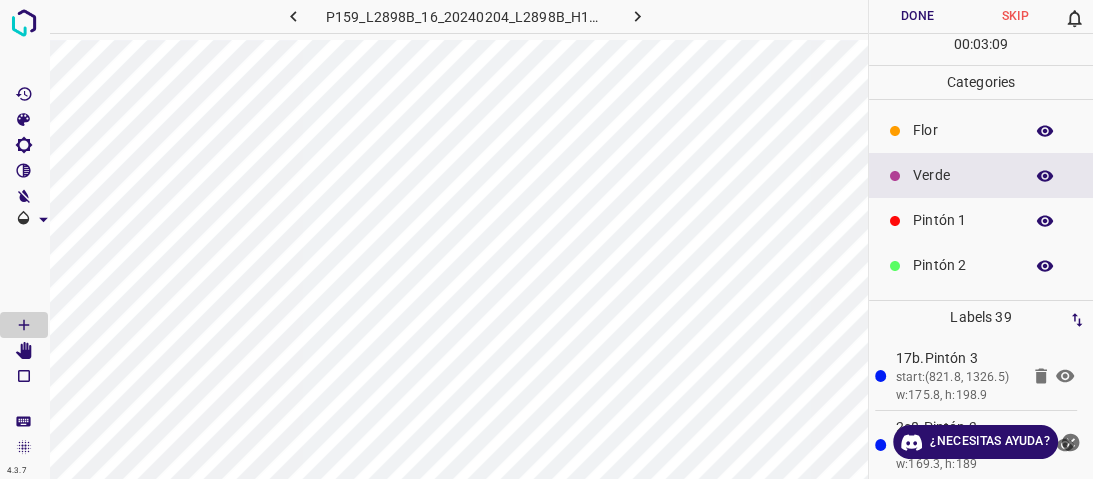 click on "Flor" at bounding box center [963, 130] 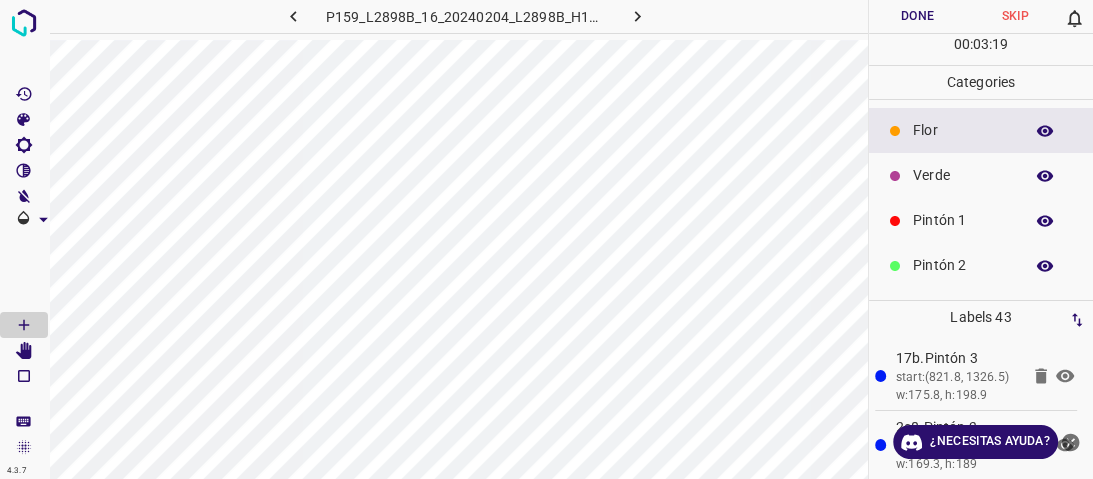 click on "Verde" at bounding box center [963, 175] 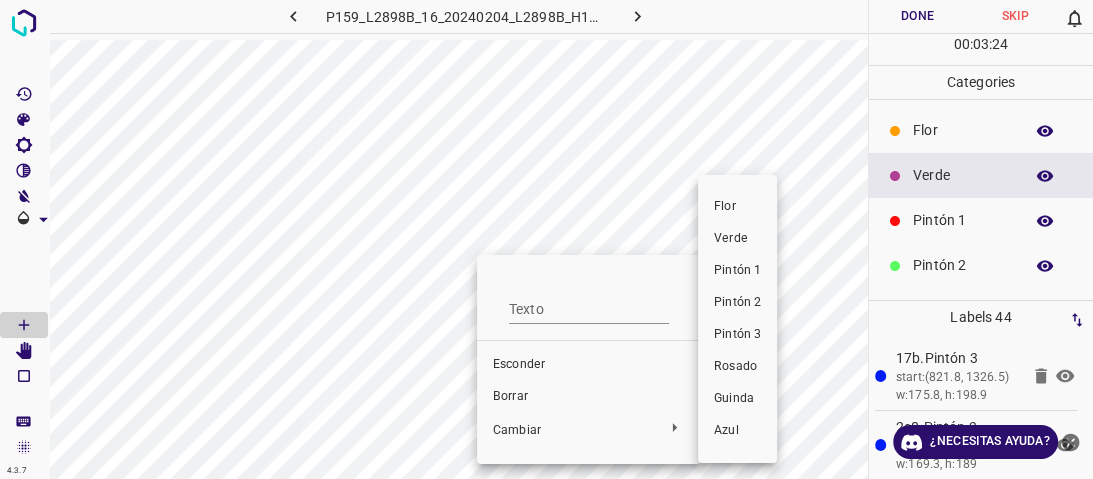click on "Pintón 1" at bounding box center (737, 270) 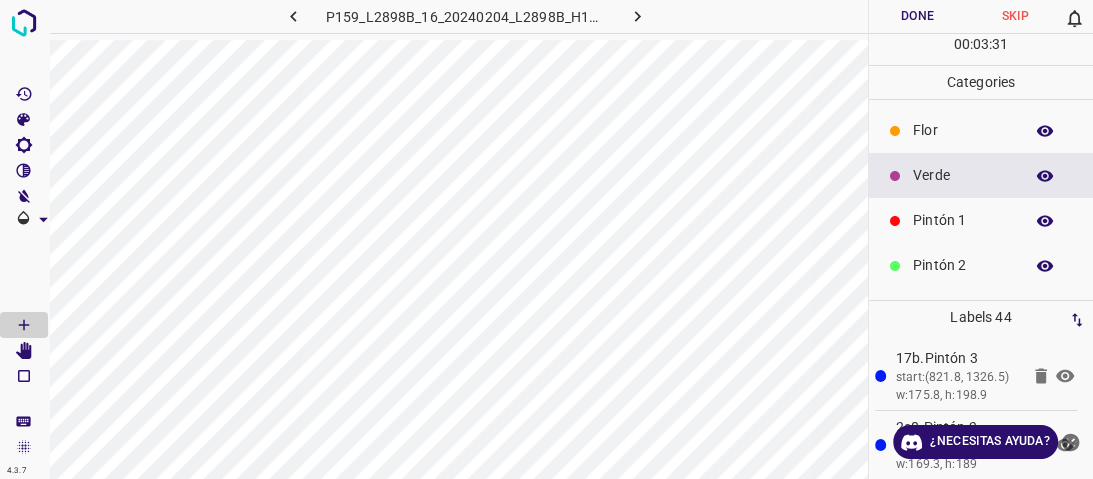 drag, startPoint x: 936, startPoint y: 214, endPoint x: 914, endPoint y: 222, distance: 23.409399 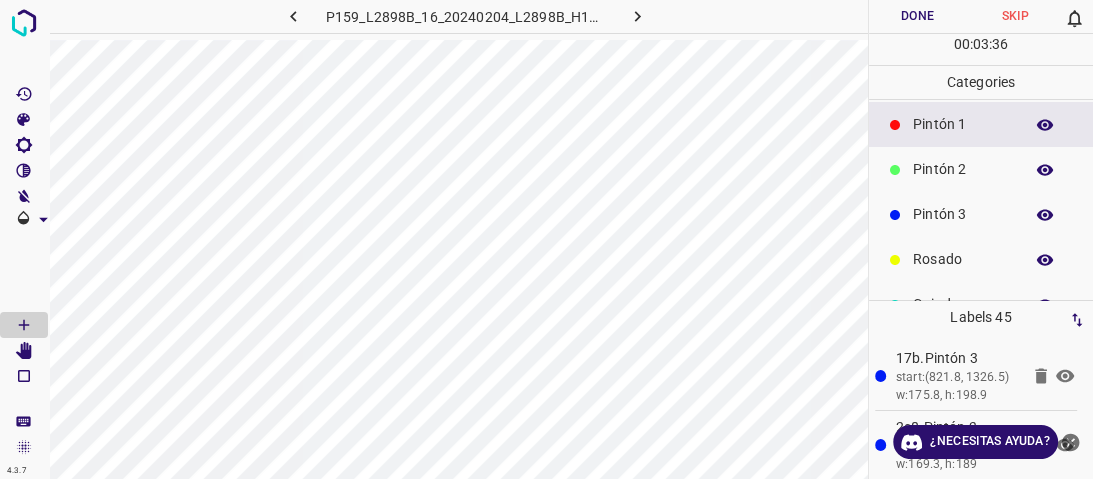 scroll, scrollTop: 176, scrollLeft: 0, axis: vertical 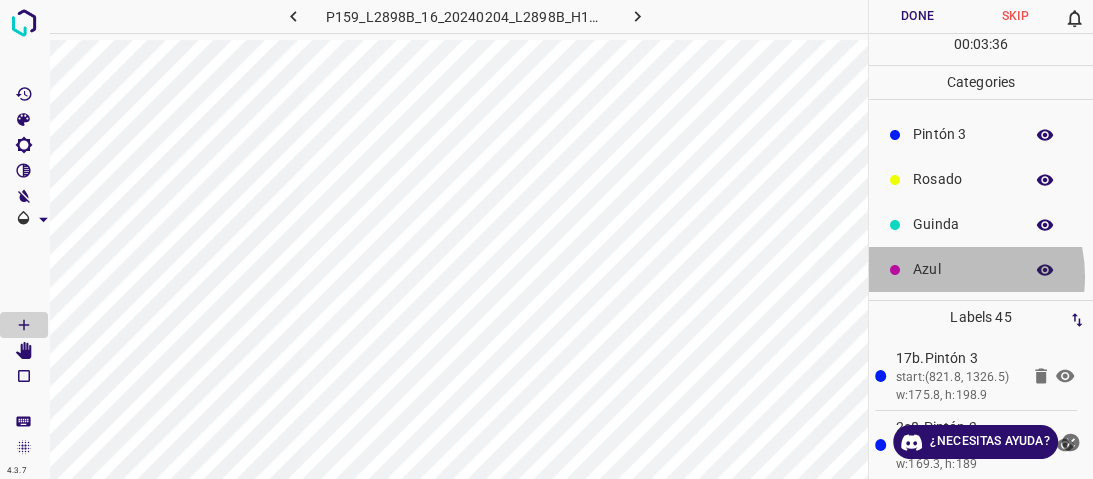 click on "Azul" at bounding box center [963, 269] 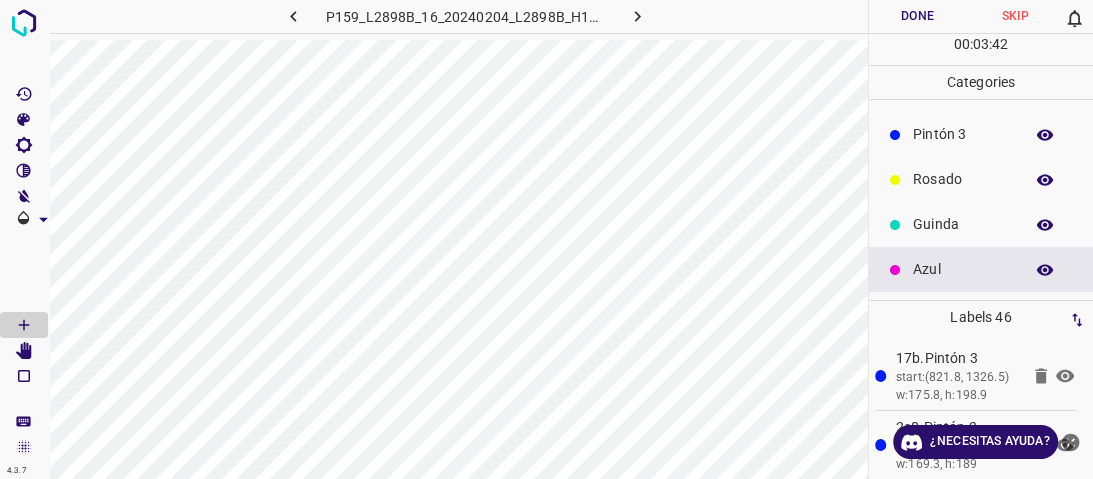 click on "Guinda" at bounding box center [981, 224] 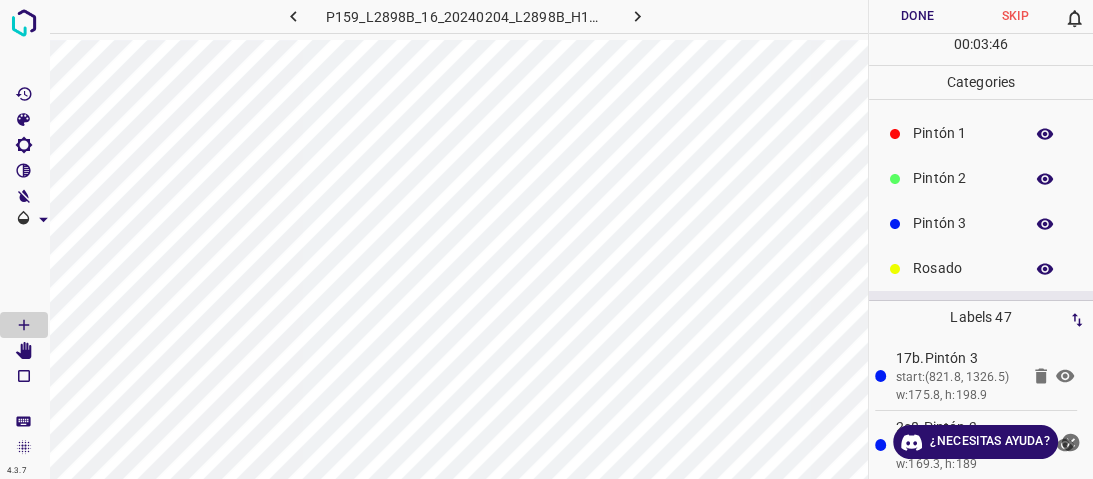 scroll, scrollTop: 0, scrollLeft: 0, axis: both 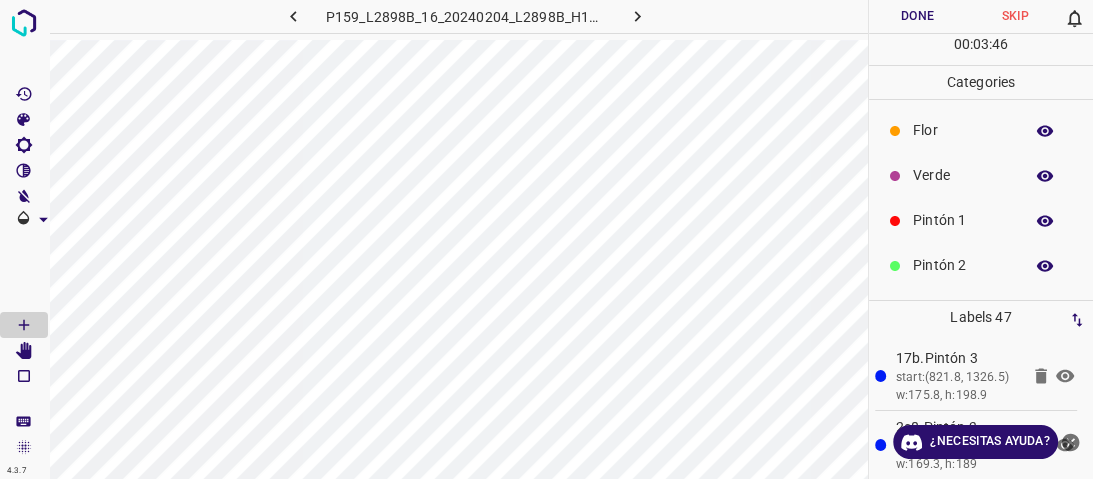 click on "Flor" at bounding box center (963, 130) 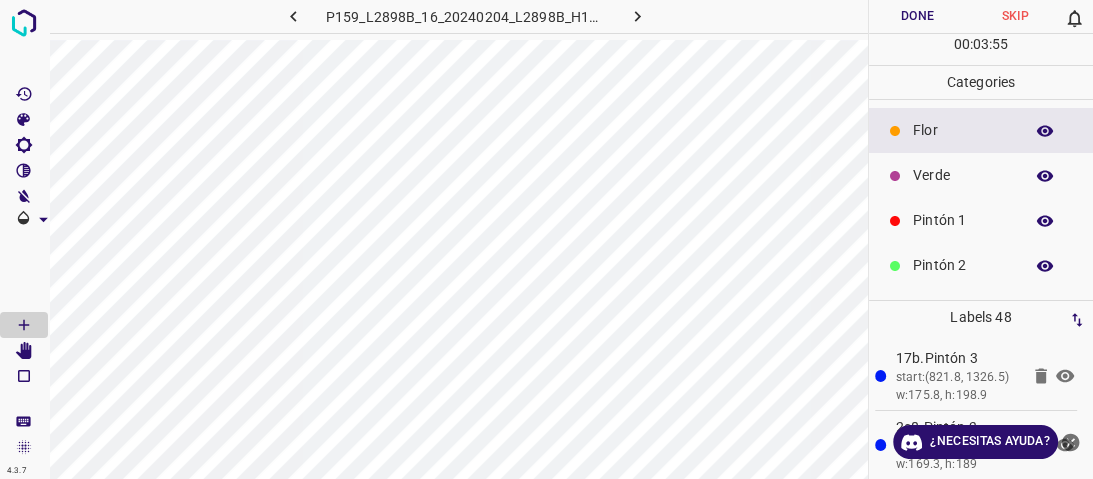 click on "Verde" at bounding box center [981, 175] 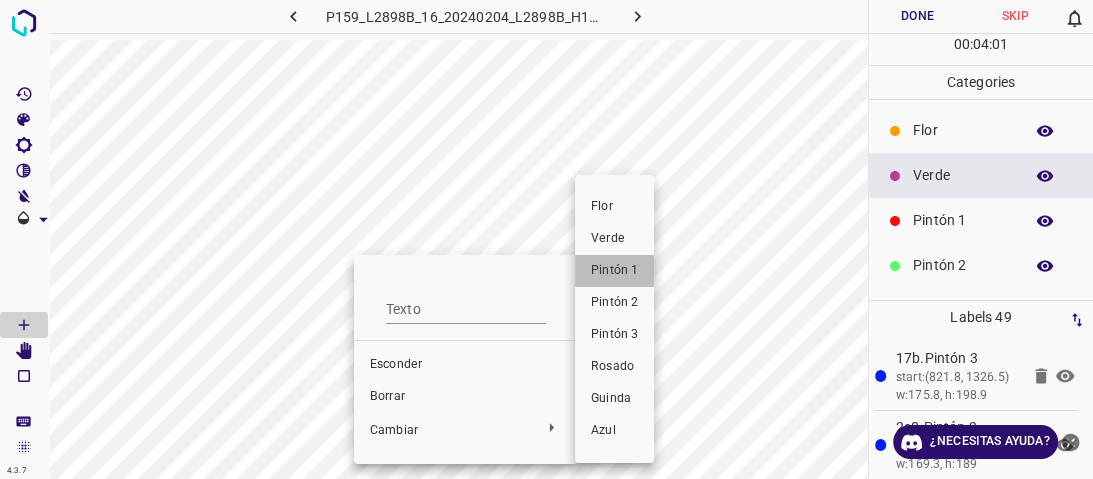 click on "Pintón 1" at bounding box center (614, 270) 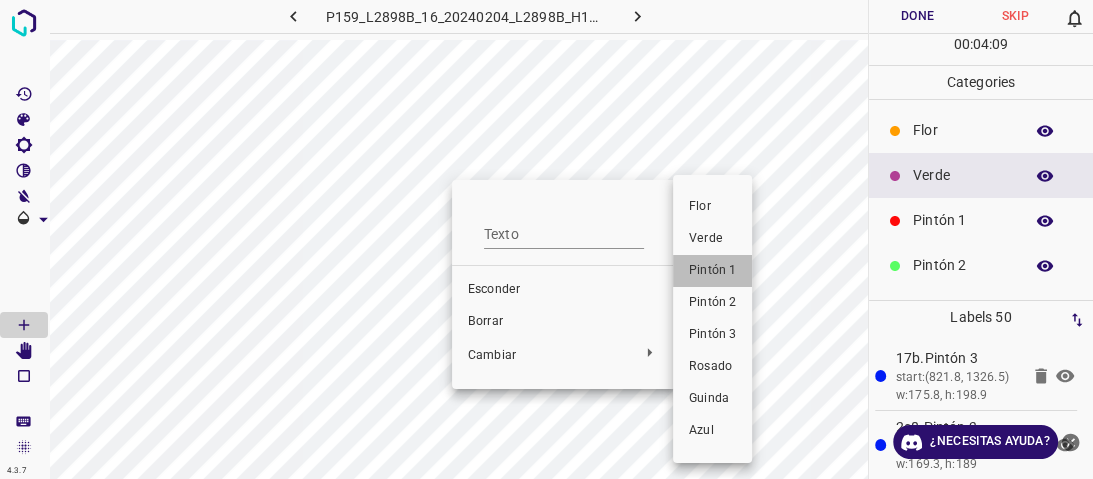 click on "Pintón 1" at bounding box center (712, 271) 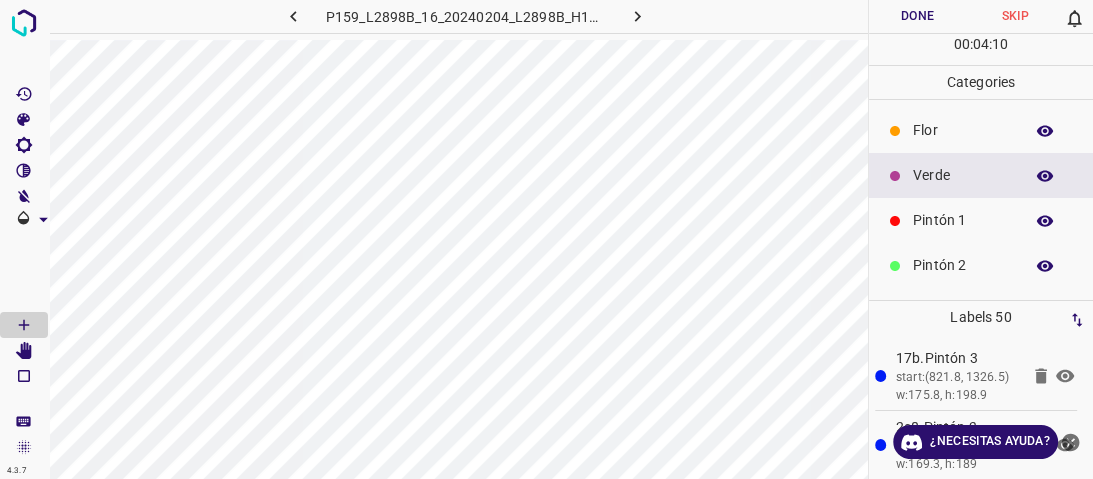 click on "Verde" at bounding box center [963, 175] 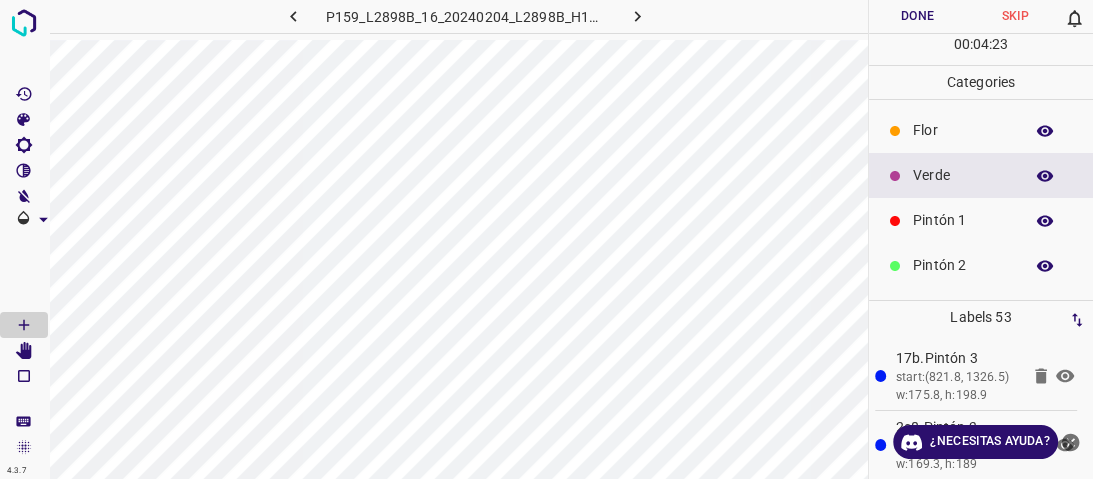 click on "Flor" at bounding box center [981, 130] 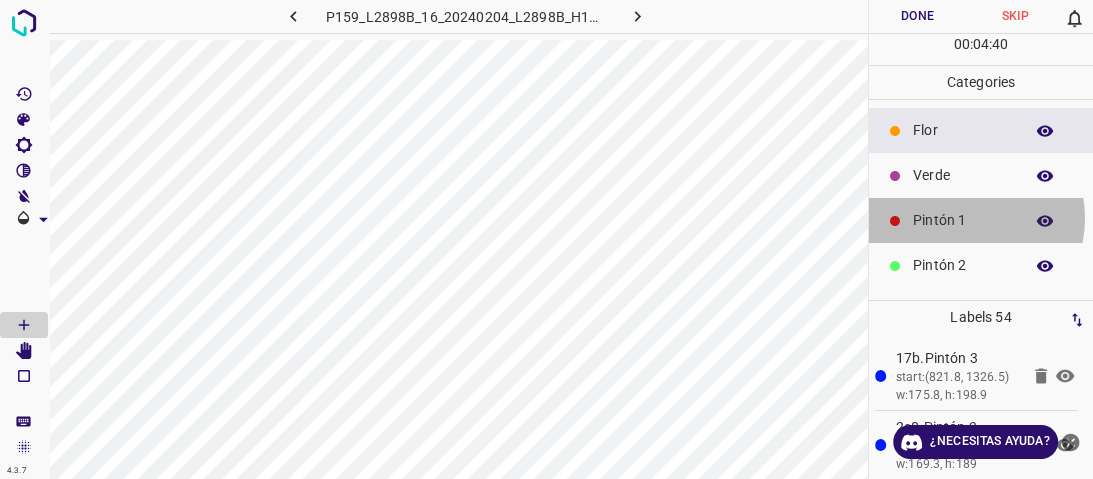 click on "Pintón 1" at bounding box center (963, 220) 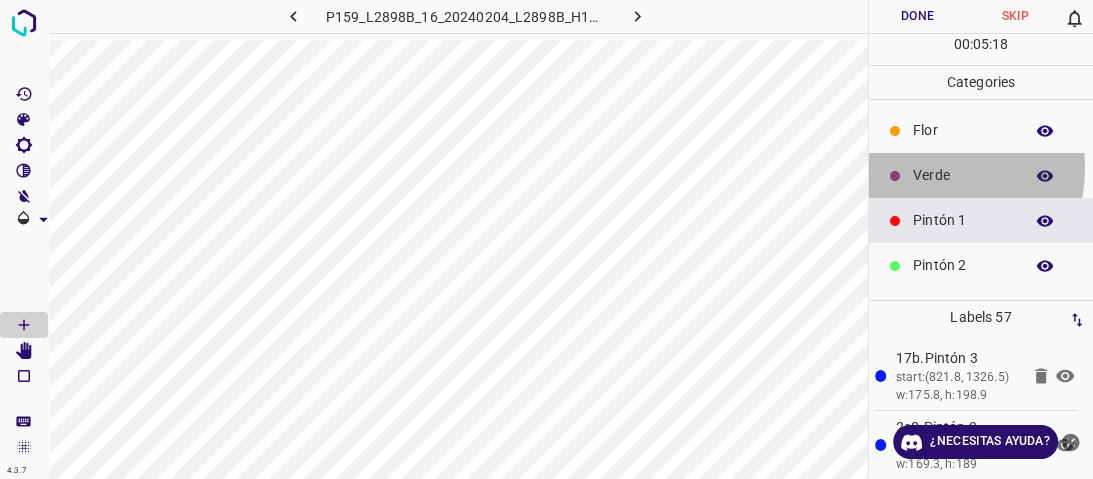 click on "Verde" at bounding box center [963, 175] 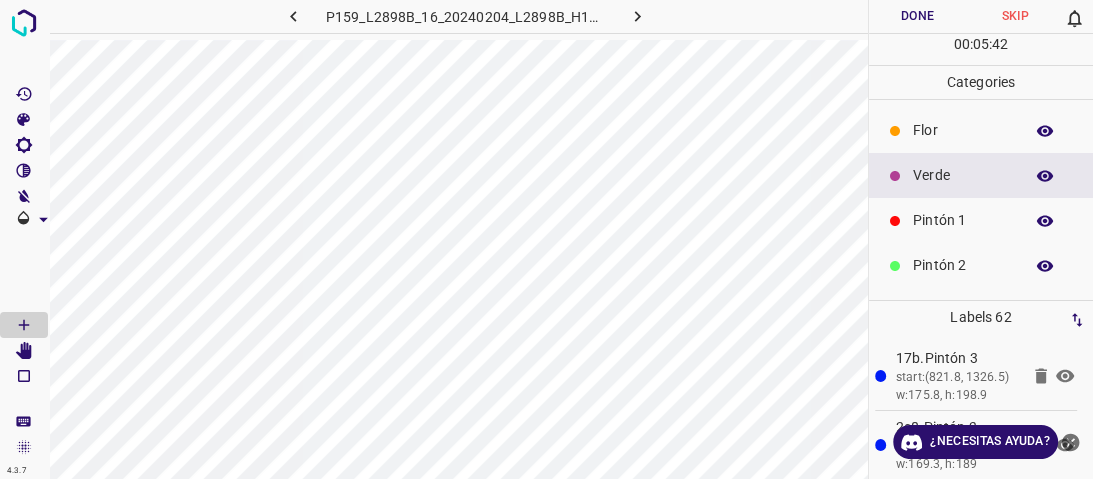 click on "Pintón 2" at bounding box center (963, 265) 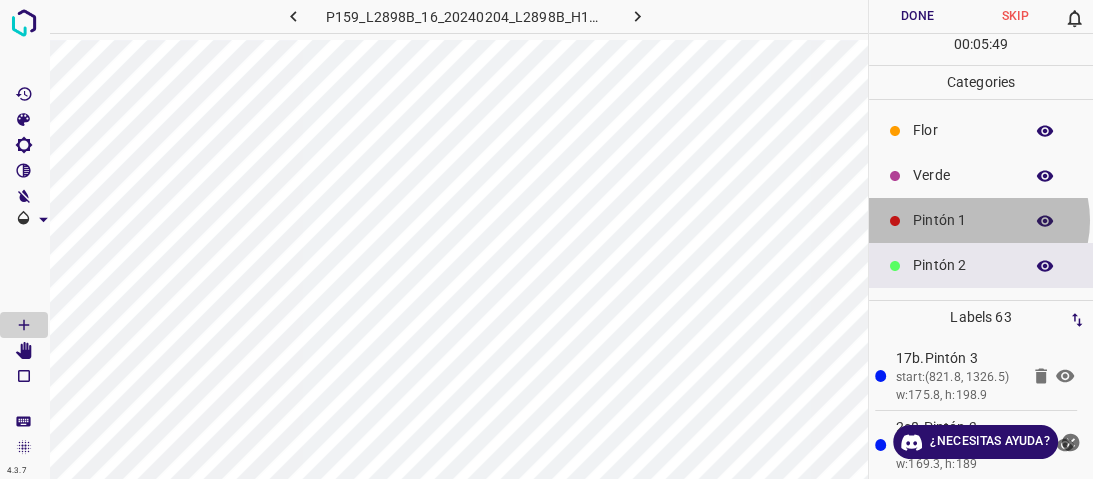 drag, startPoint x: 977, startPoint y: 220, endPoint x: 956, endPoint y: 228, distance: 22.472204 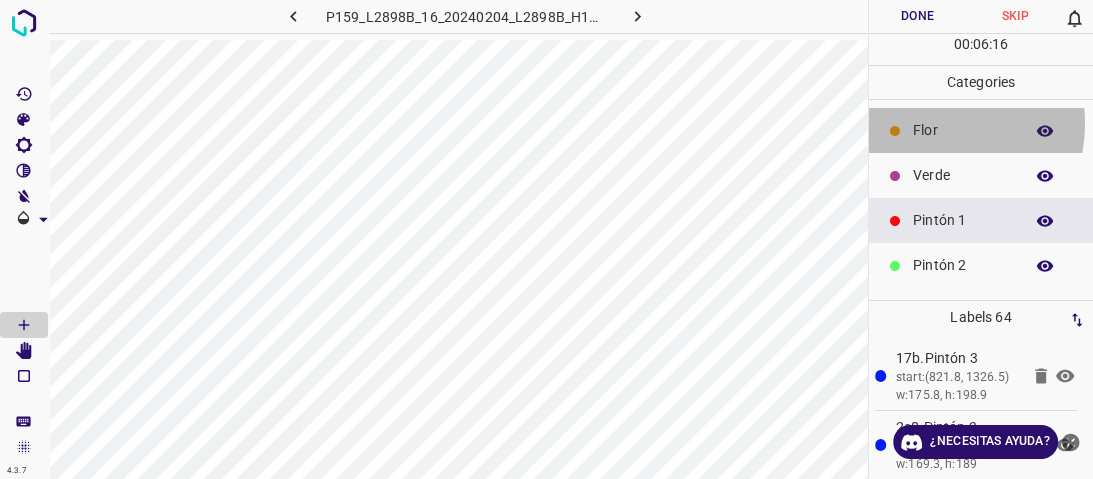 click on "Flor" at bounding box center (963, 130) 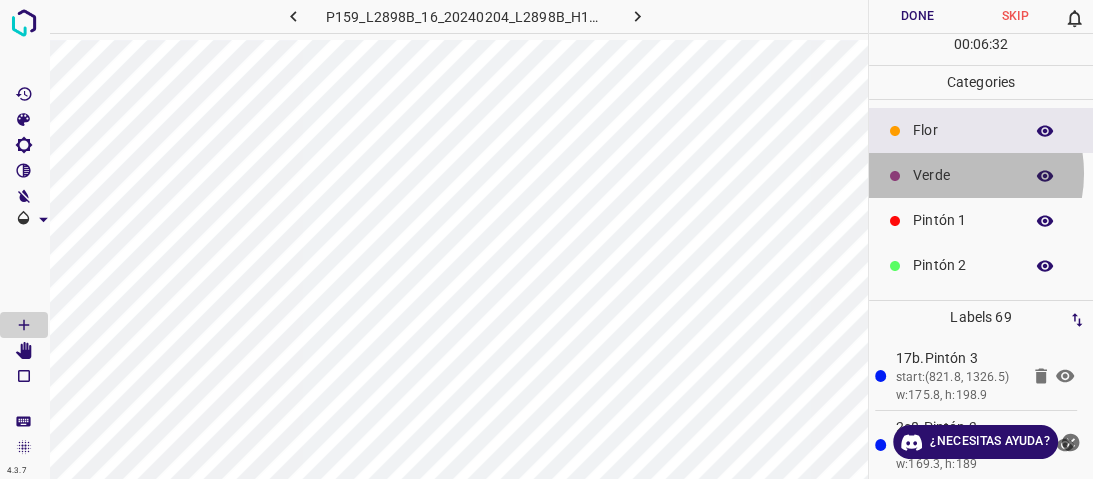 click on "Verde" at bounding box center [963, 175] 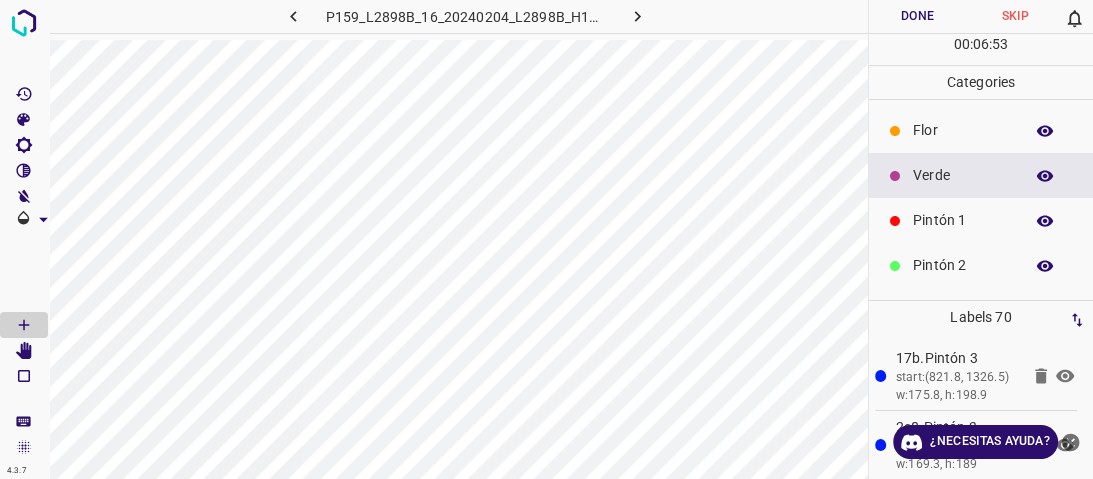click on "Pintón 1" at bounding box center [963, 220] 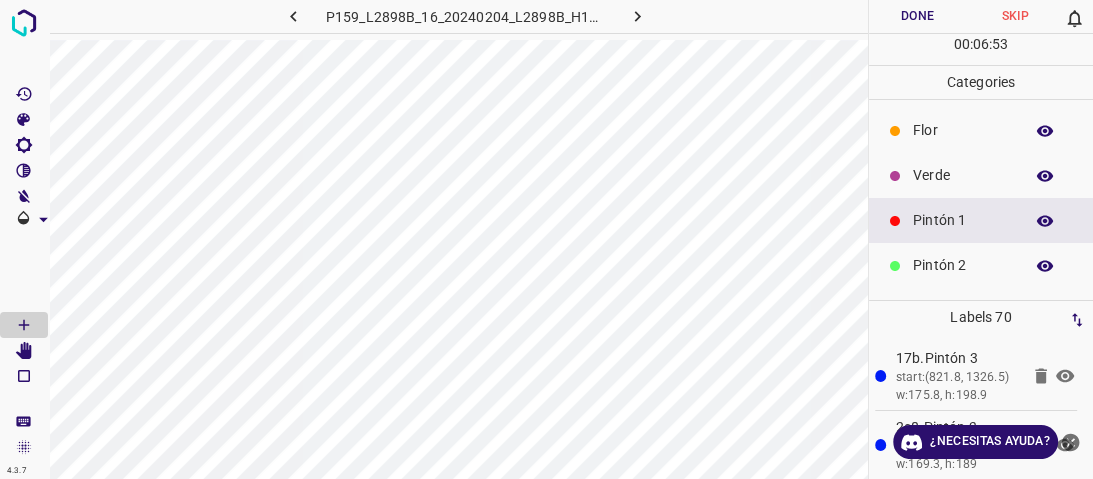 click on "Verde" at bounding box center (963, 175) 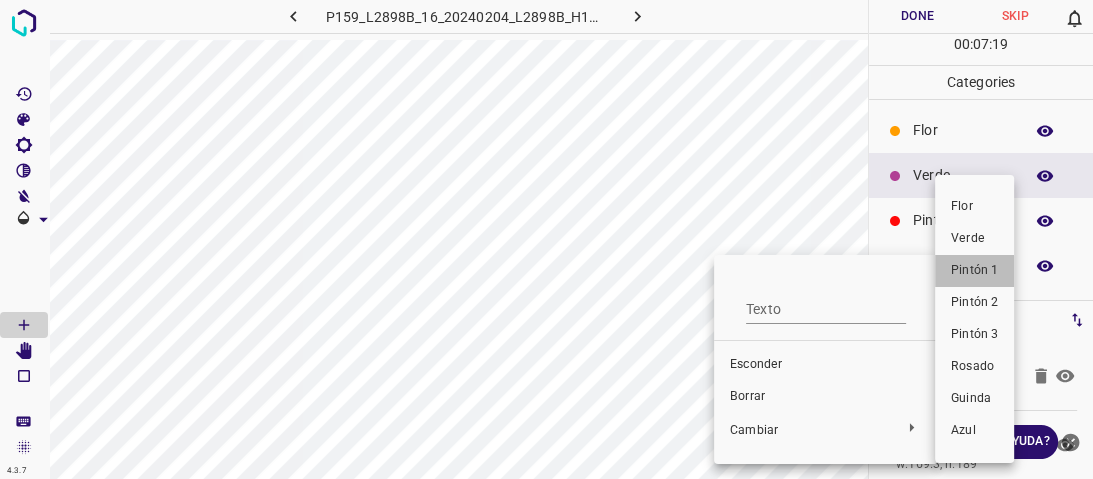 click on "Pintón 1" at bounding box center (974, 271) 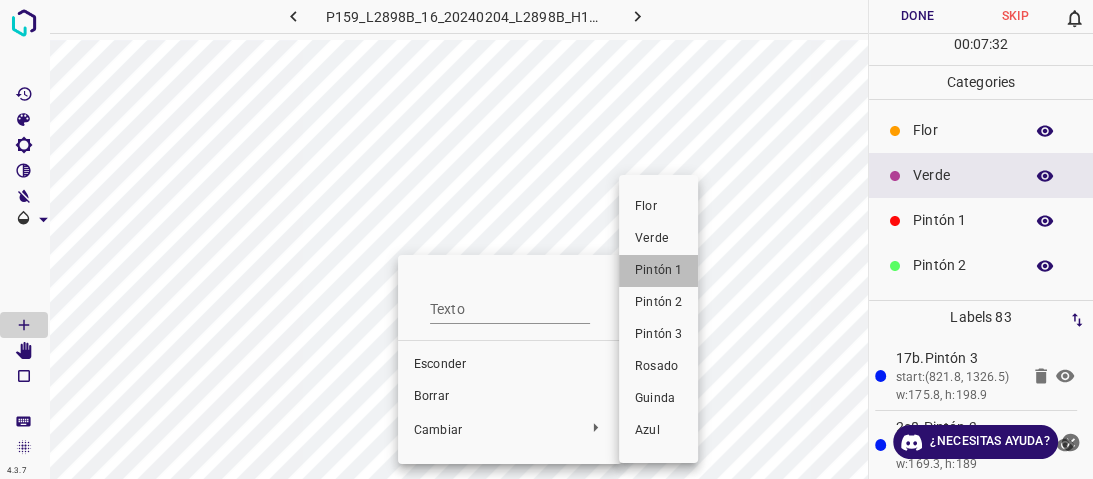 click on "Pintón 1" at bounding box center [658, 271] 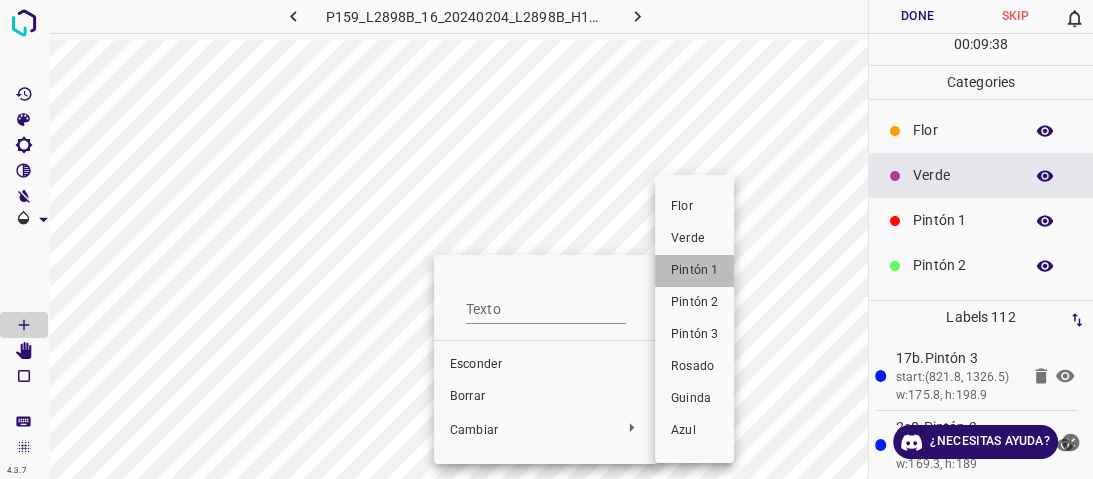 drag, startPoint x: 688, startPoint y: 276, endPoint x: 488, endPoint y: 298, distance: 201.20636 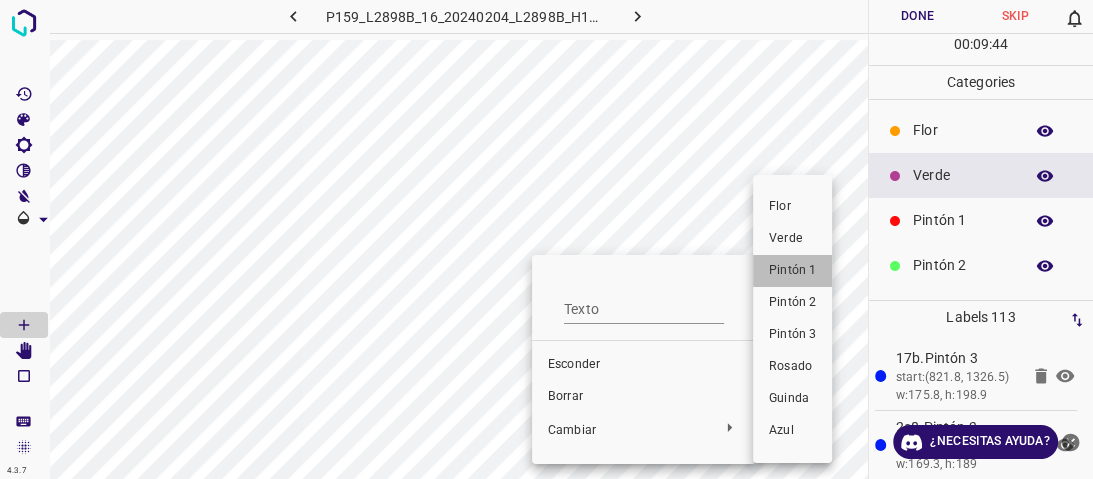 click on "Pintón 1" at bounding box center [792, 271] 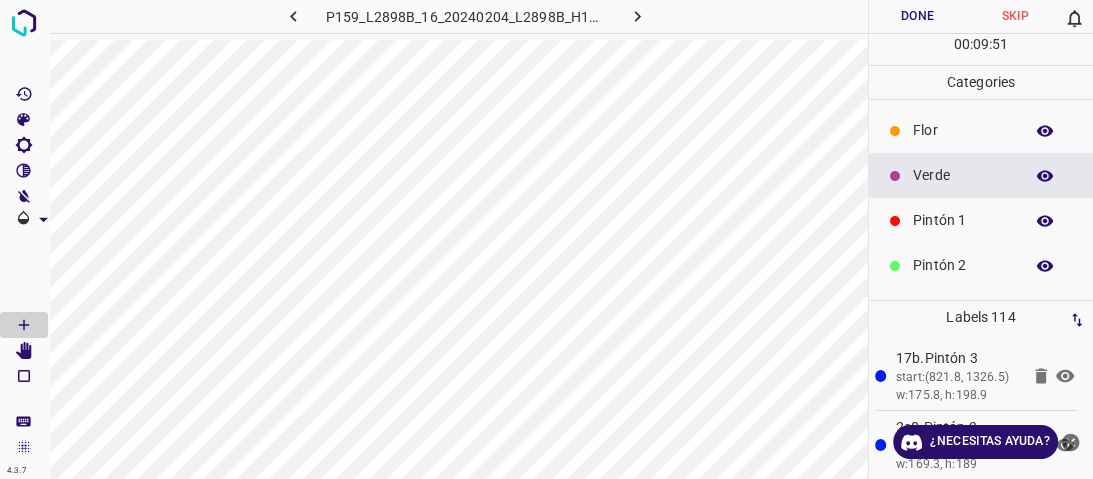 click on "Verde" at bounding box center (981, 175) 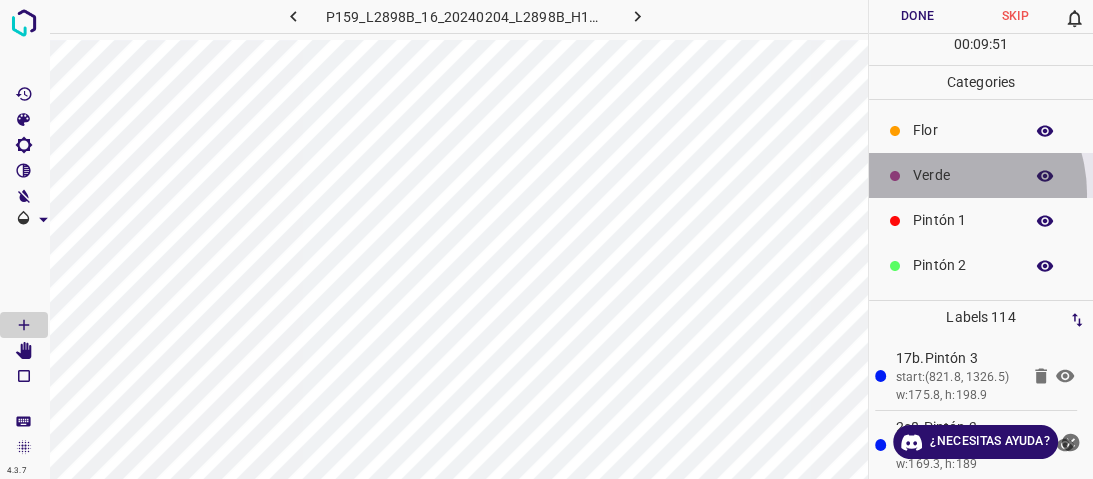 click on "Verde" at bounding box center (981, 175) 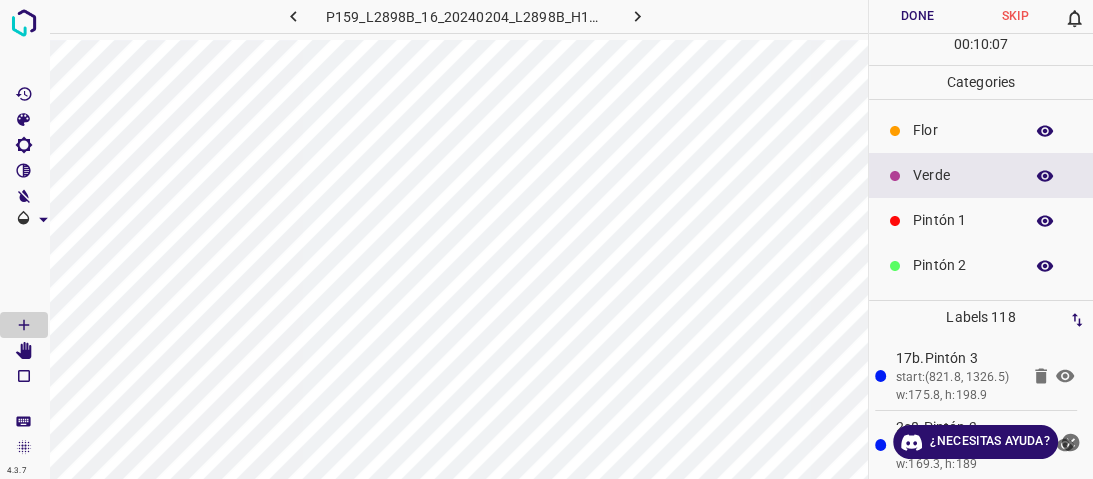 click on "Flor" at bounding box center [963, 130] 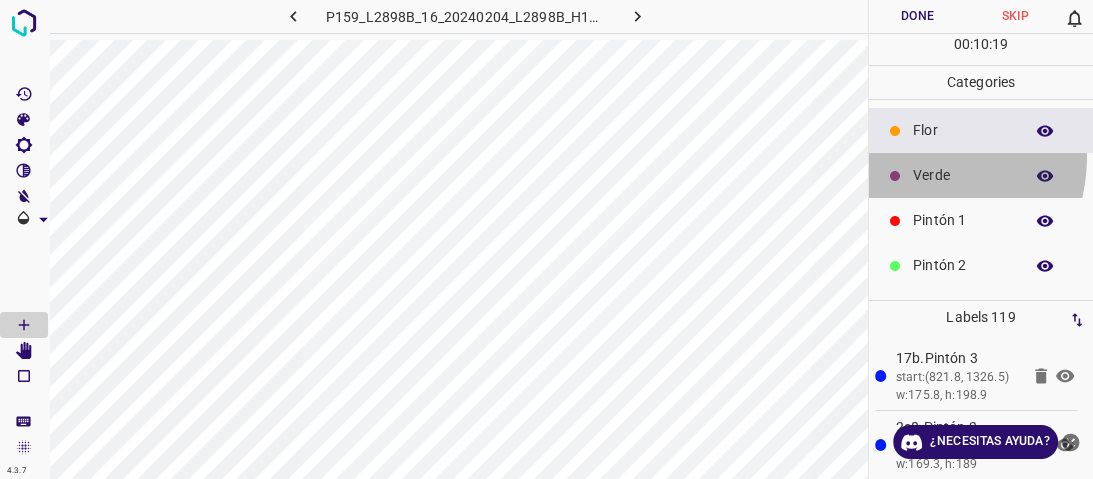 click on "Verde" at bounding box center [981, 175] 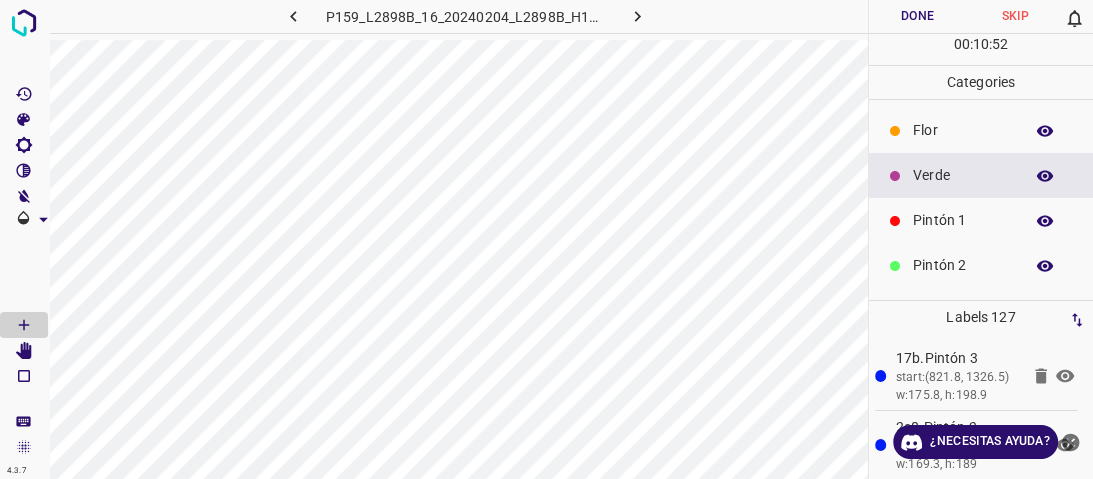 click 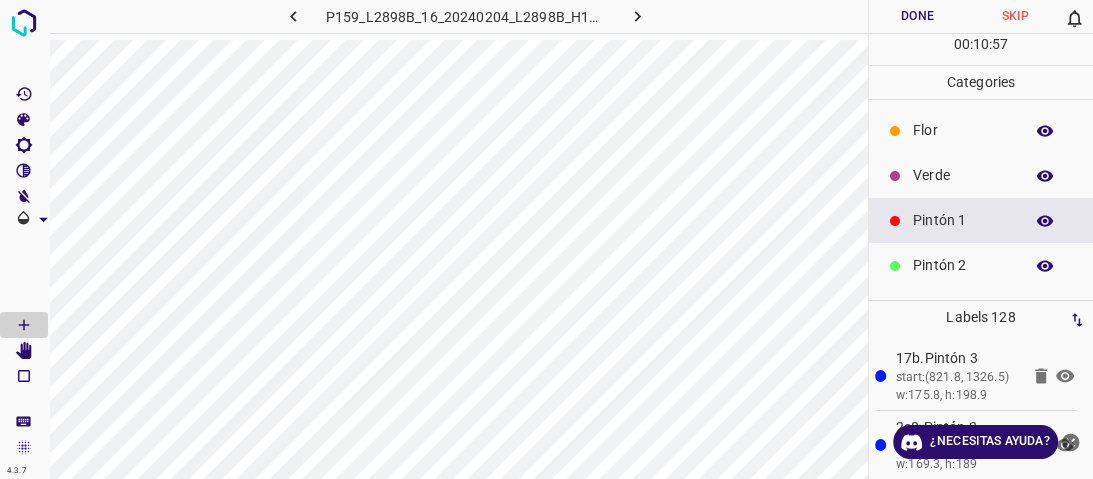 click on "Verde" at bounding box center [981, 175] 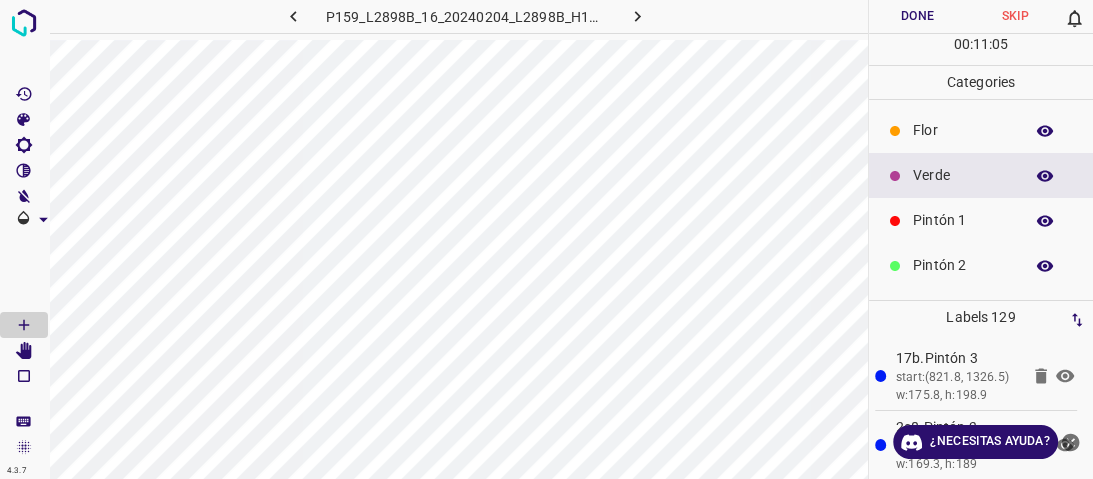 click on "Flor" at bounding box center [963, 130] 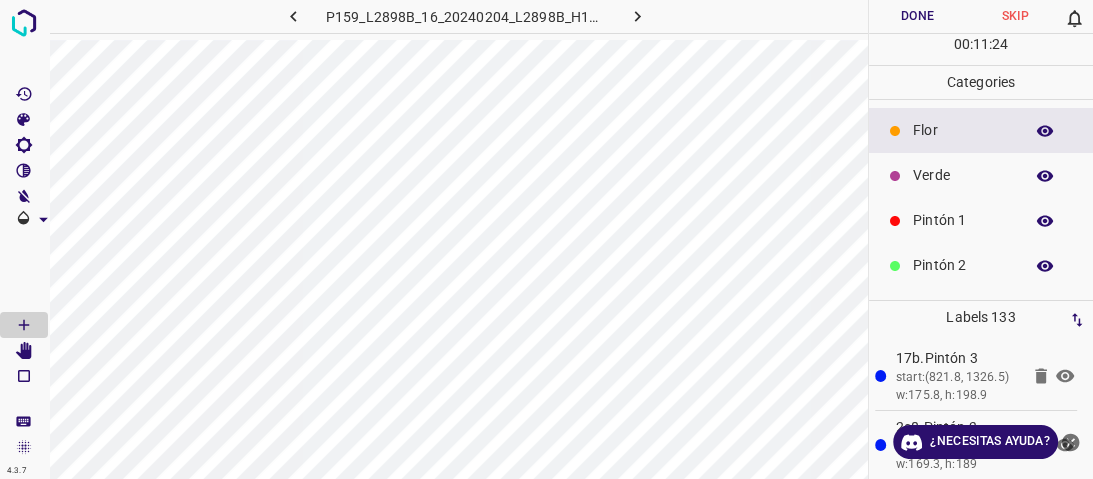 click on "Verde" at bounding box center [981, 175] 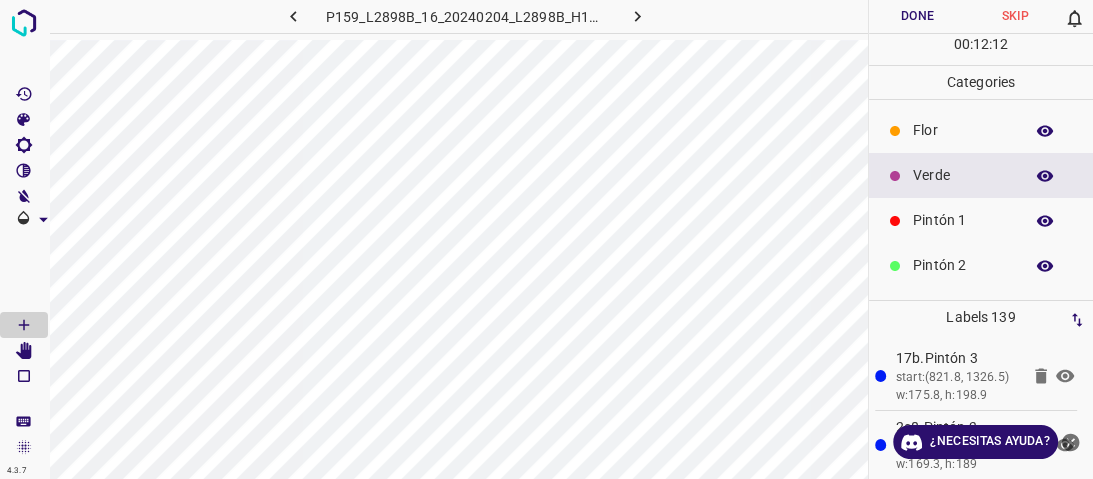 click on "Flor" at bounding box center (963, 130) 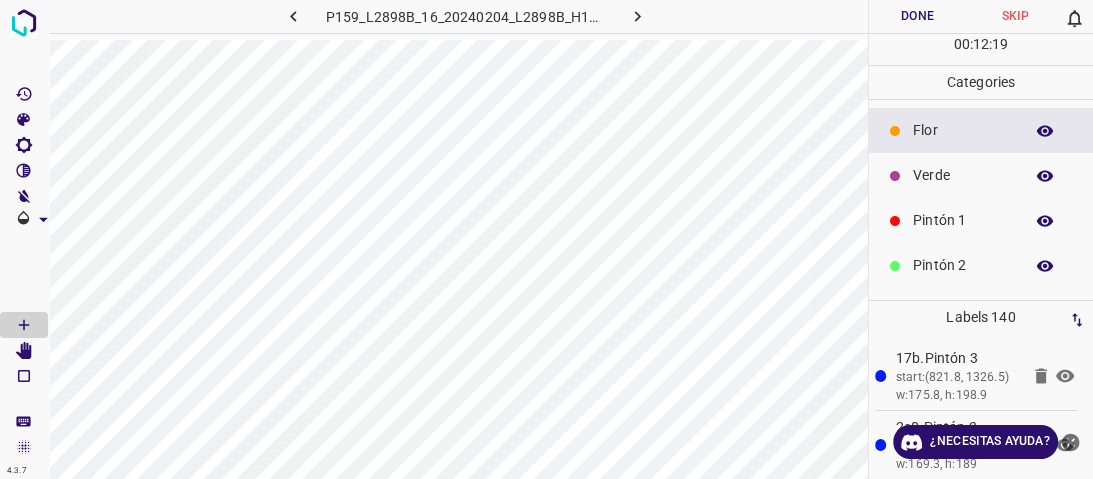 click on "Verde" at bounding box center [963, 175] 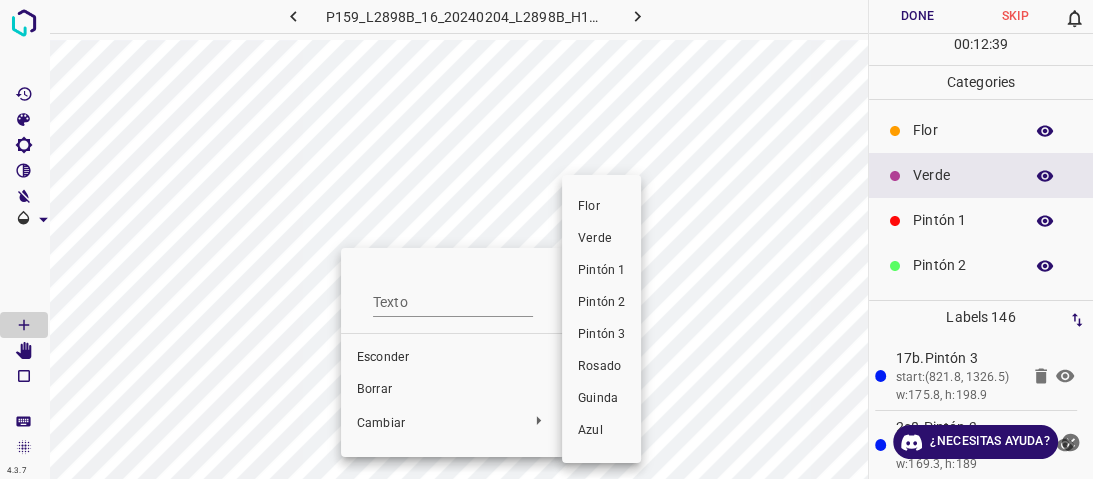 click on "Pintón 1" at bounding box center (601, 270) 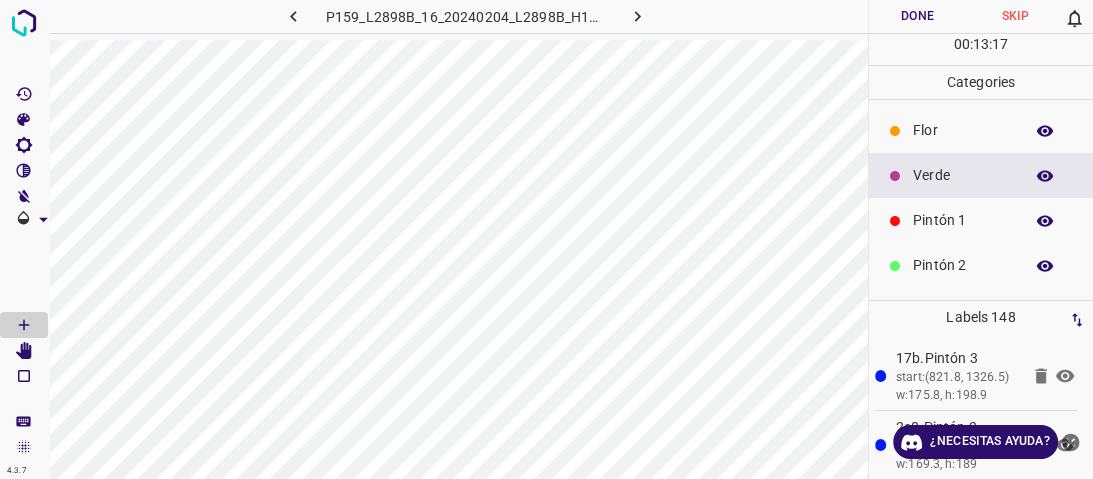 click on "Verde" at bounding box center (981, 175) 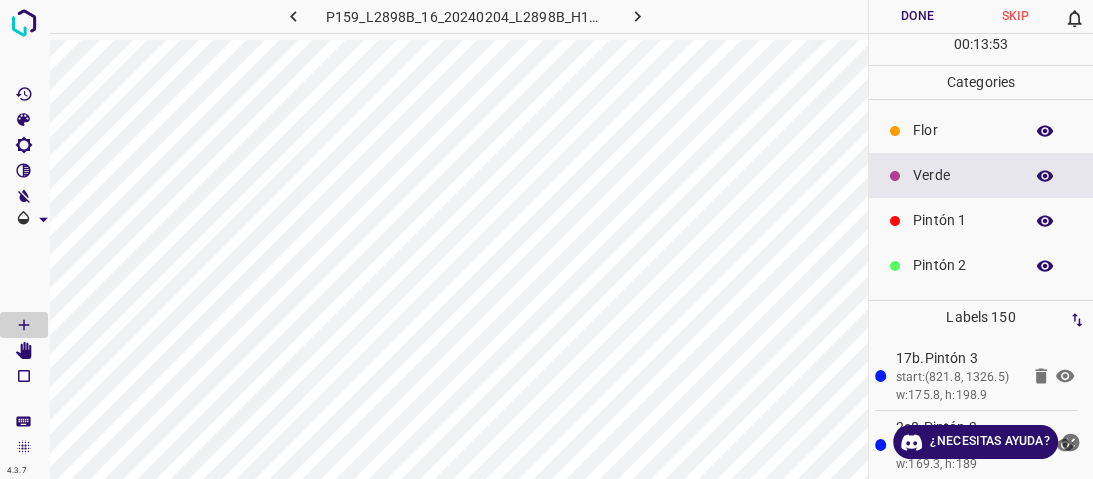 click on "Pintón 1" at bounding box center [963, 220] 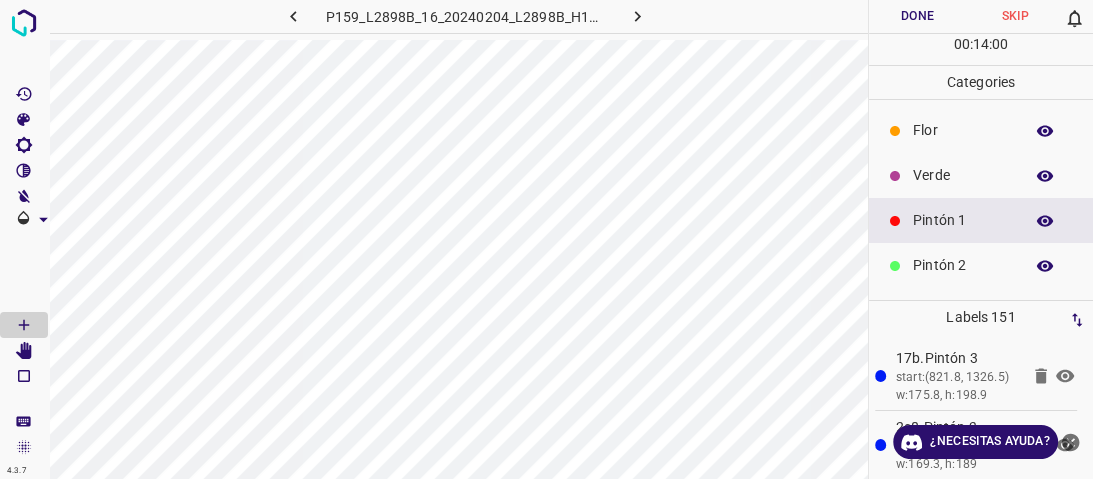 drag, startPoint x: 965, startPoint y: 180, endPoint x: 952, endPoint y: 185, distance: 13.928389 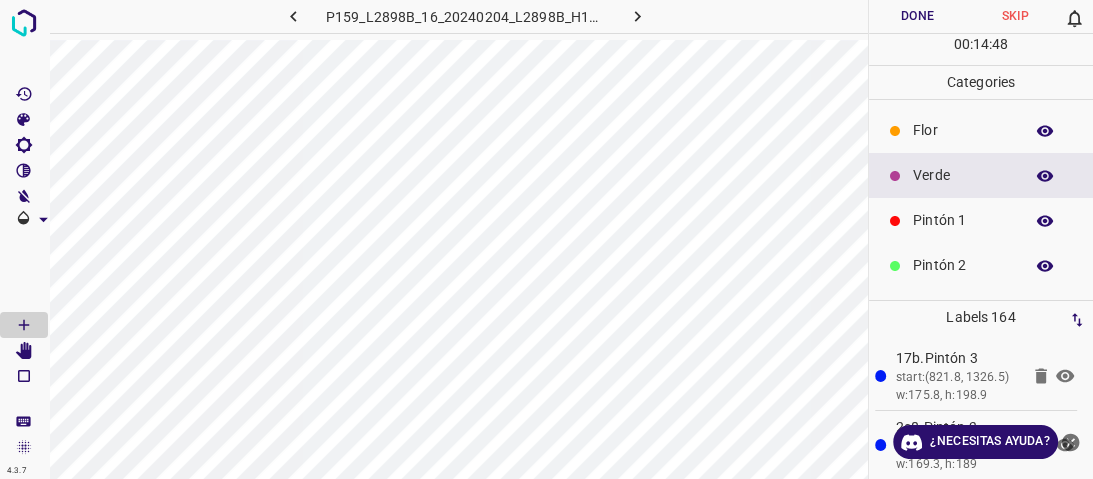 click at bounding box center (895, 131) 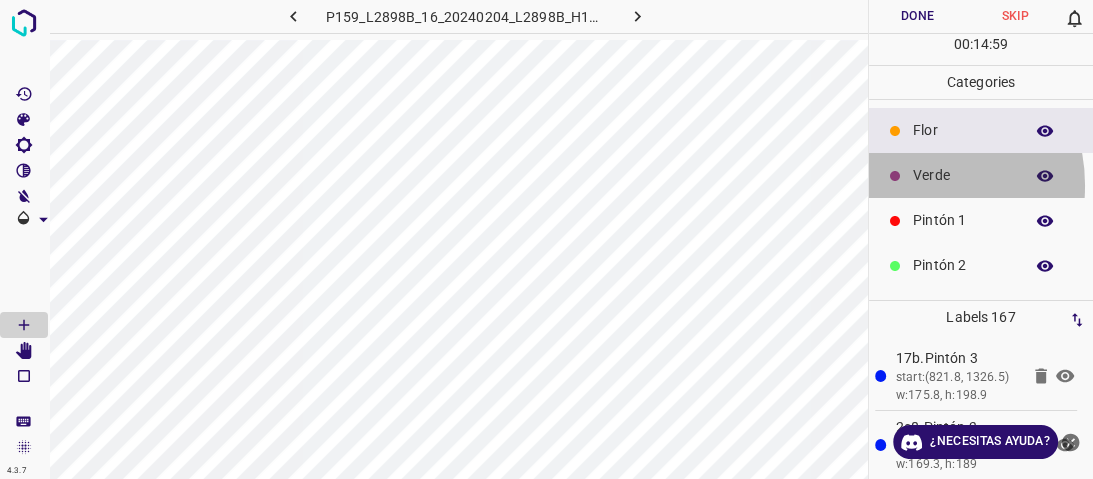 click on "Verde" at bounding box center (981, 175) 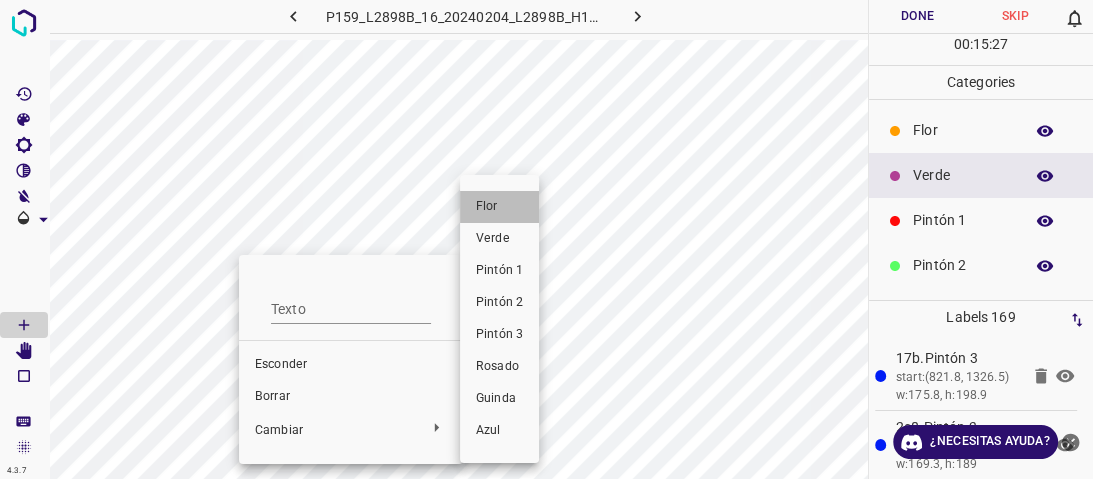 click on "Flor" at bounding box center (499, 207) 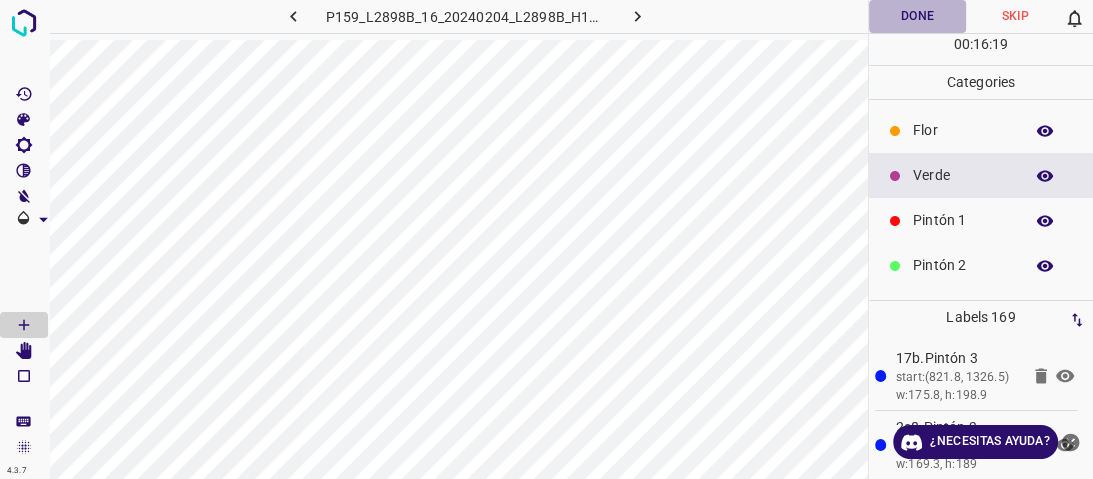 click on "Done" at bounding box center (918, 16) 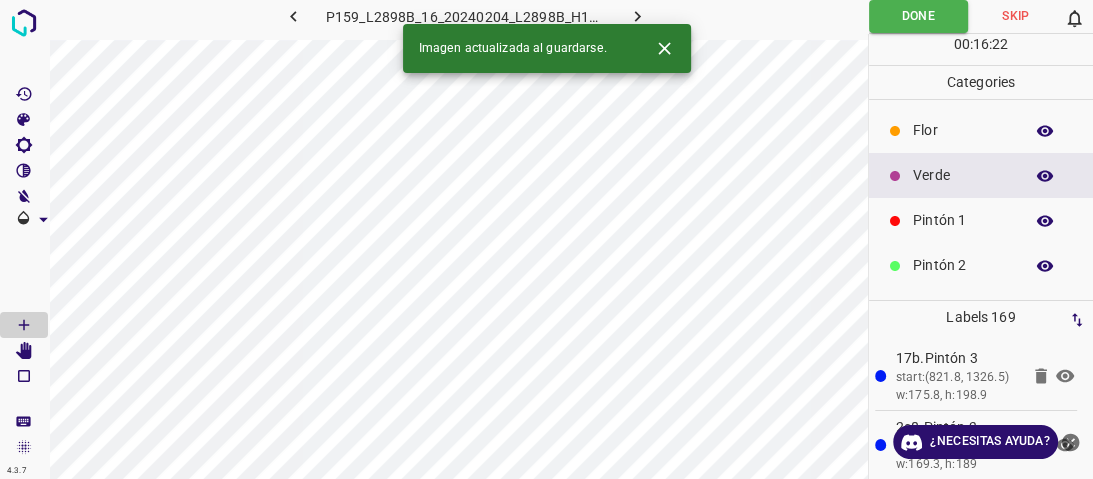 click 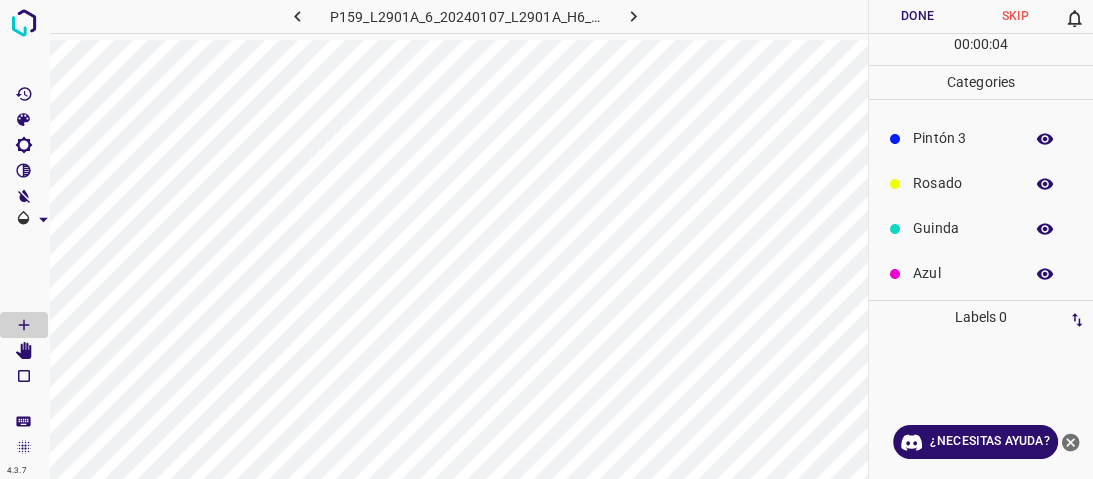 scroll, scrollTop: 176, scrollLeft: 0, axis: vertical 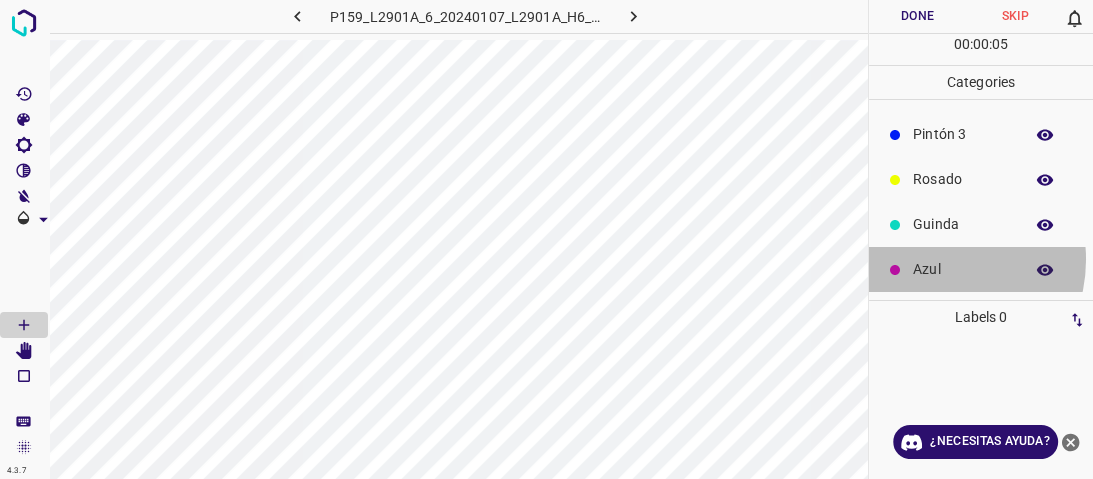click on "Azul" at bounding box center (963, 269) 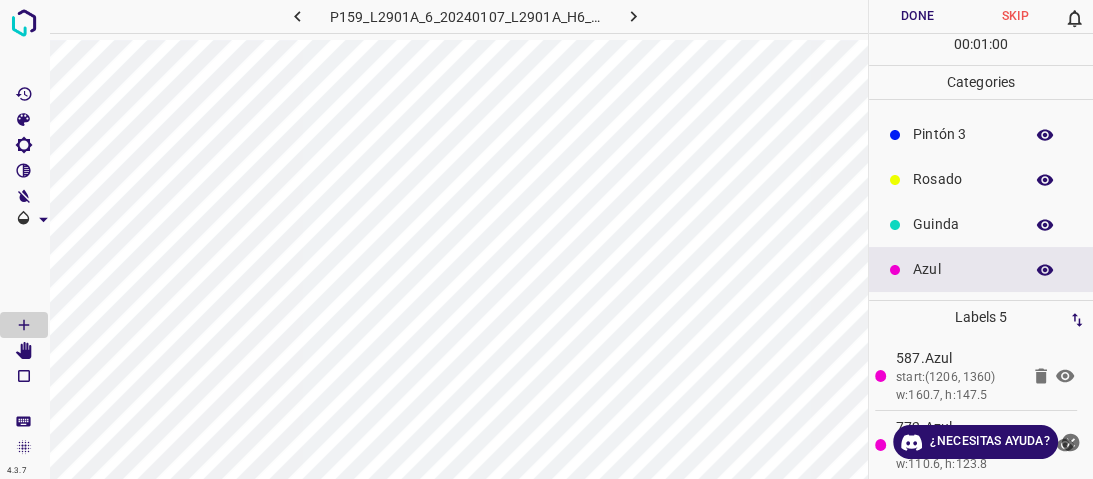 scroll, scrollTop: 16, scrollLeft: 0, axis: vertical 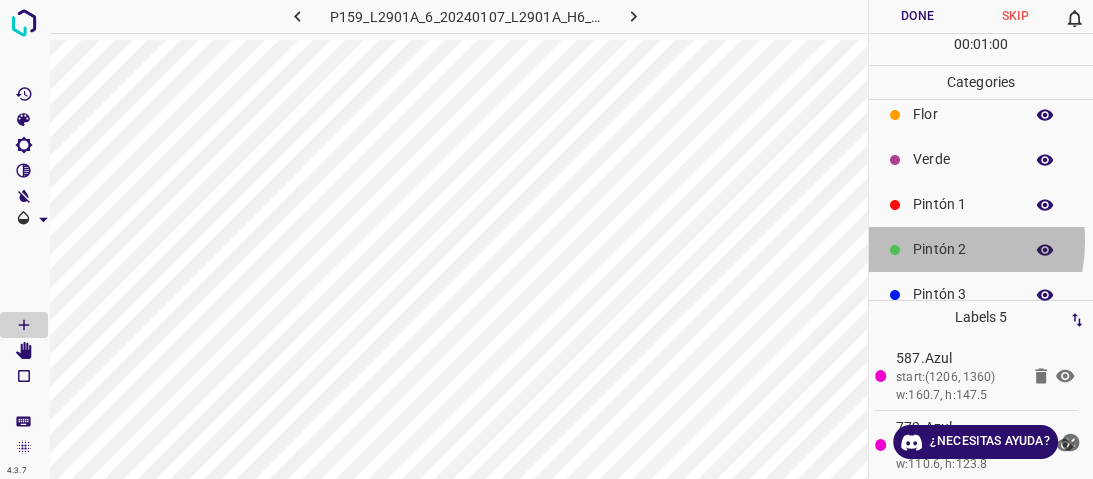 click on "Pintón 2" at bounding box center (963, 249) 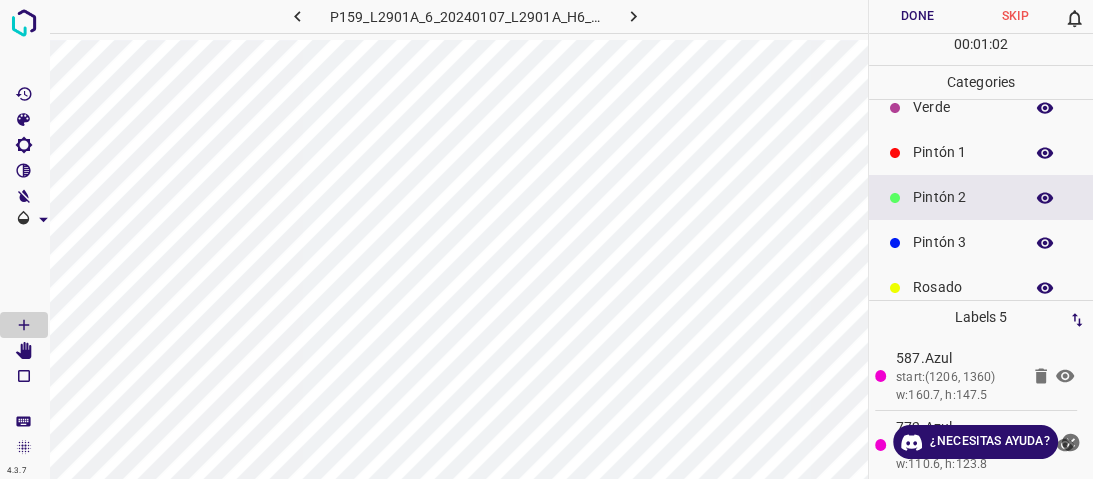 scroll, scrollTop: 96, scrollLeft: 0, axis: vertical 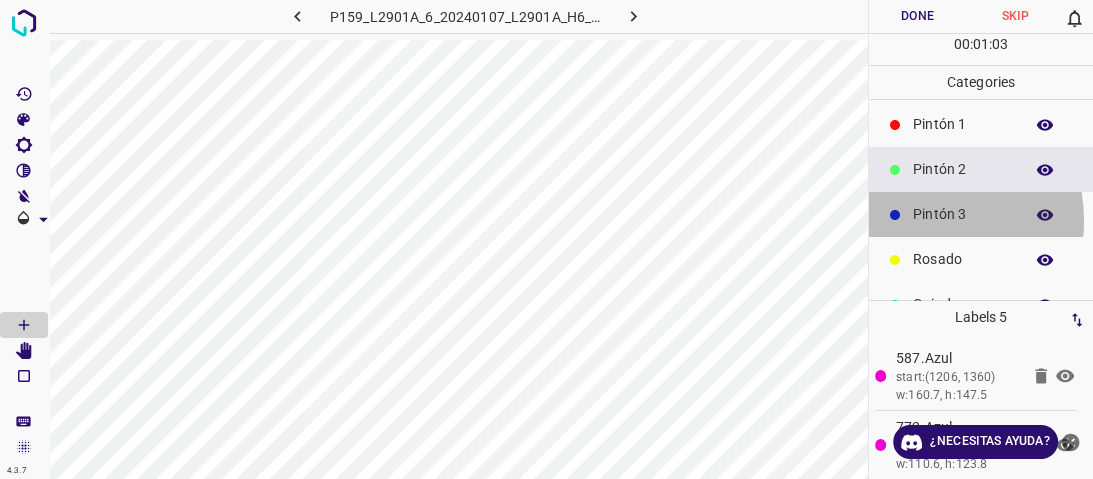 click on "Pintón 3" at bounding box center (963, 214) 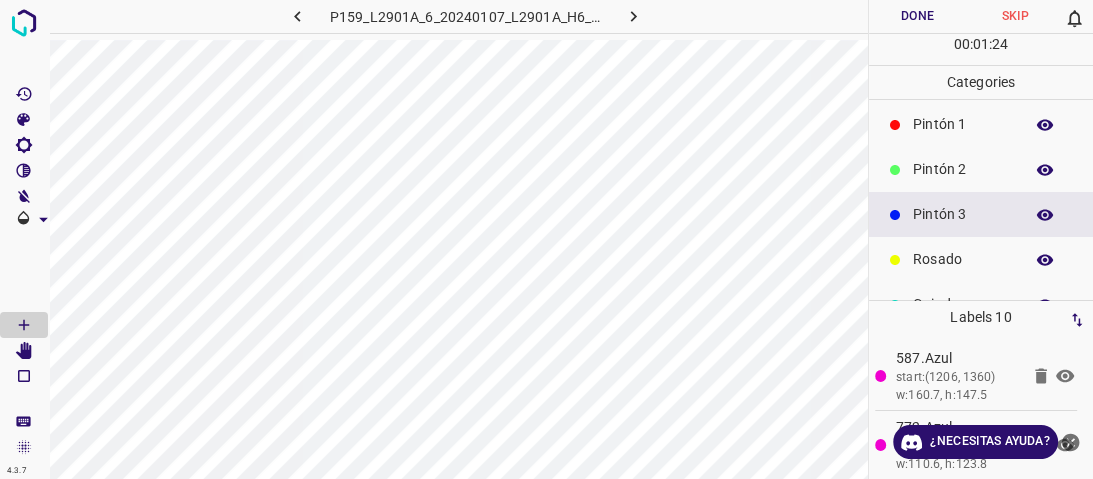 click on "Pintón 2" at bounding box center [963, 169] 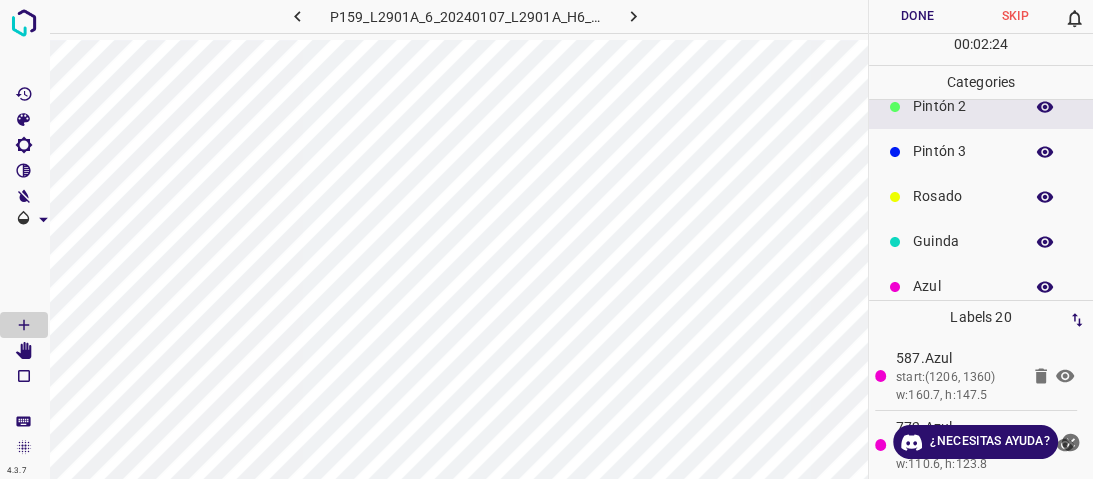 scroll, scrollTop: 176, scrollLeft: 0, axis: vertical 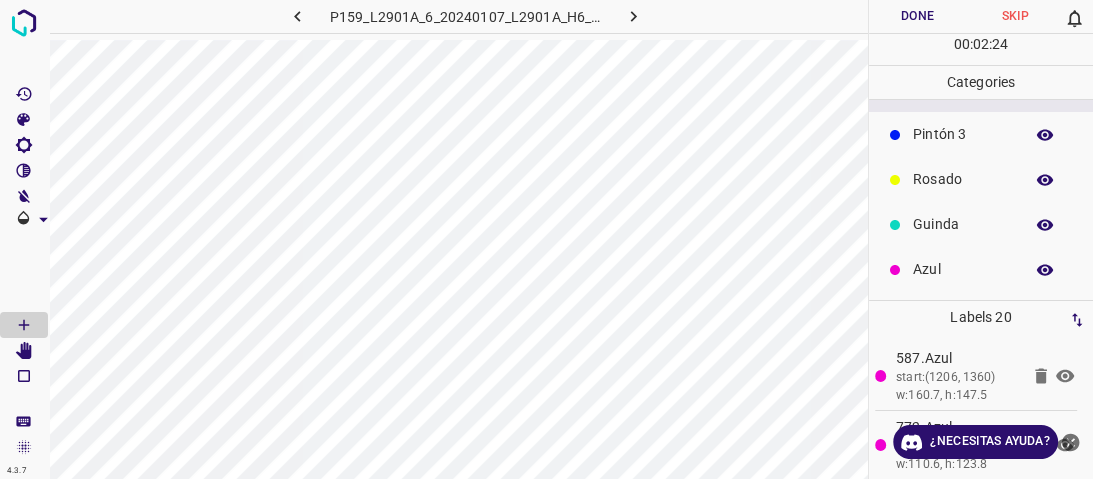 click on "Guinda" at bounding box center [981, 224] 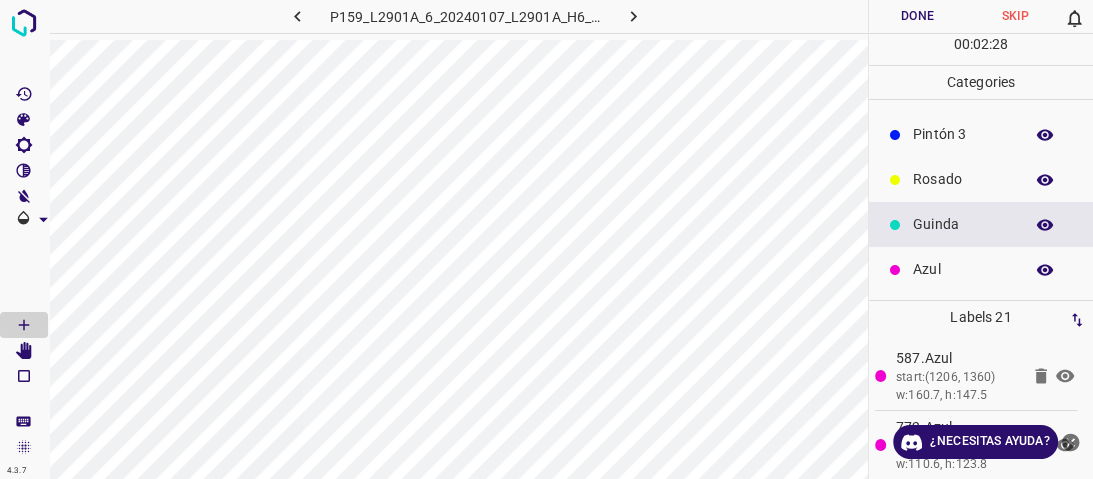 click on "Azul" at bounding box center (963, 269) 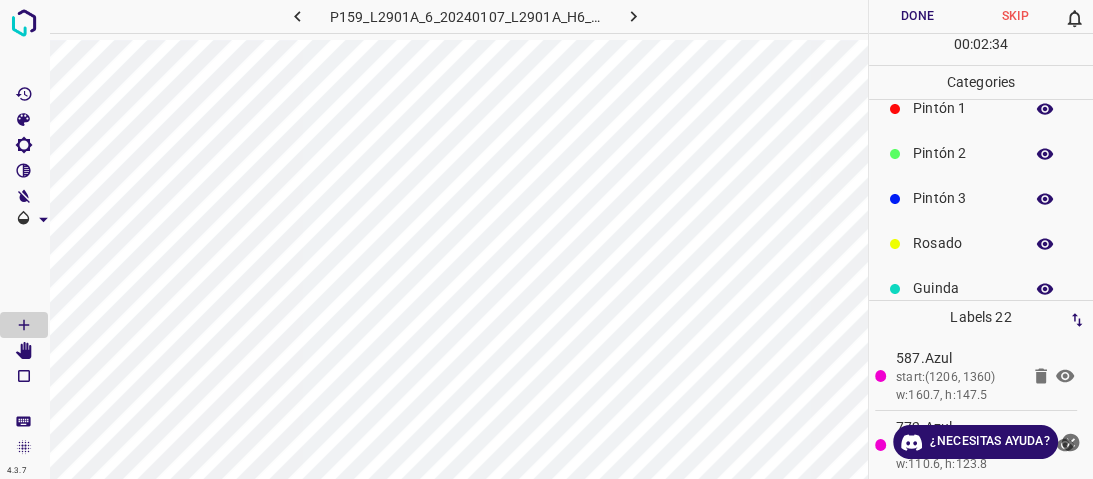 scroll, scrollTop: 96, scrollLeft: 0, axis: vertical 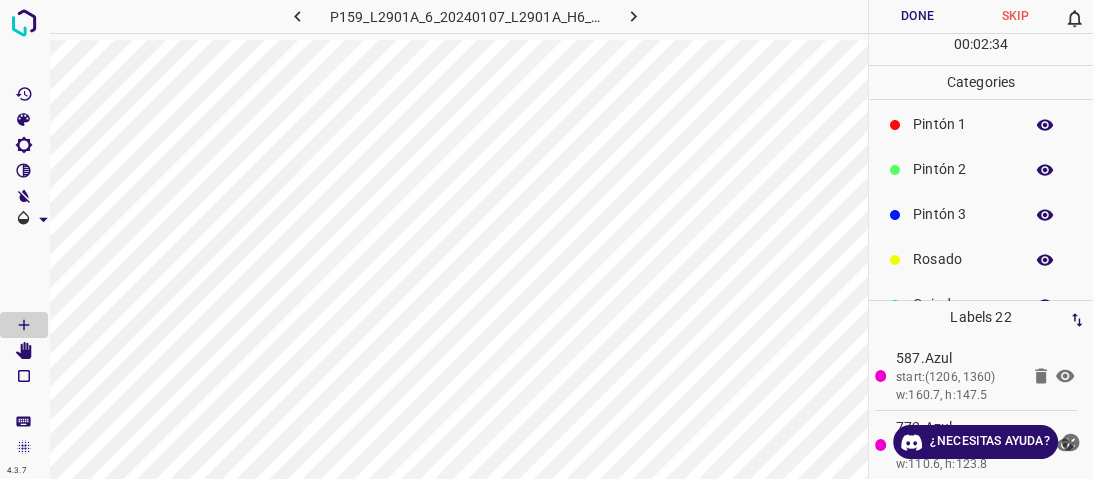 click on "Pintón 3" at bounding box center (963, 214) 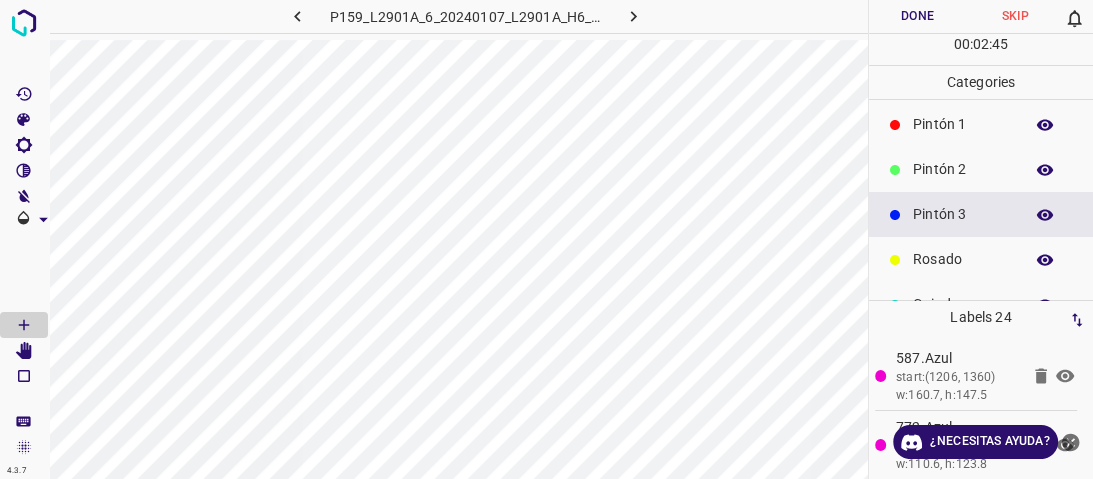 click on "Pintón 2" at bounding box center (981, 169) 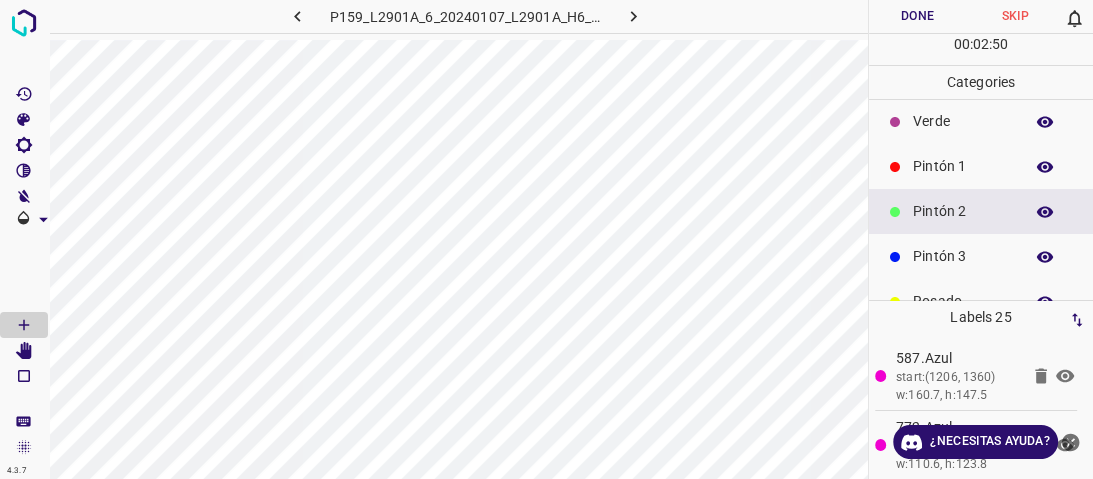 scroll, scrollTop: 16, scrollLeft: 0, axis: vertical 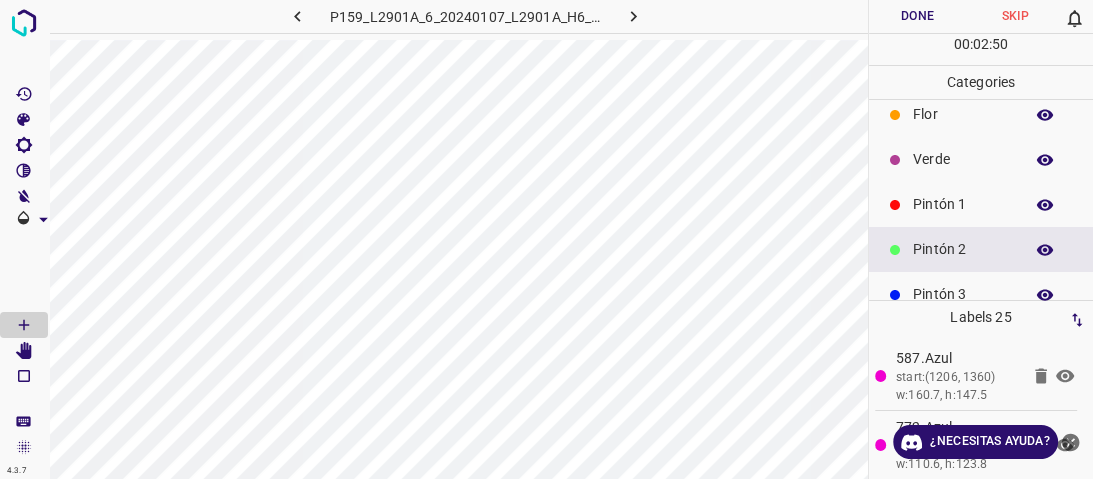 click on "Pintón 1" at bounding box center (963, 204) 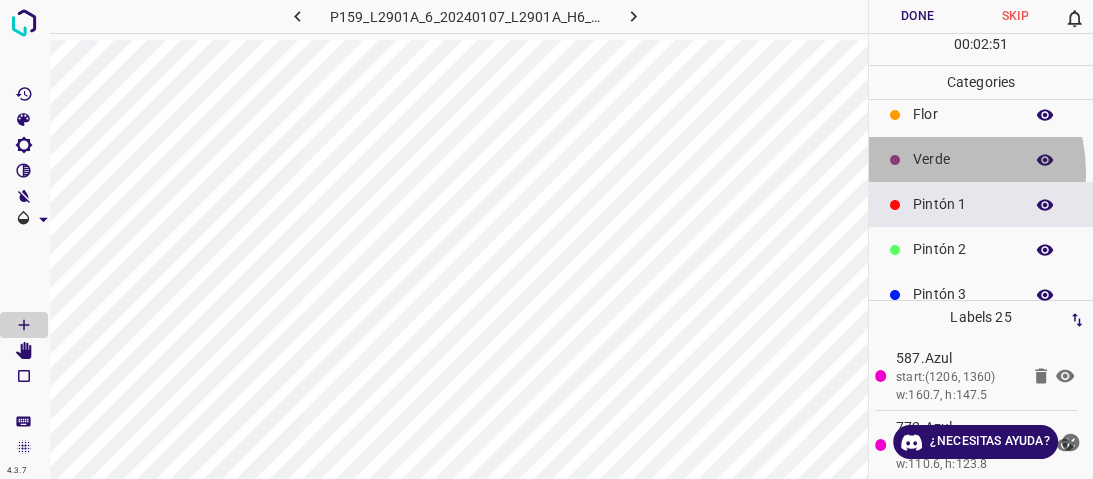click on "Verde" at bounding box center [981, 159] 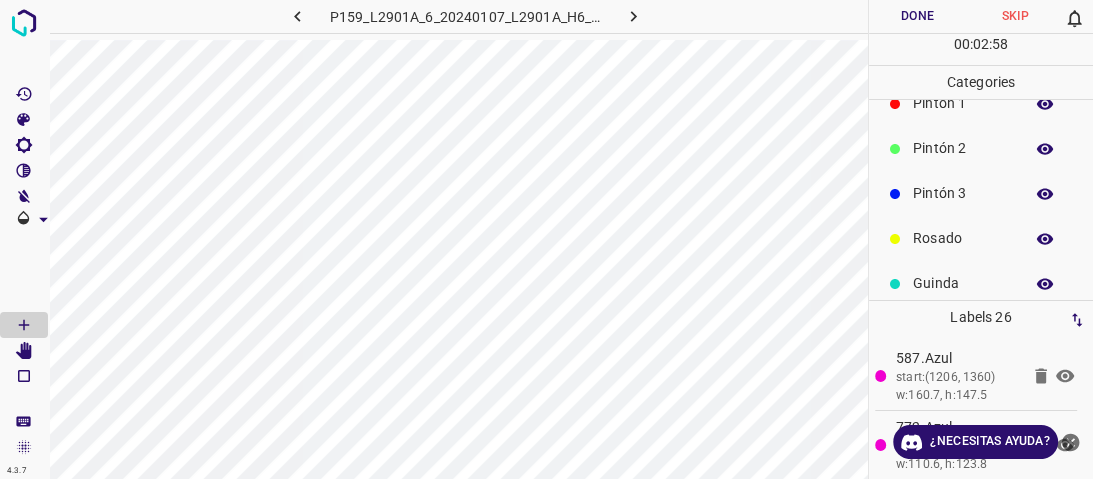 scroll, scrollTop: 176, scrollLeft: 0, axis: vertical 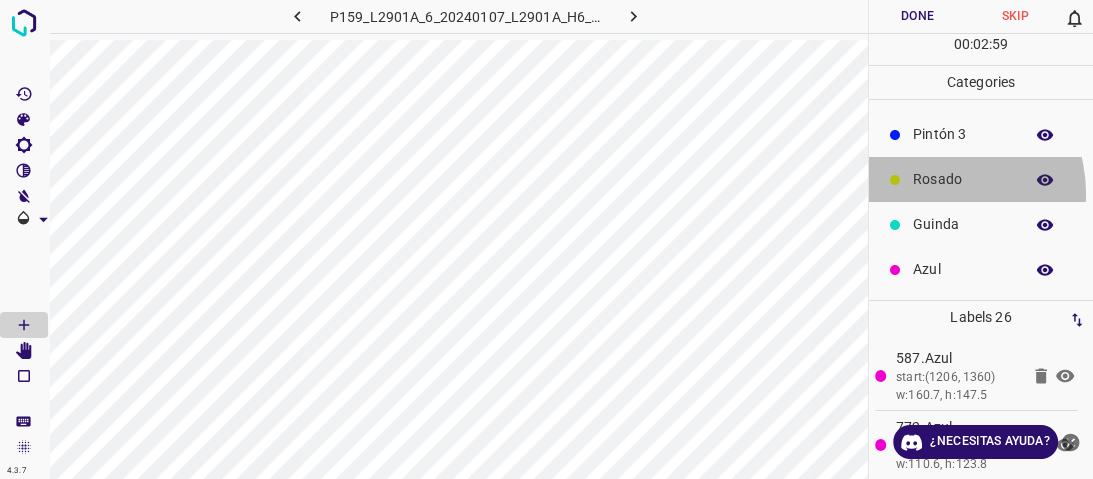 click on "Rosado" at bounding box center [981, 179] 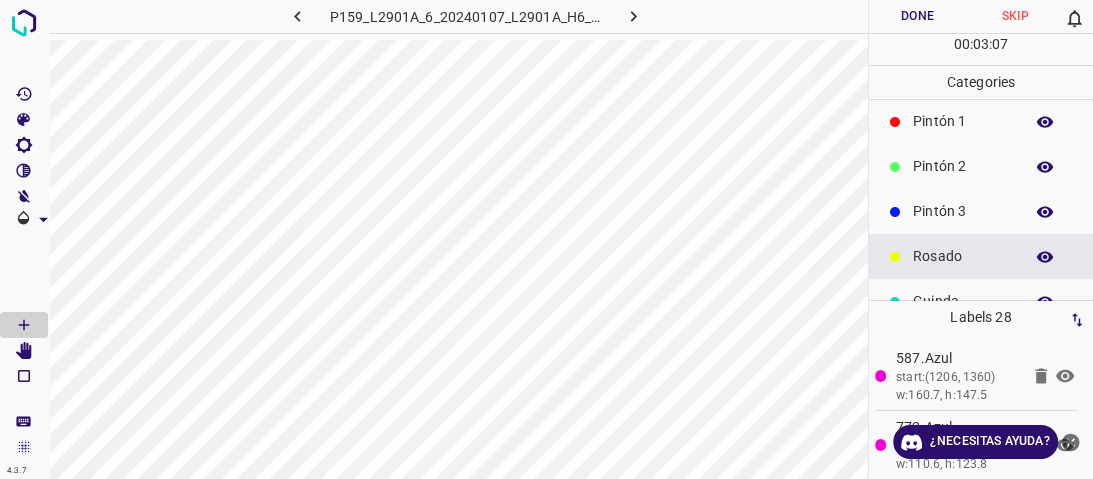 scroll, scrollTop: 96, scrollLeft: 0, axis: vertical 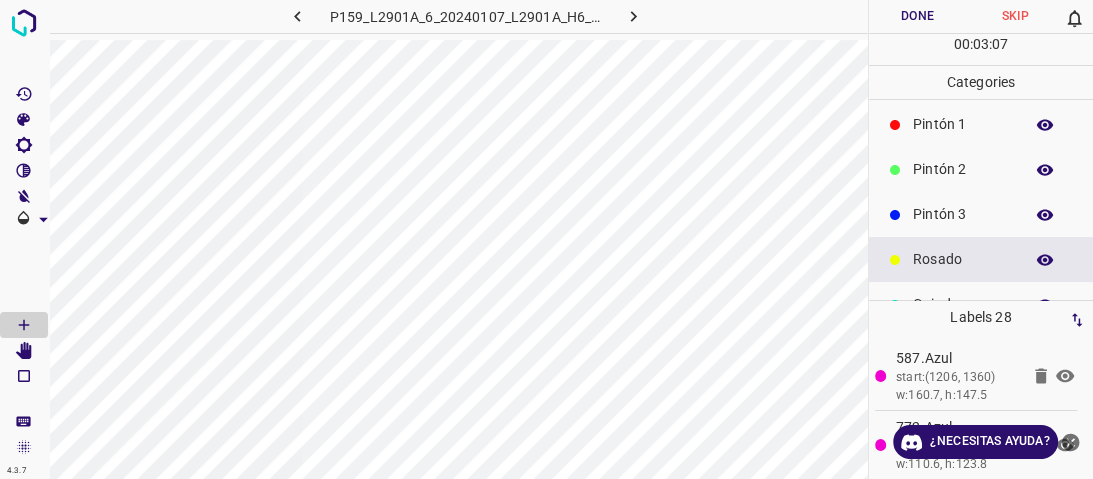 click on "Pintón 3" at bounding box center [963, 214] 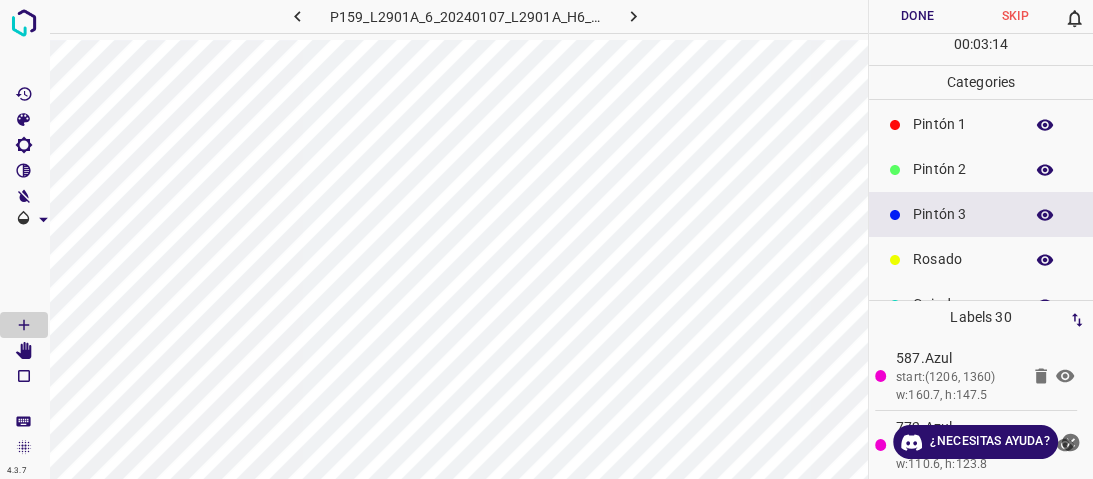 scroll, scrollTop: 176, scrollLeft: 0, axis: vertical 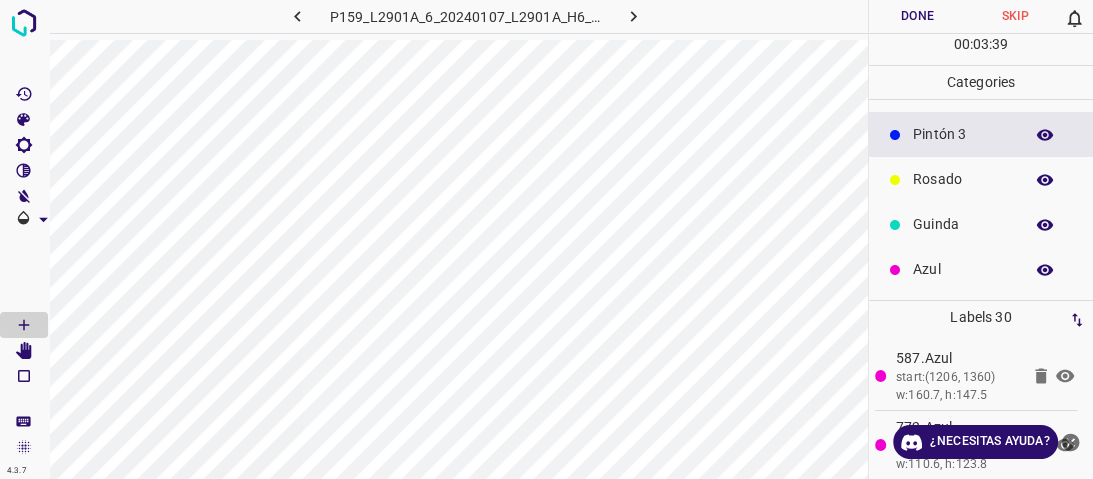 click on "Guinda" at bounding box center [981, 224] 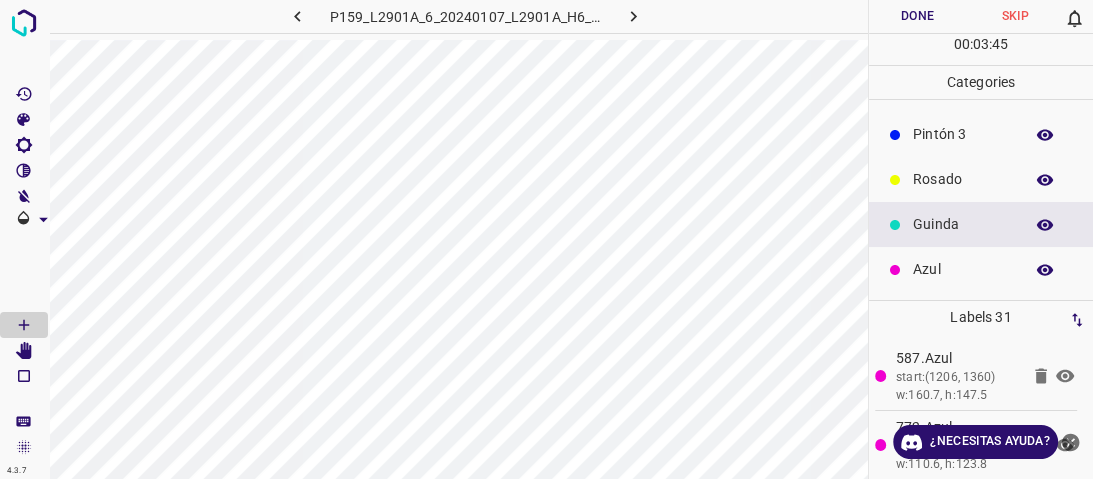 click on "Azul" at bounding box center (963, 269) 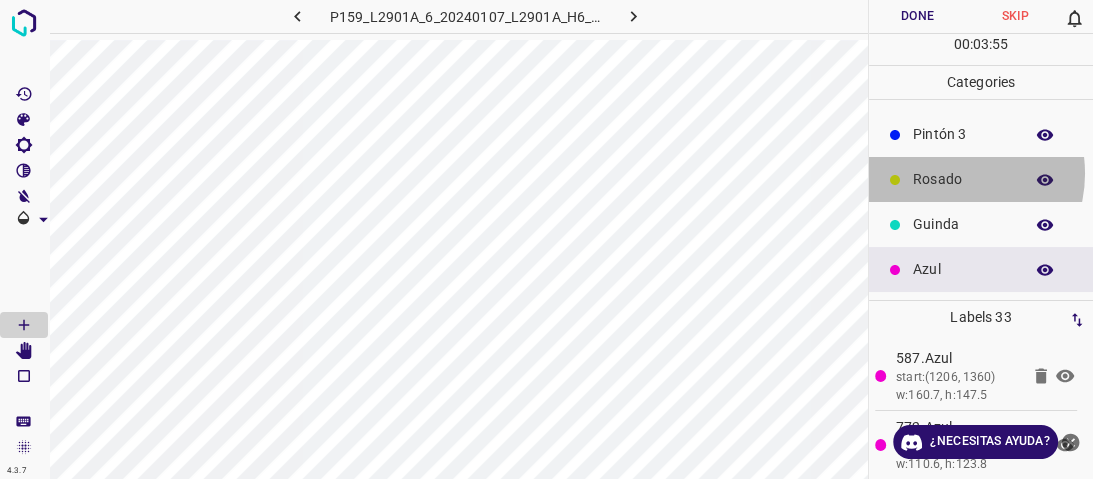 click on "Rosado" at bounding box center [963, 179] 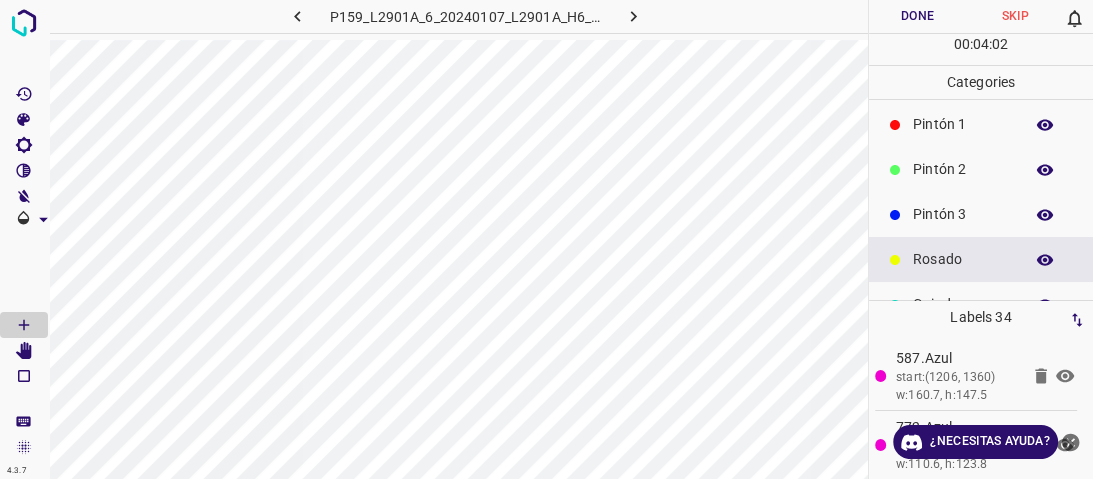 scroll, scrollTop: 176, scrollLeft: 0, axis: vertical 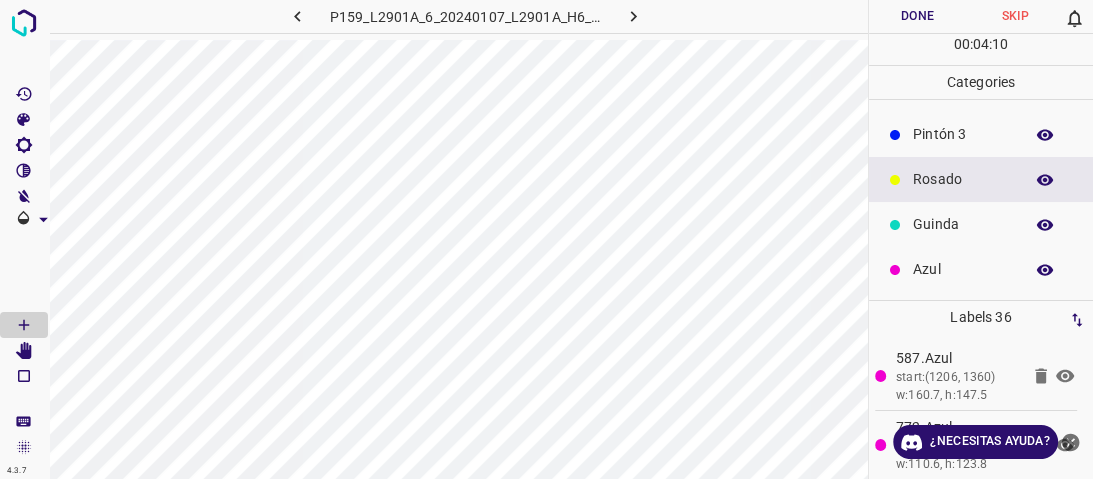 click on "Azul" at bounding box center [963, 269] 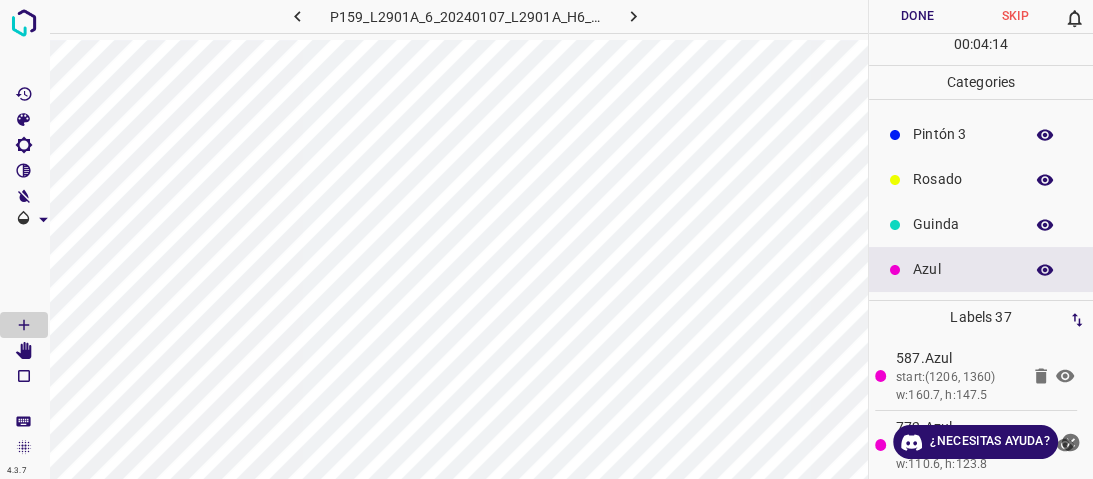 drag, startPoint x: 931, startPoint y: 226, endPoint x: 904, endPoint y: 235, distance: 28.460499 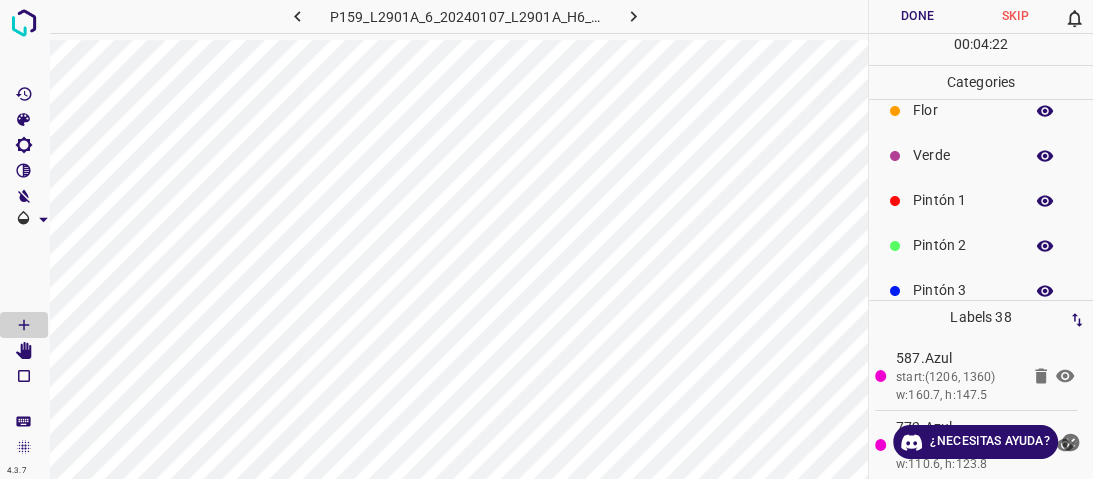 scroll, scrollTop: 16, scrollLeft: 0, axis: vertical 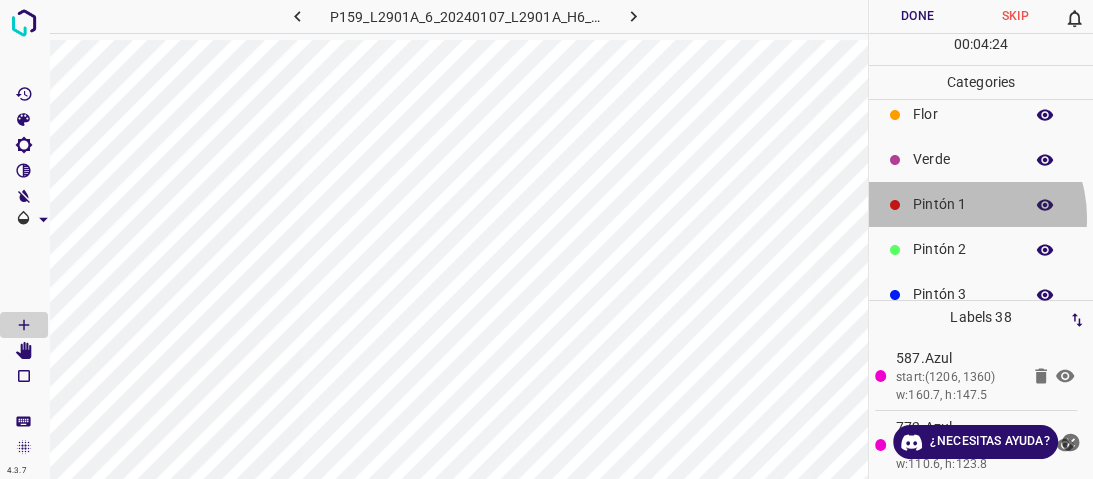 click on "Pintón 1" at bounding box center [981, 204] 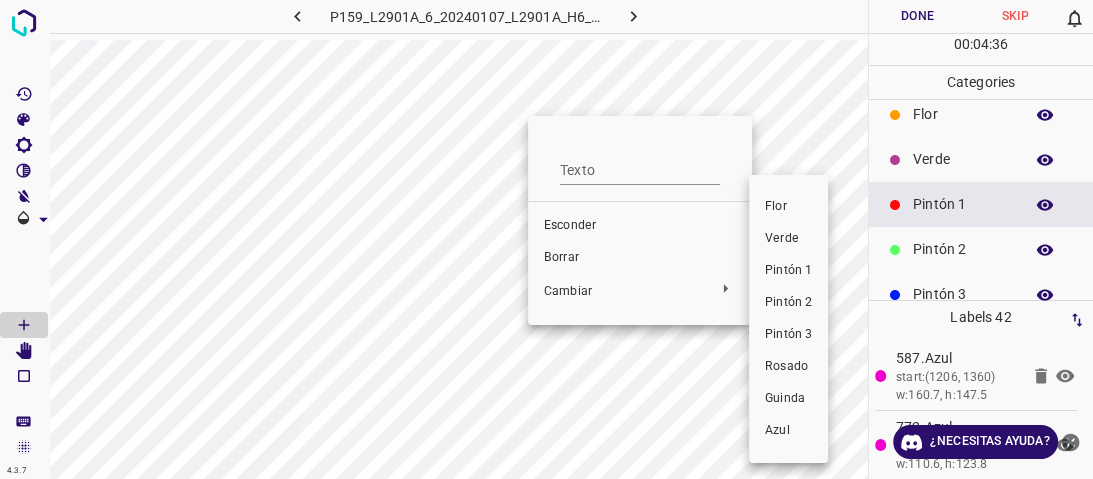drag, startPoint x: 809, startPoint y: 236, endPoint x: 649, endPoint y: 219, distance: 160.90059 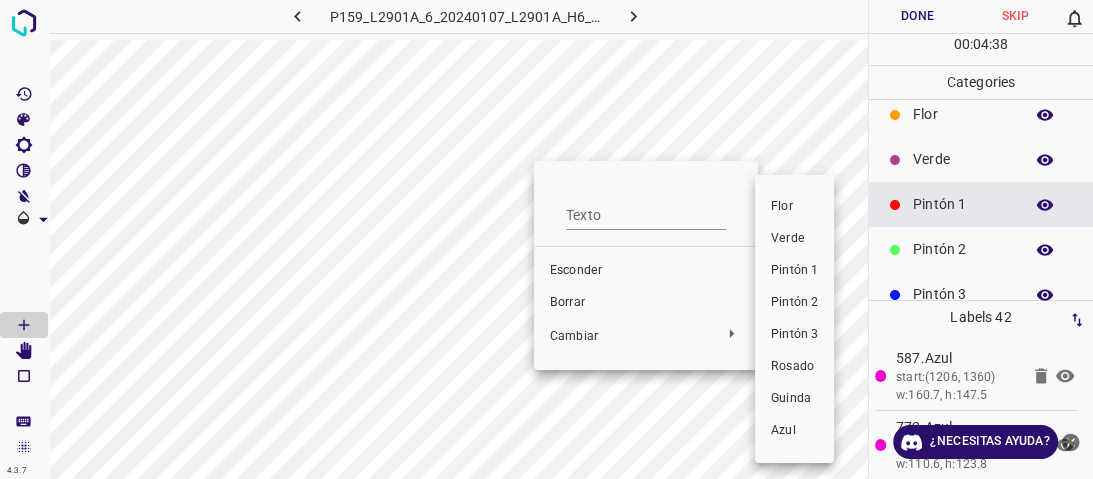 click on "Verde" at bounding box center [794, 239] 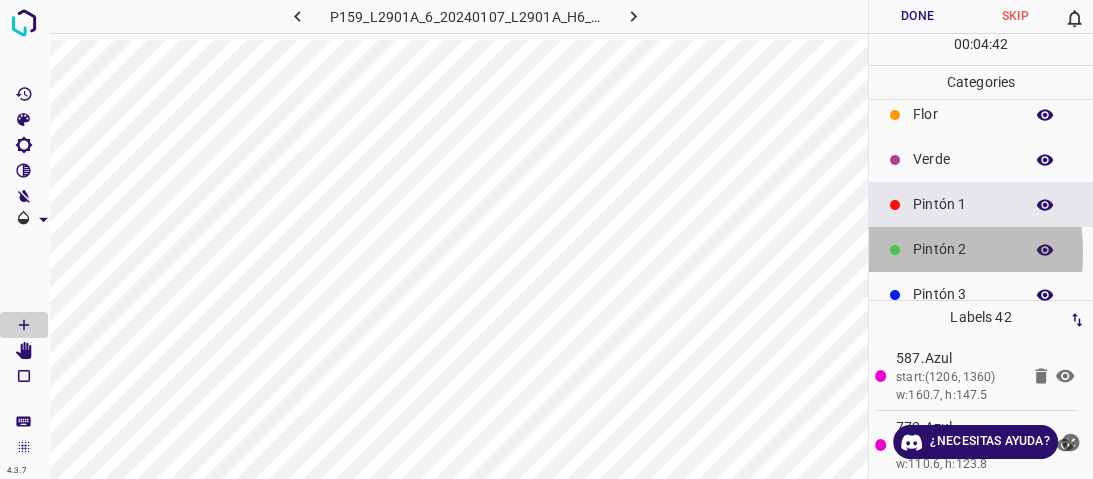 click on "Pintón 2" at bounding box center [981, 249] 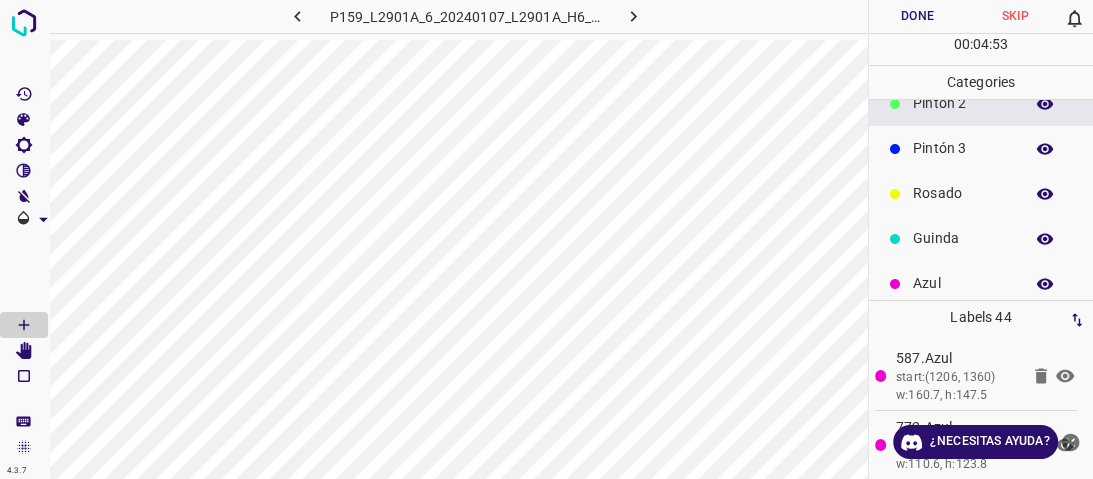 scroll, scrollTop: 176, scrollLeft: 0, axis: vertical 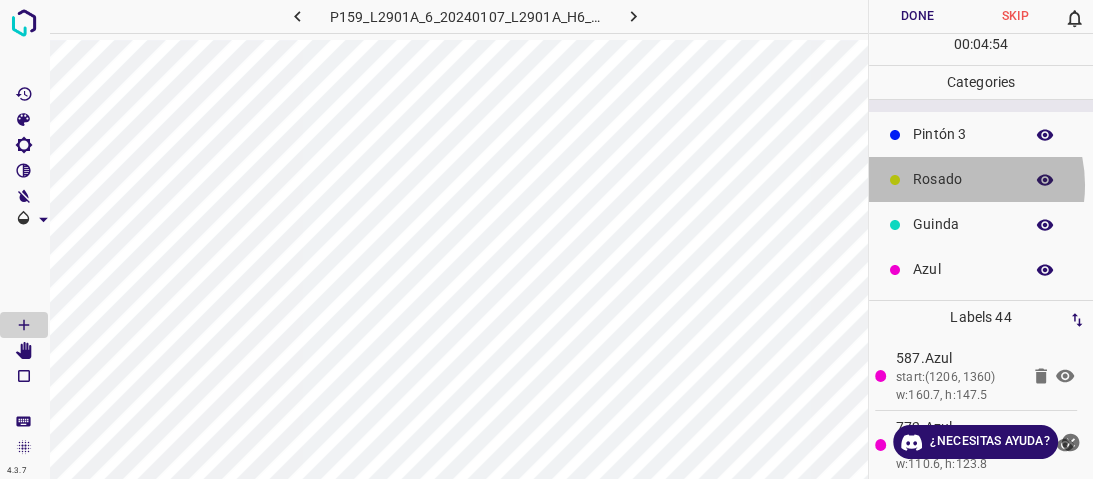 click on "Rosado" at bounding box center (963, 179) 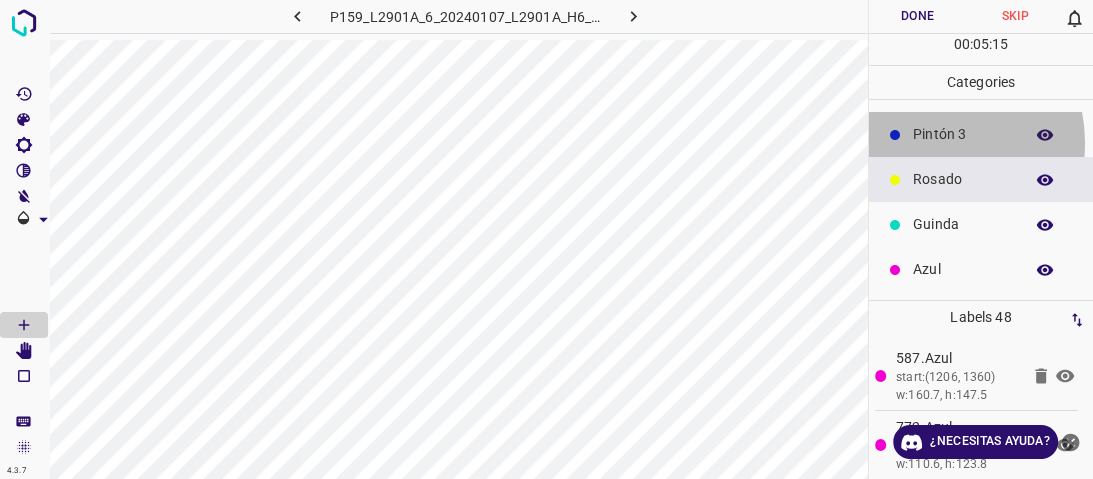 drag, startPoint x: 935, startPoint y: 142, endPoint x: 924, endPoint y: 148, distance: 12.529964 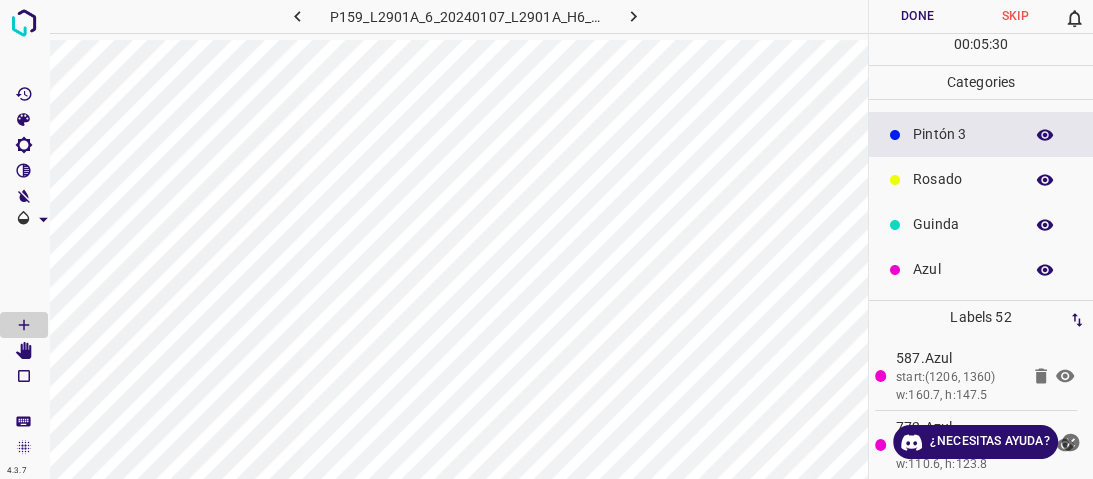 click on "Azul" at bounding box center [963, 269] 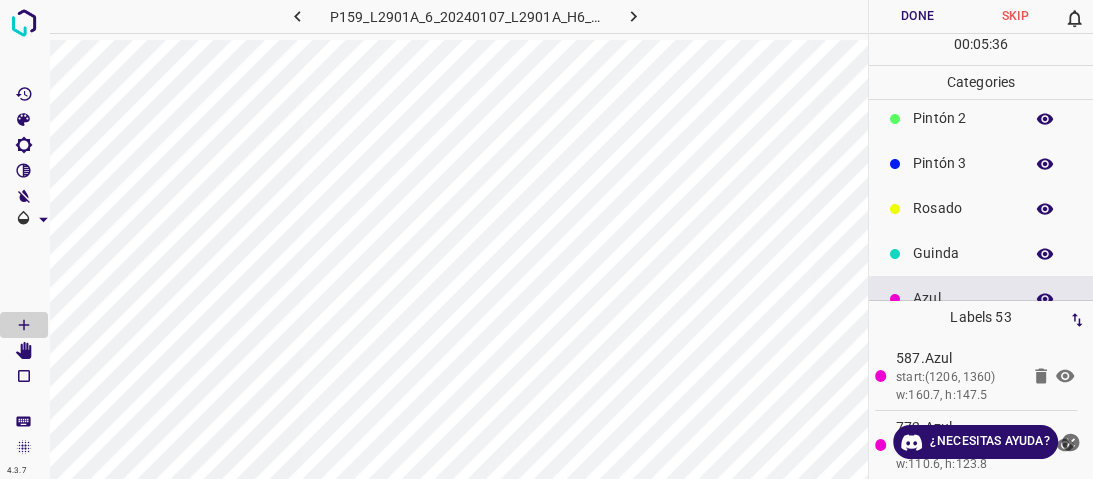 scroll, scrollTop: 96, scrollLeft: 0, axis: vertical 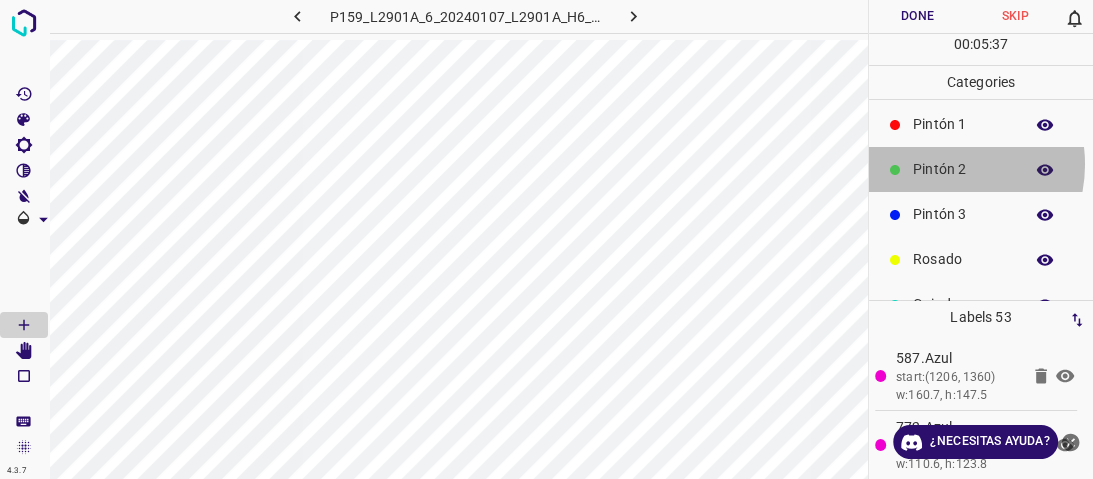 drag, startPoint x: 936, startPoint y: 164, endPoint x: 928, endPoint y: 176, distance: 14.422205 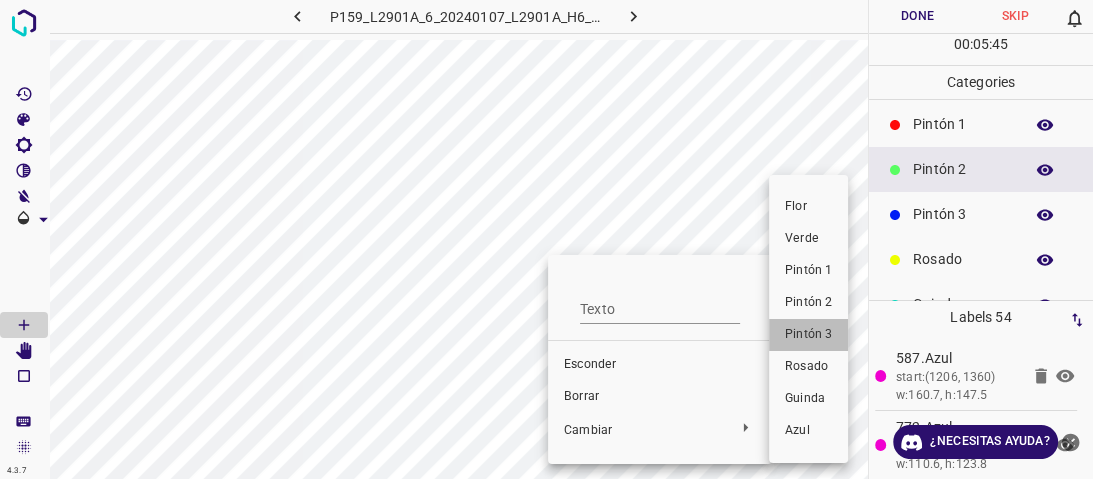 click on "Pintón 3" at bounding box center (808, 334) 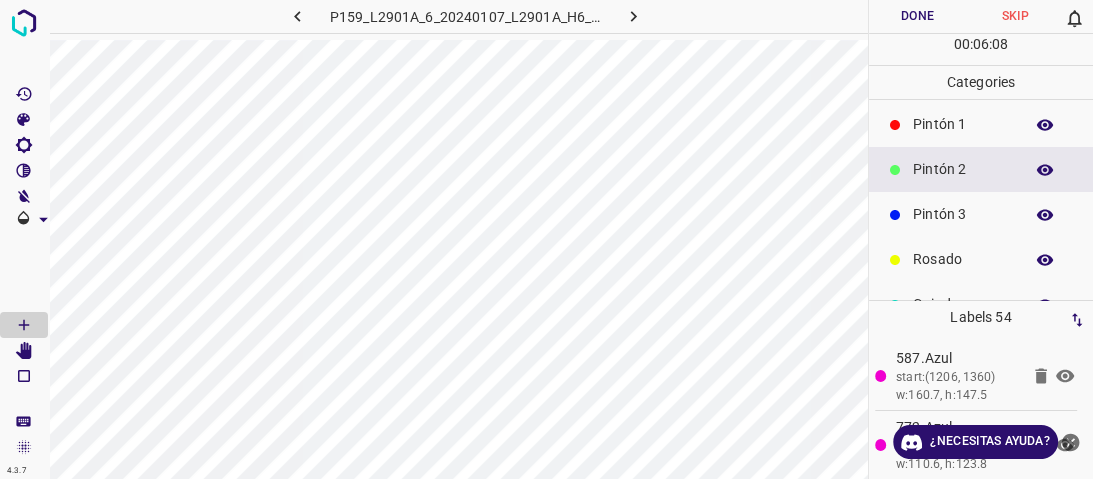 scroll, scrollTop: 0, scrollLeft: 0, axis: both 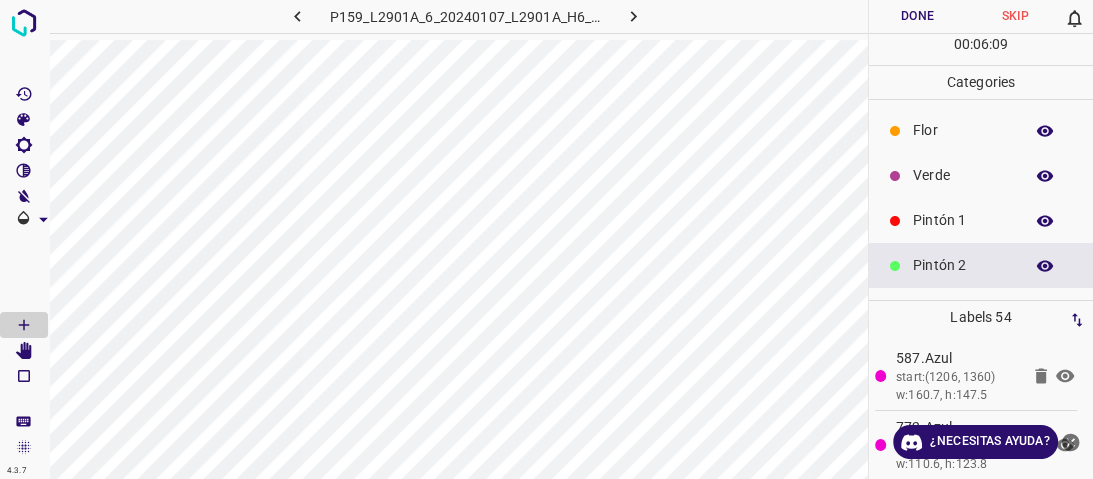click on "Flor" at bounding box center (963, 130) 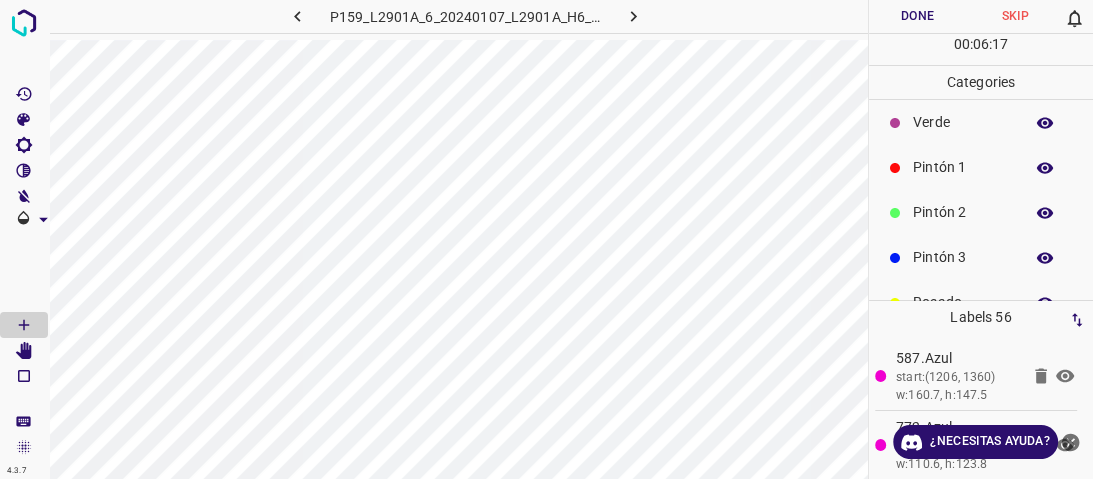 scroll, scrollTop: 80, scrollLeft: 0, axis: vertical 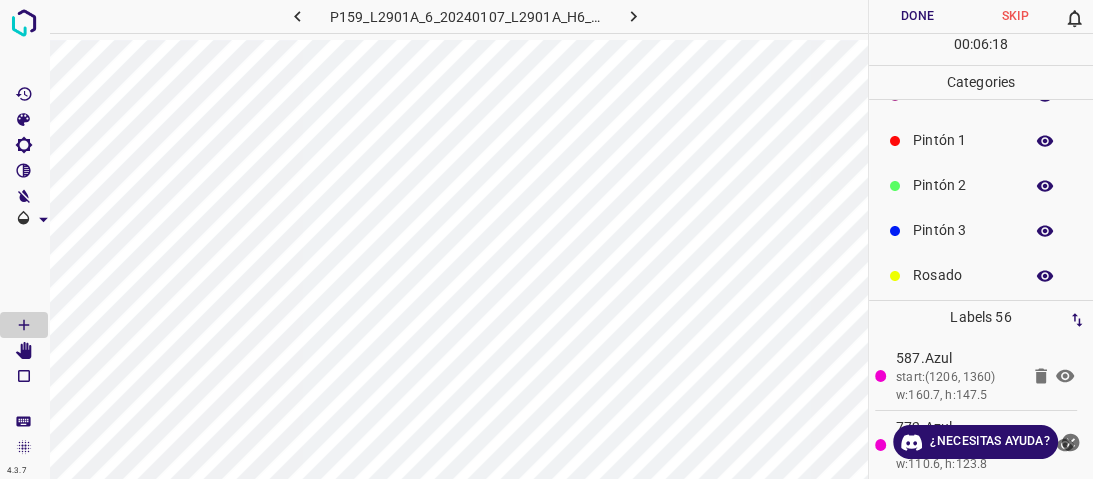 click on "Pintón 2" at bounding box center (963, 185) 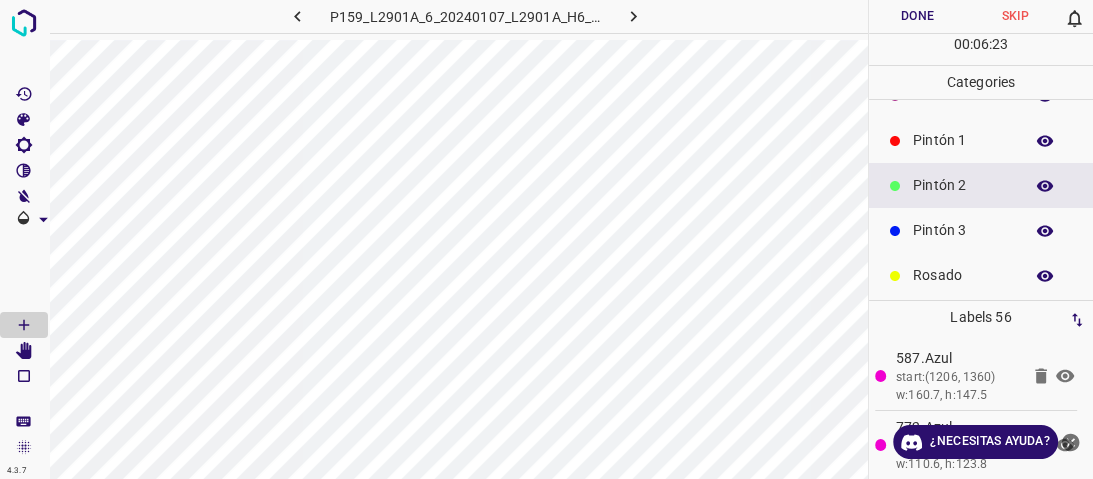 click on "Rosado" at bounding box center (981, 275) 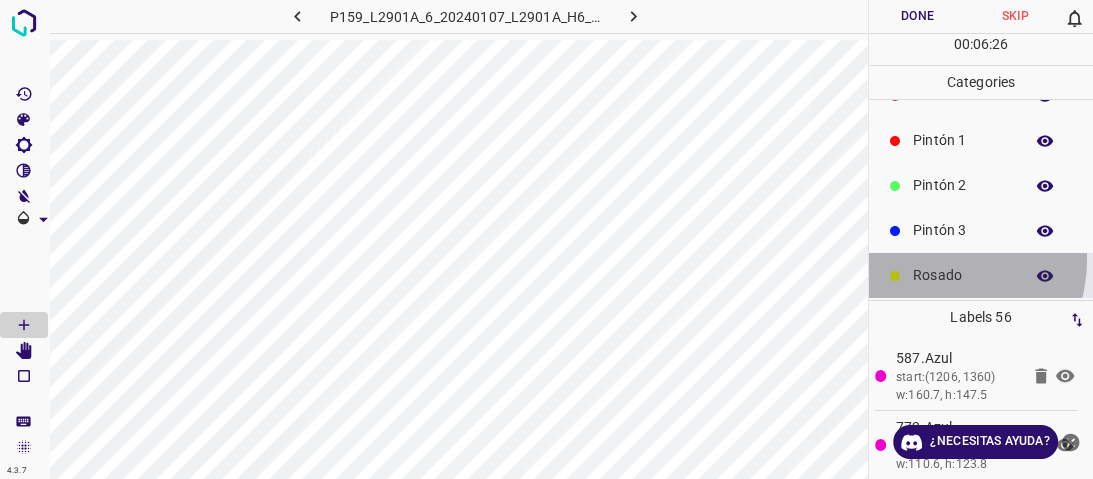 click on "Rosado" at bounding box center (981, 275) 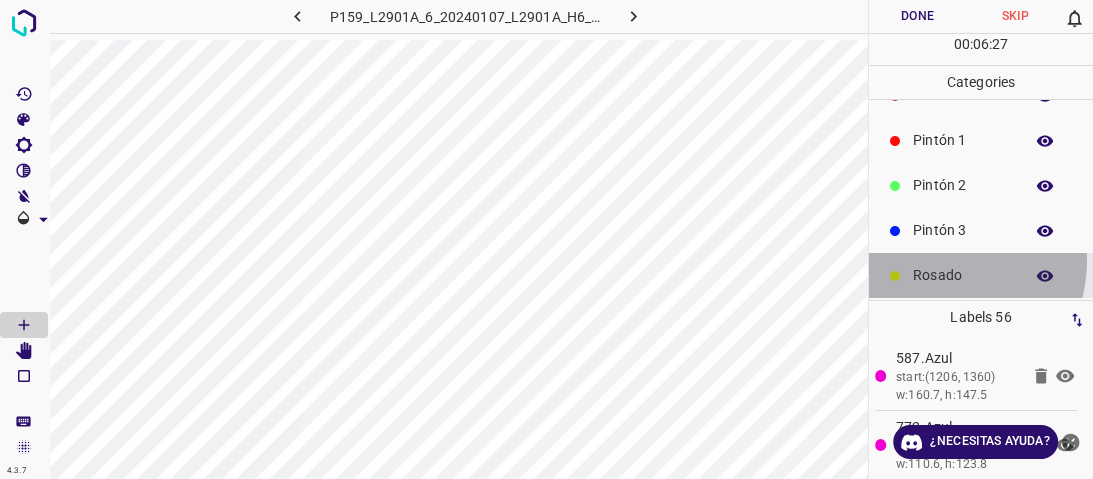 click on "Rosado" at bounding box center [981, 275] 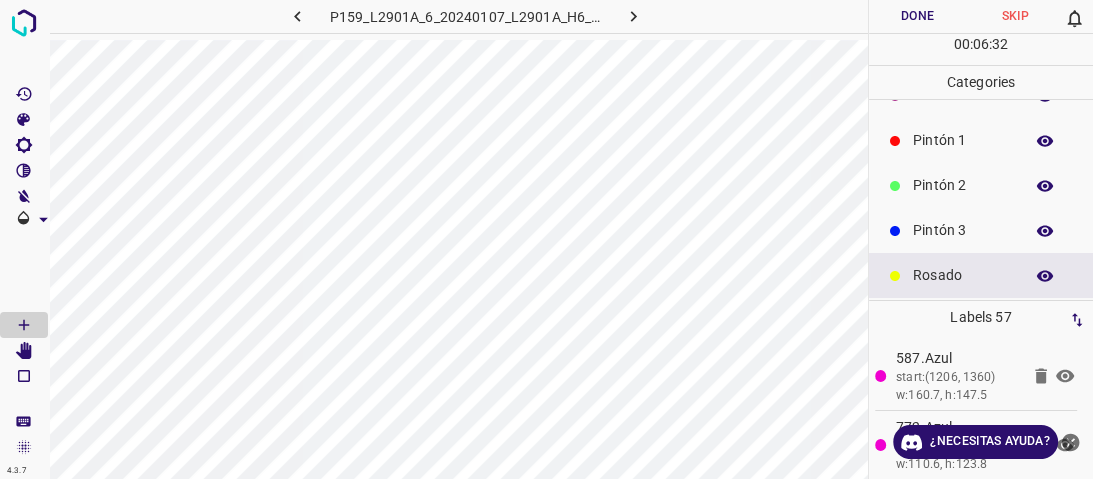click on "Pintón 1" at bounding box center [963, 140] 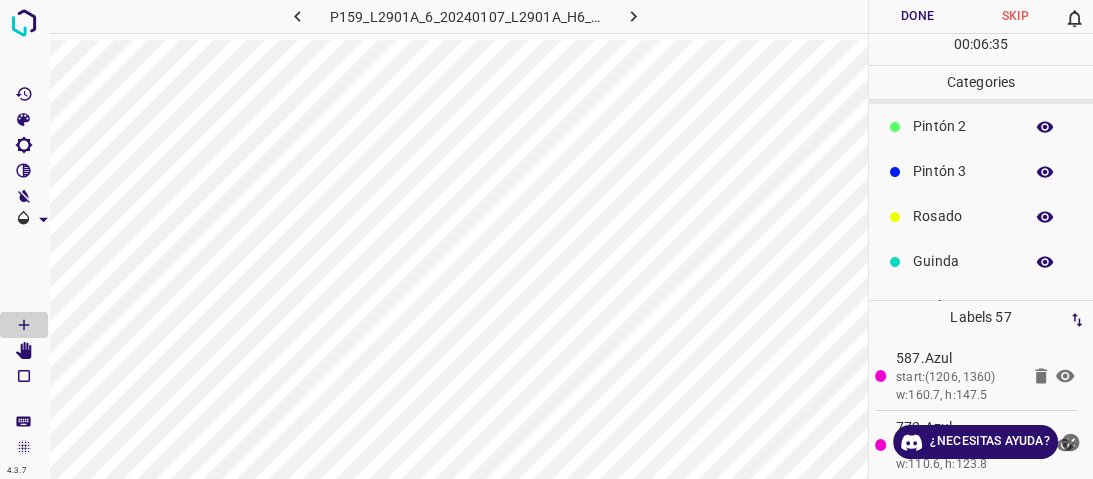 scroll, scrollTop: 176, scrollLeft: 0, axis: vertical 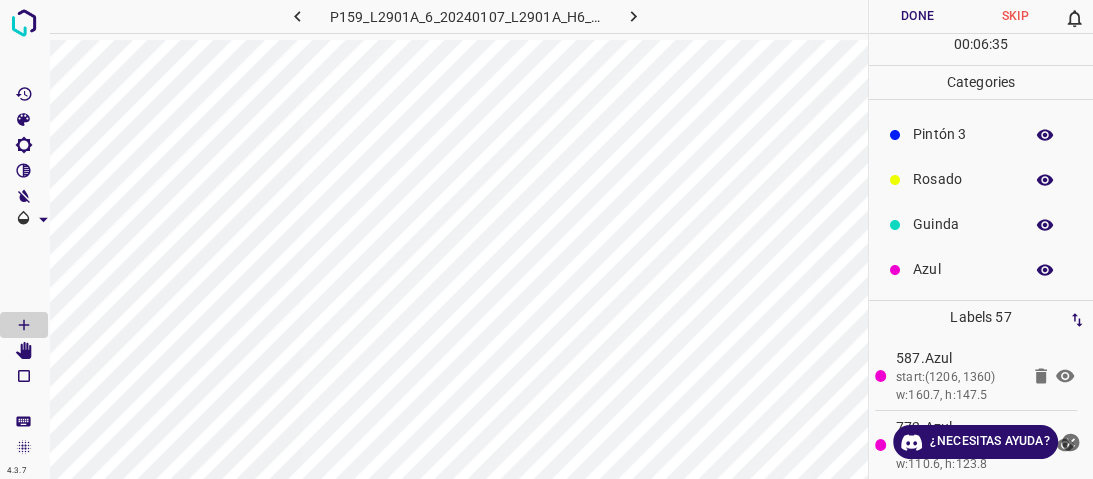 click on "Pintón 3" at bounding box center [963, 134] 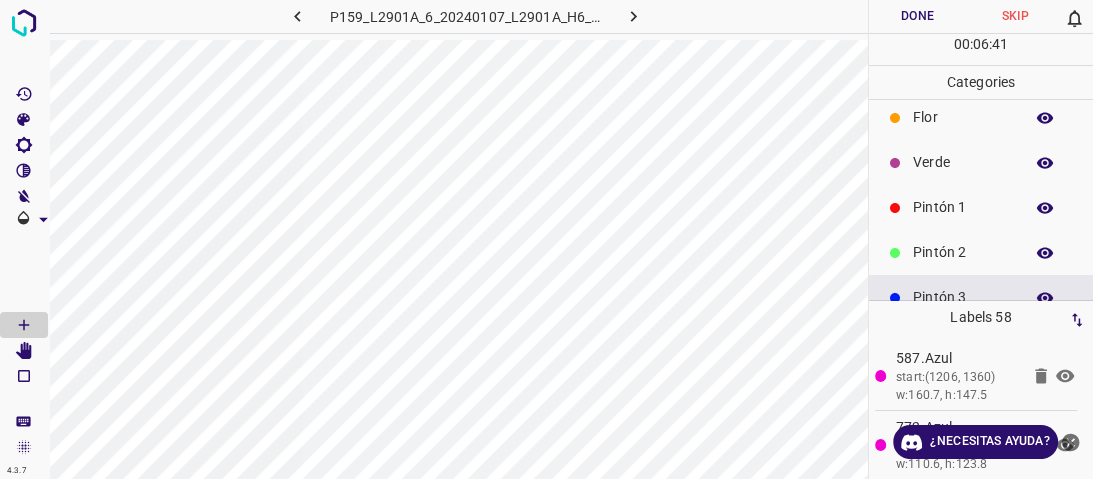 scroll, scrollTop: 0, scrollLeft: 0, axis: both 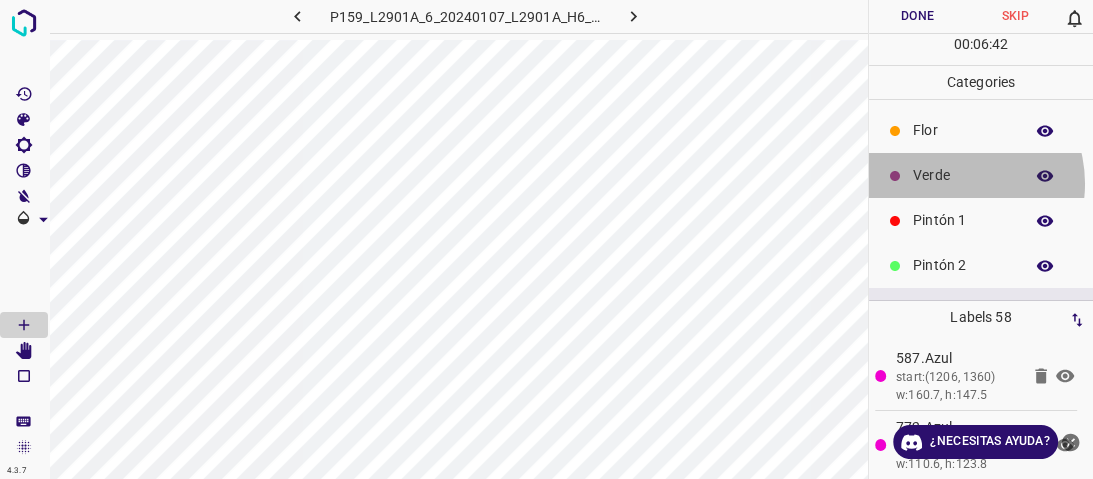 drag, startPoint x: 951, startPoint y: 183, endPoint x: 941, endPoint y: 185, distance: 10.198039 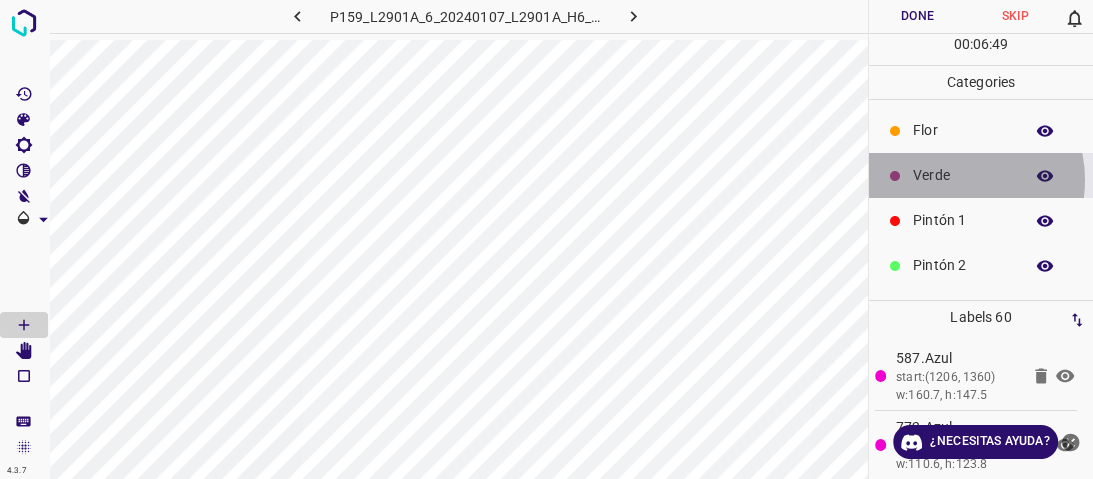 click on "Verde" at bounding box center [963, 175] 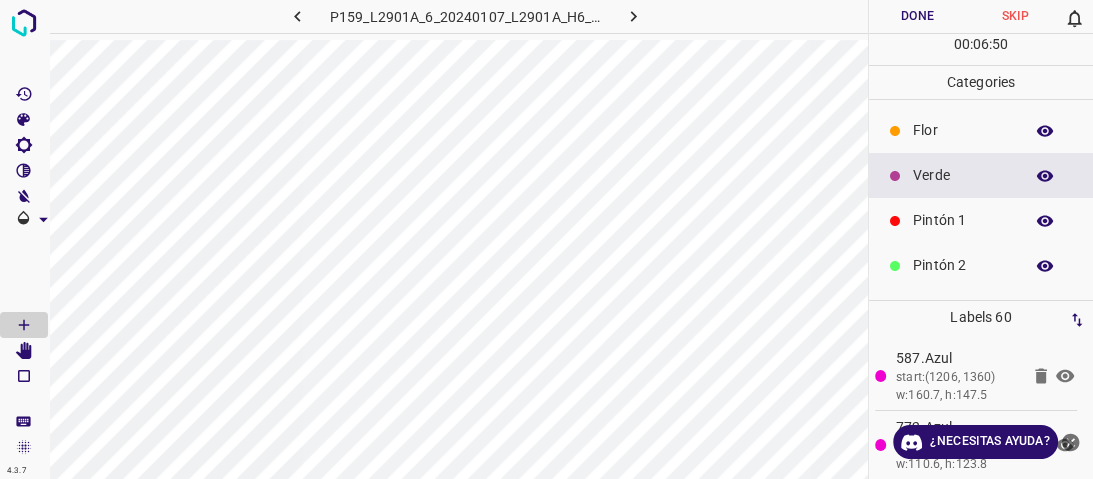 click on "Verde" at bounding box center [963, 175] 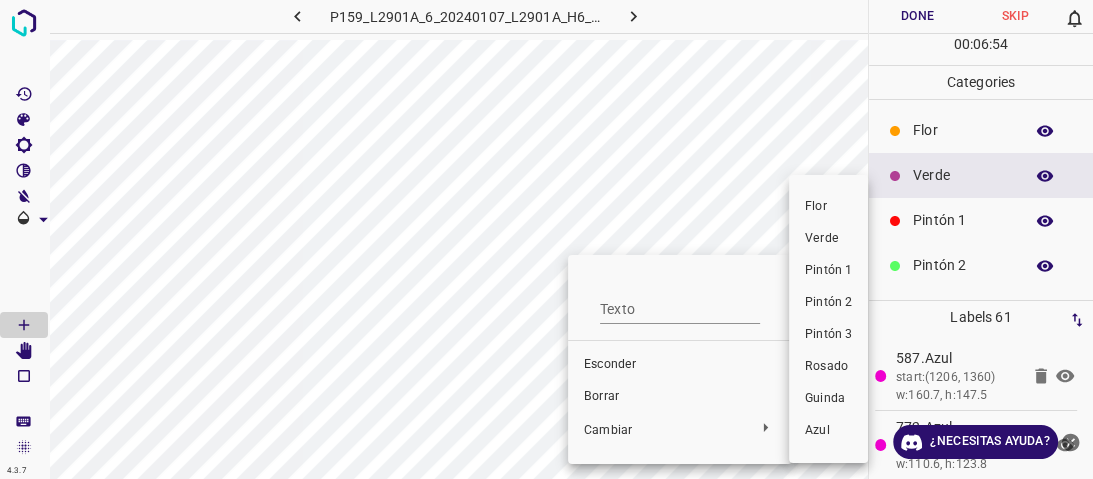 click on "Pintón 1" at bounding box center [828, 270] 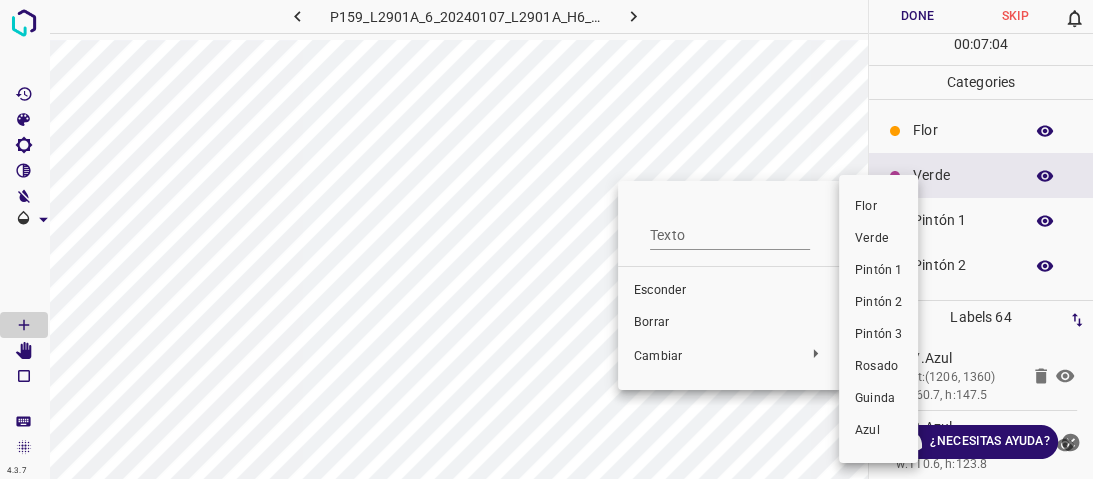 click on "Pintón 1" at bounding box center (878, 270) 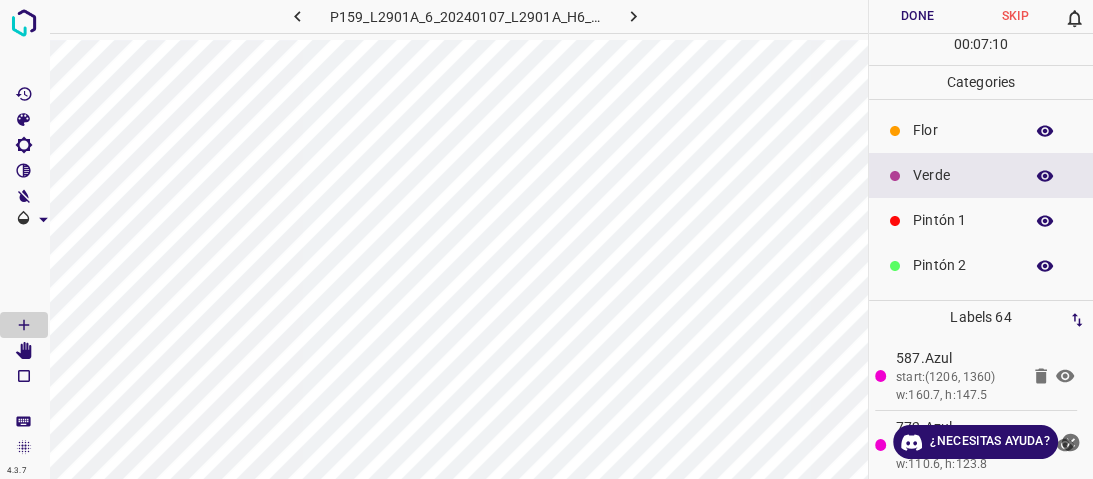 scroll, scrollTop: 160, scrollLeft: 0, axis: vertical 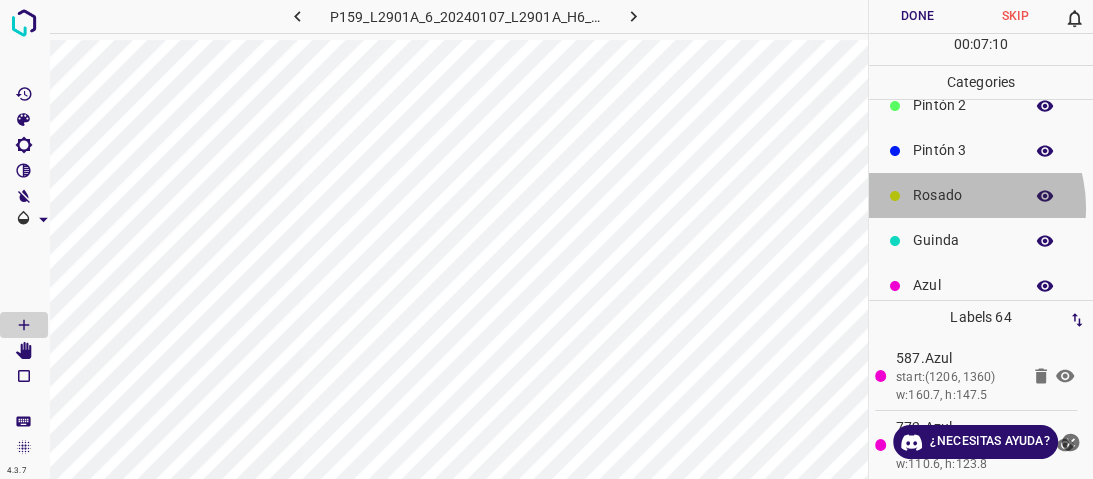 drag, startPoint x: 943, startPoint y: 207, endPoint x: 896, endPoint y: 226, distance: 50.695168 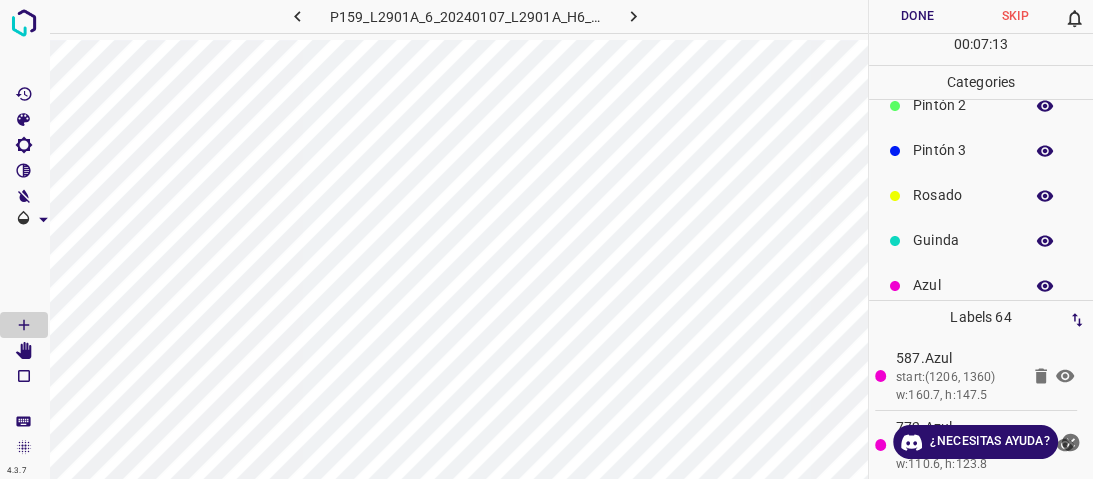 click on "Rosado" at bounding box center [963, 195] 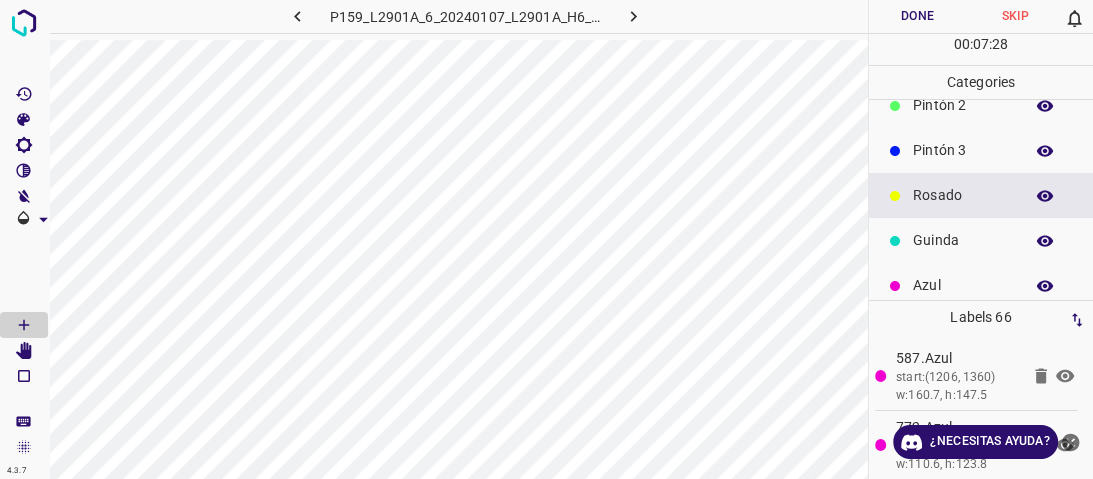 scroll, scrollTop: 0, scrollLeft: 0, axis: both 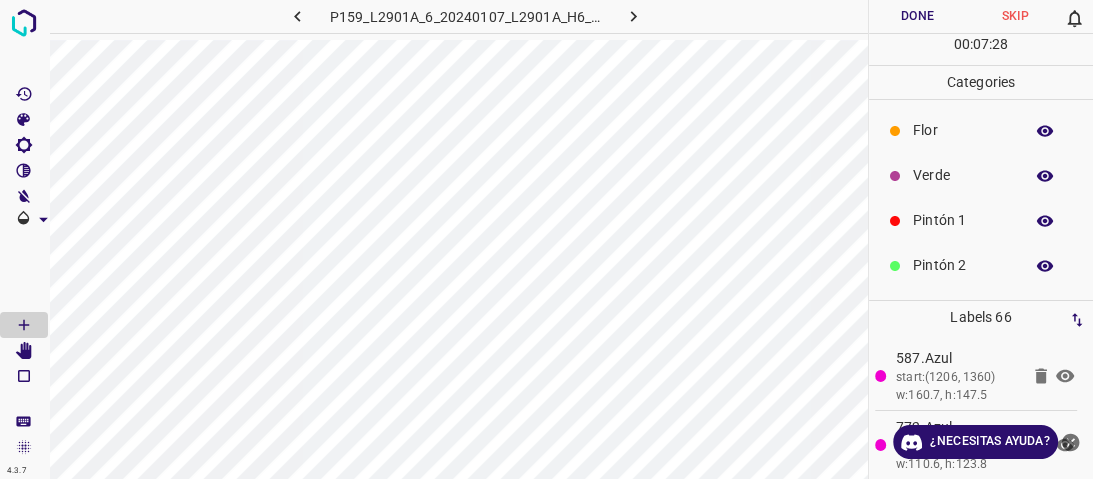 click on "Pintón 1" at bounding box center (963, 220) 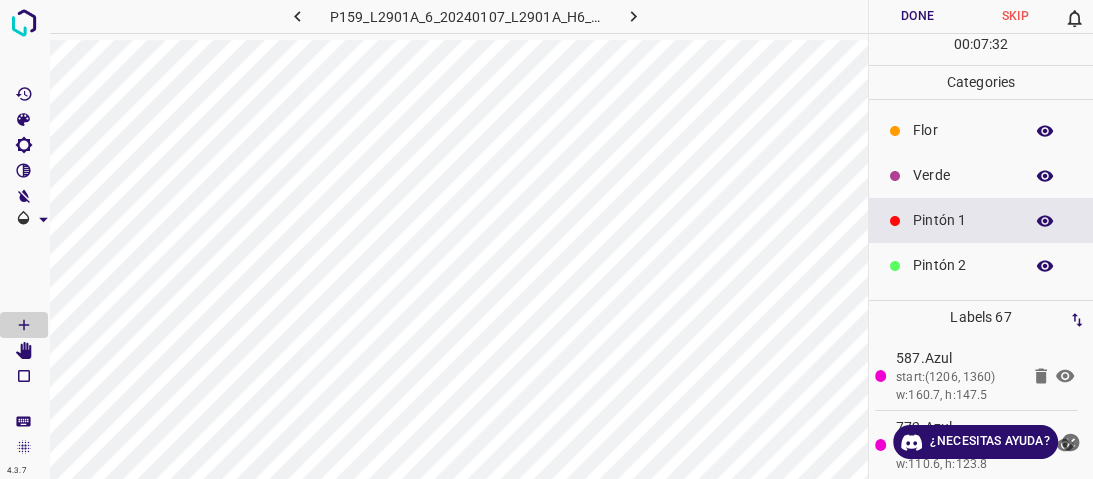 click on "Verde" at bounding box center [981, 175] 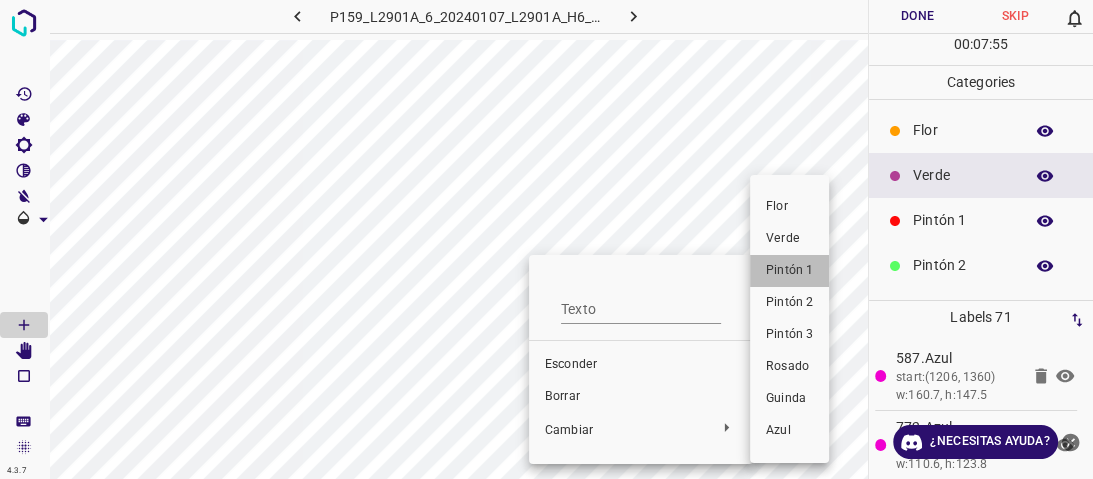 click on "Pintón 1" at bounding box center (789, 271) 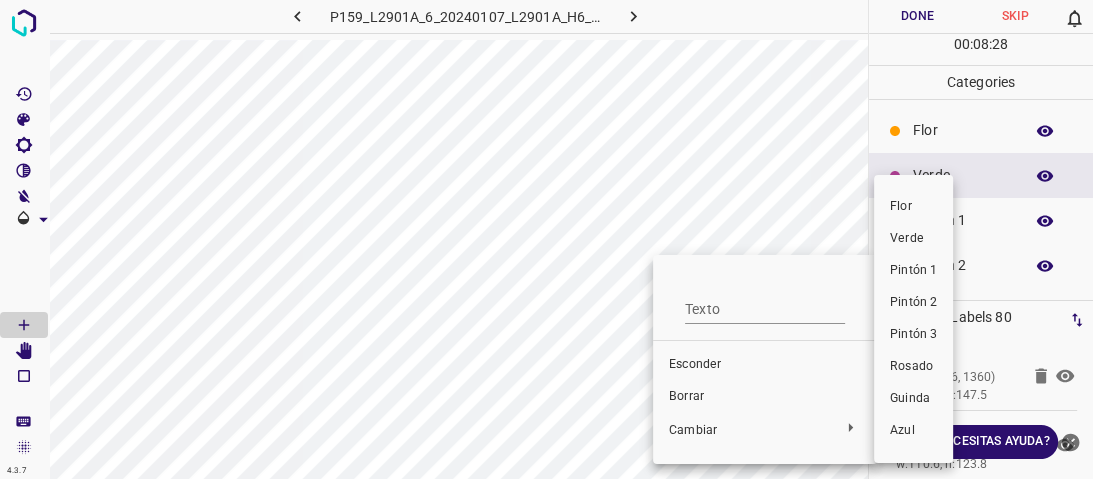 click on "Pintón 1" at bounding box center (913, 270) 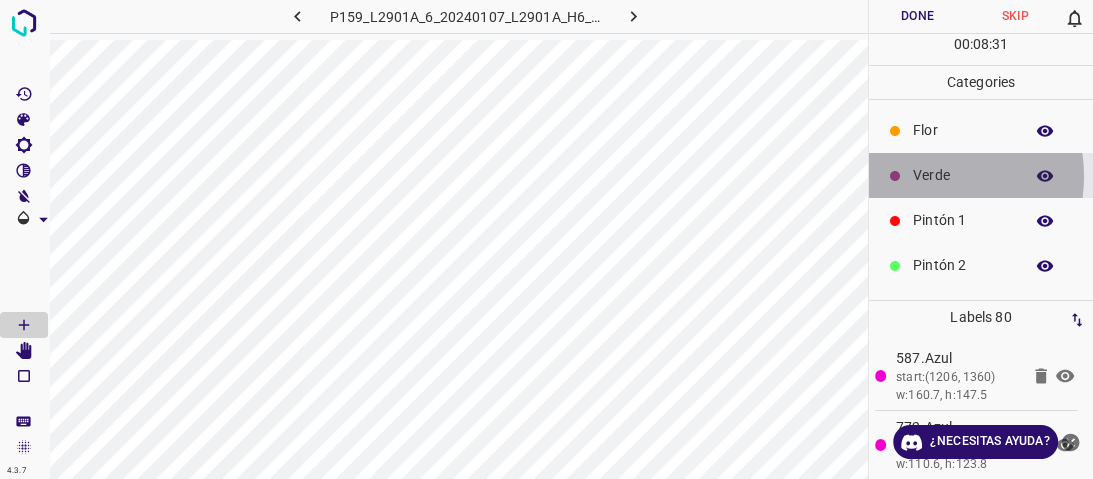 click on "Verde" at bounding box center [963, 175] 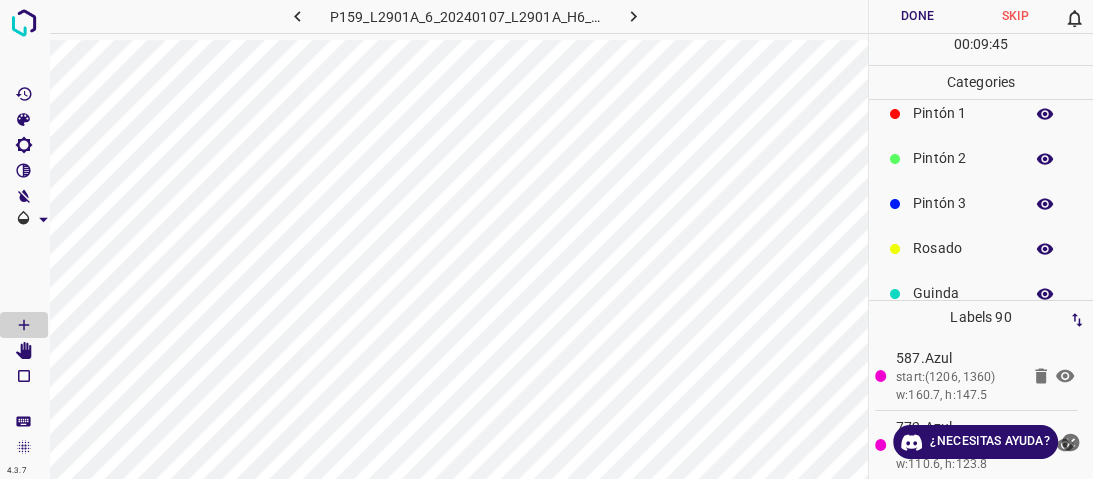 scroll, scrollTop: 176, scrollLeft: 0, axis: vertical 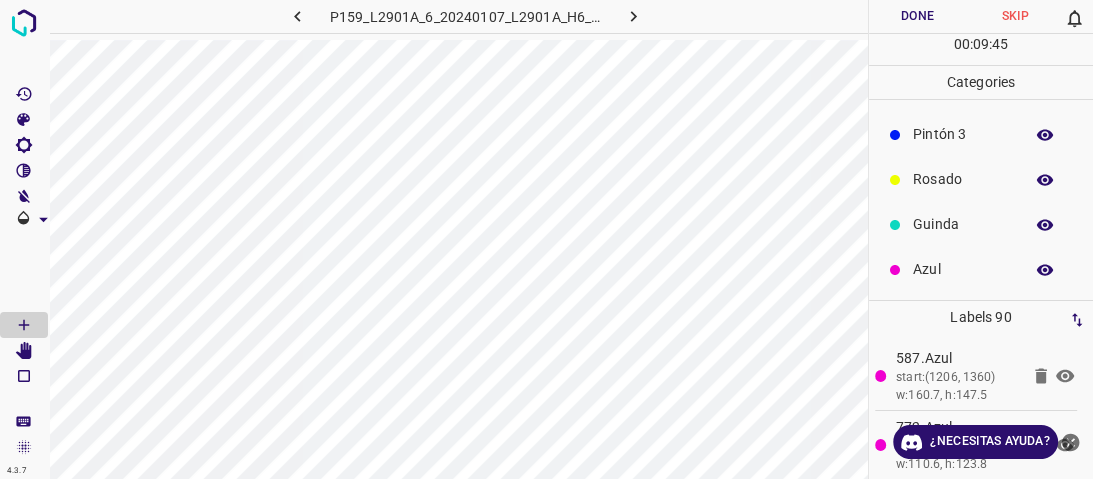 click on "Azul" at bounding box center [963, 269] 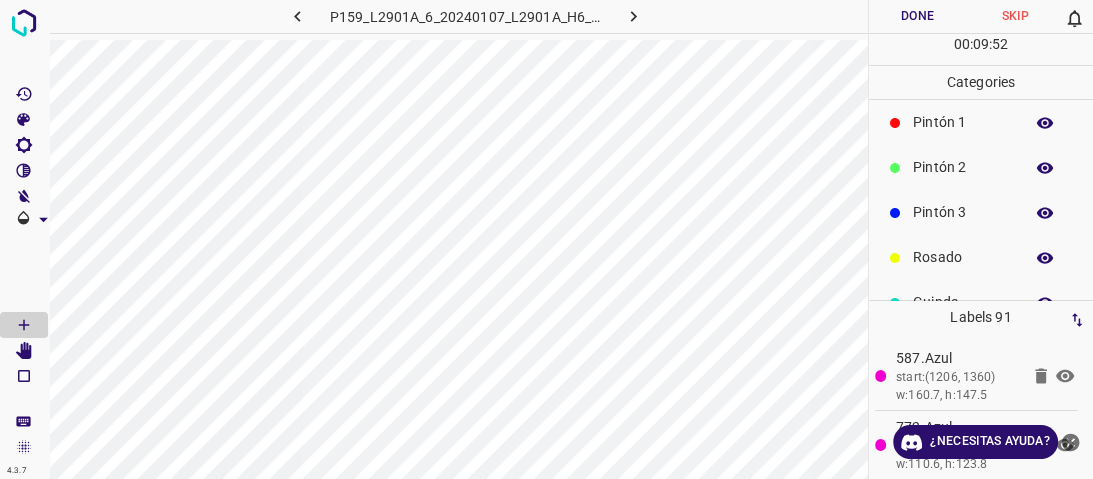 scroll, scrollTop: 96, scrollLeft: 0, axis: vertical 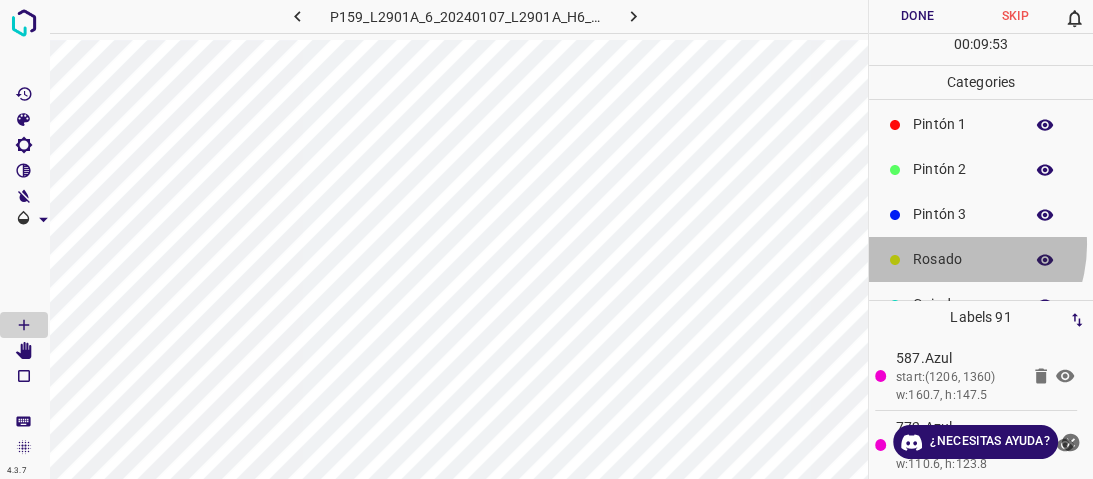 click on "Rosado" at bounding box center [981, 259] 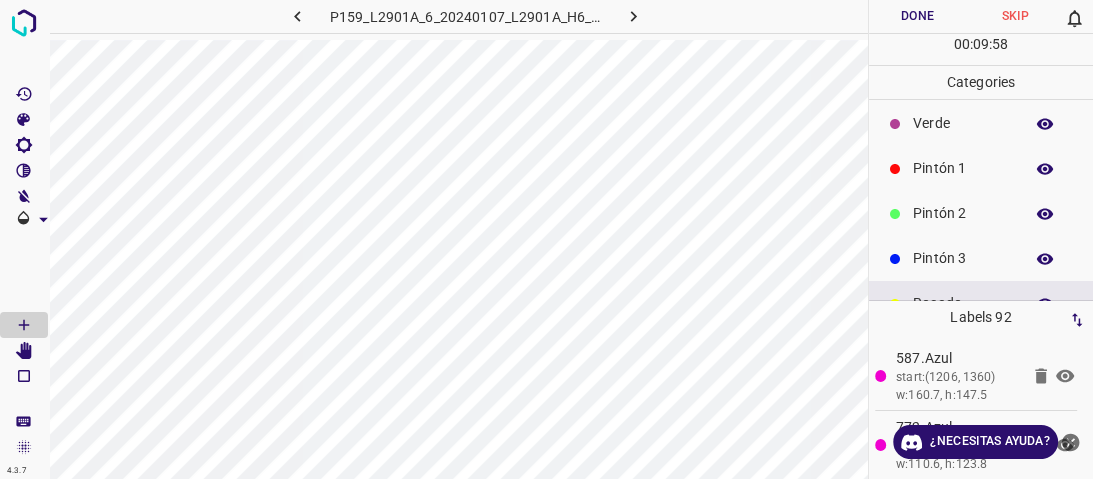 scroll, scrollTop: 16, scrollLeft: 0, axis: vertical 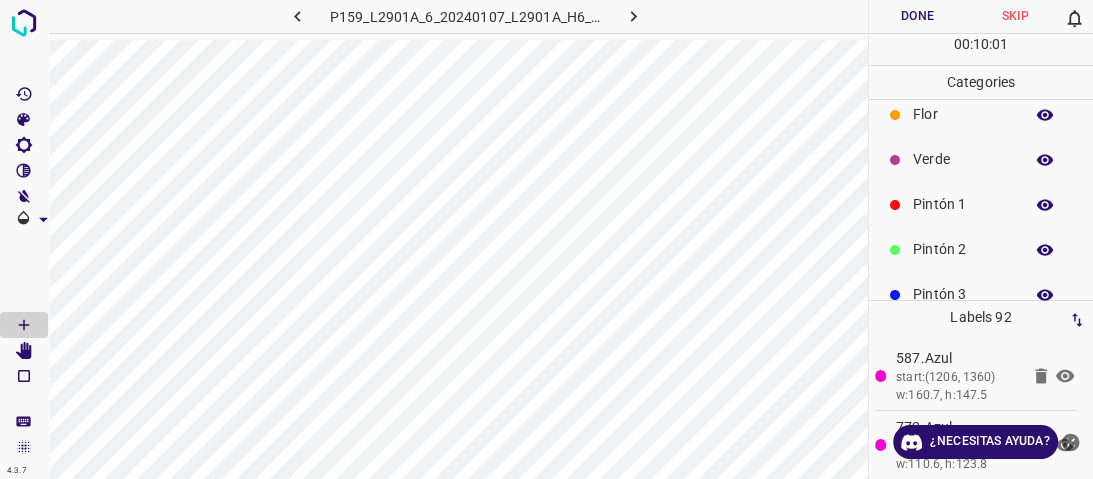 click on "Pintón 1" at bounding box center (963, 204) 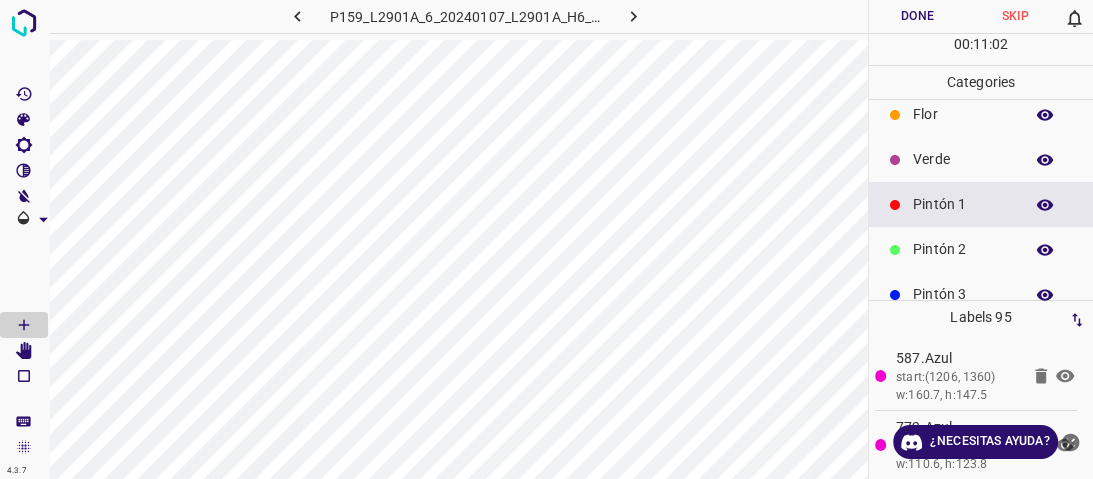 click on "Verde" at bounding box center (981, 159) 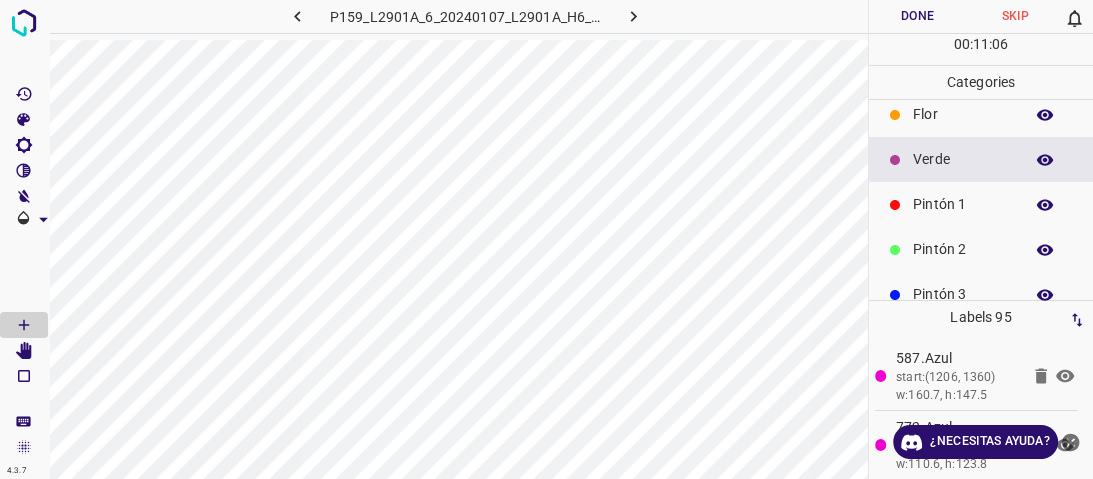 click on "Verde" at bounding box center (963, 159) 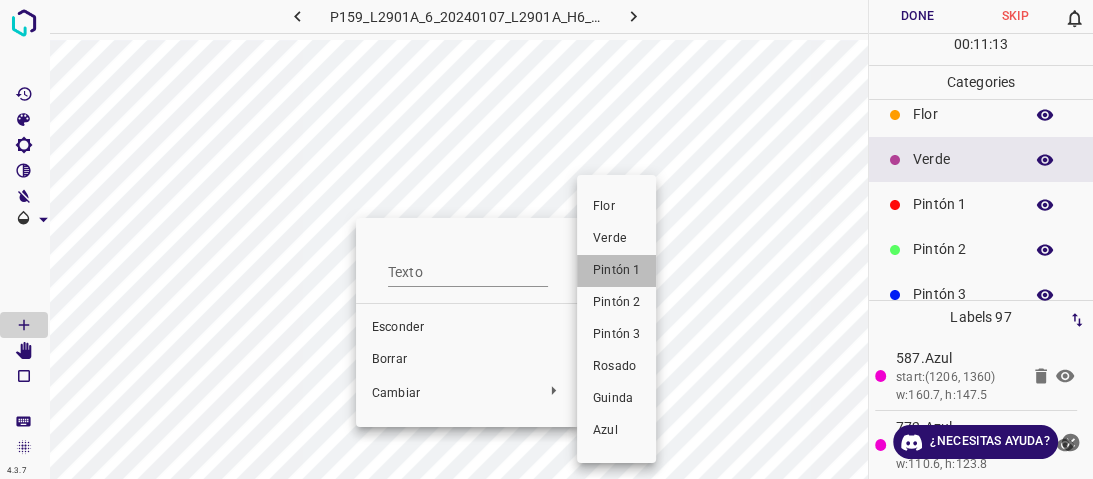 click on "Pintón 1" at bounding box center [616, 270] 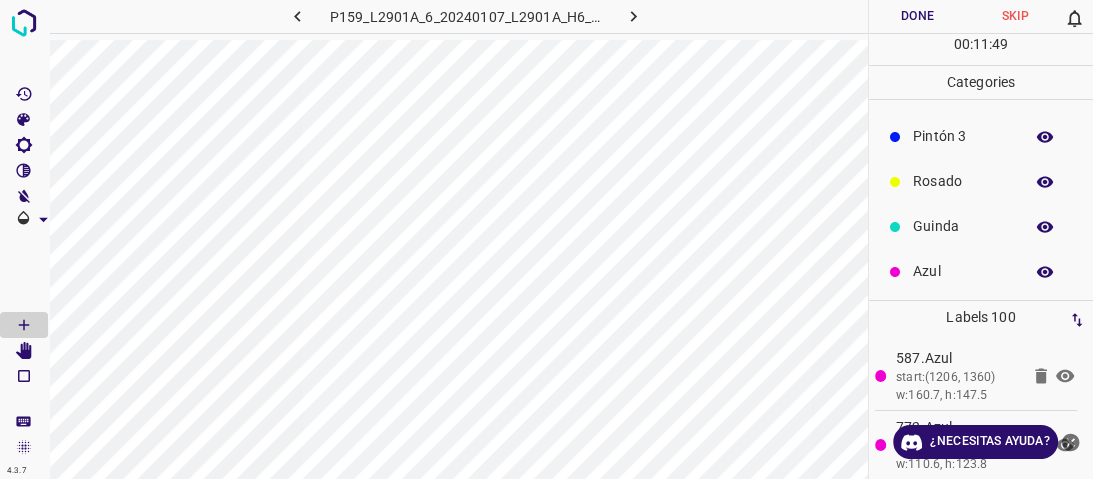 scroll, scrollTop: 176, scrollLeft: 0, axis: vertical 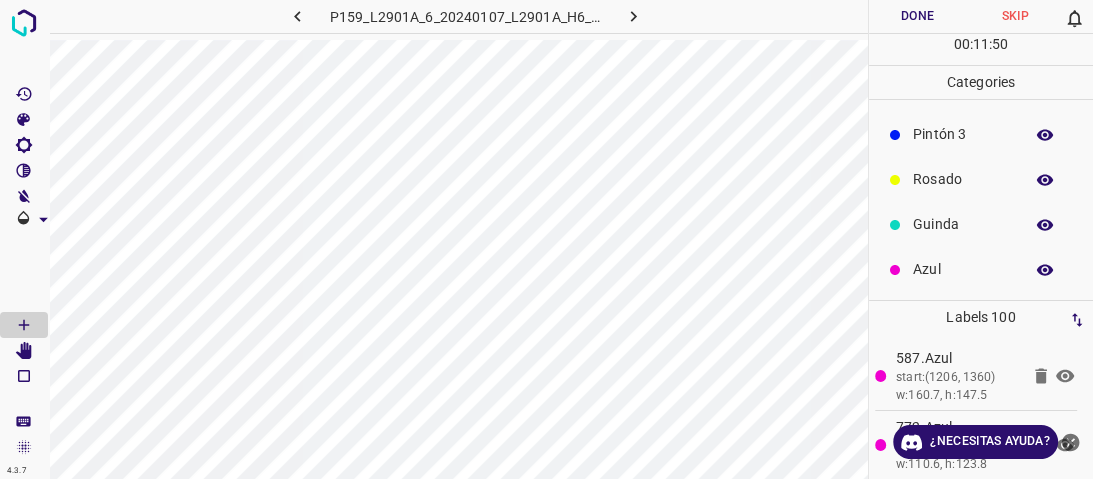 click on "Azul" at bounding box center [963, 269] 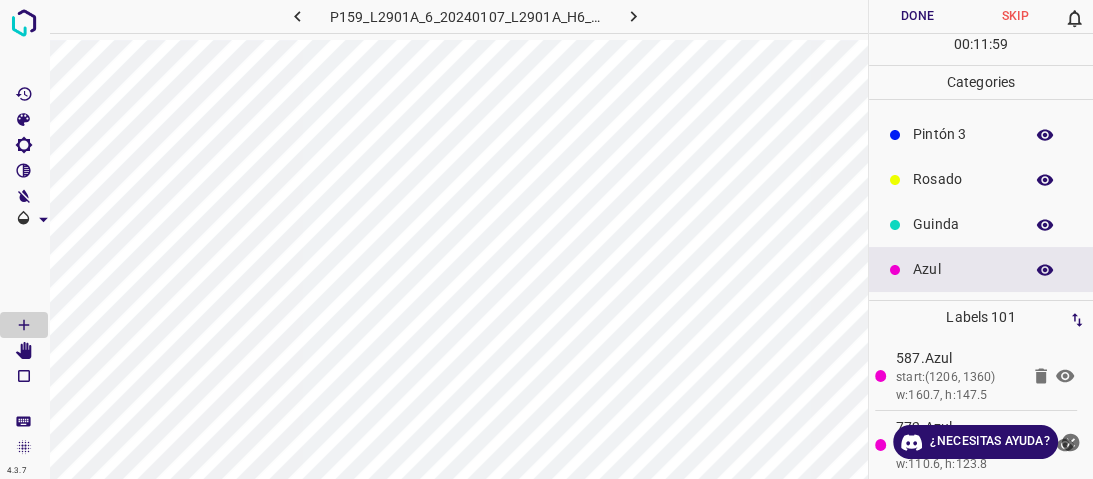 click on "Rosado" at bounding box center [963, 179] 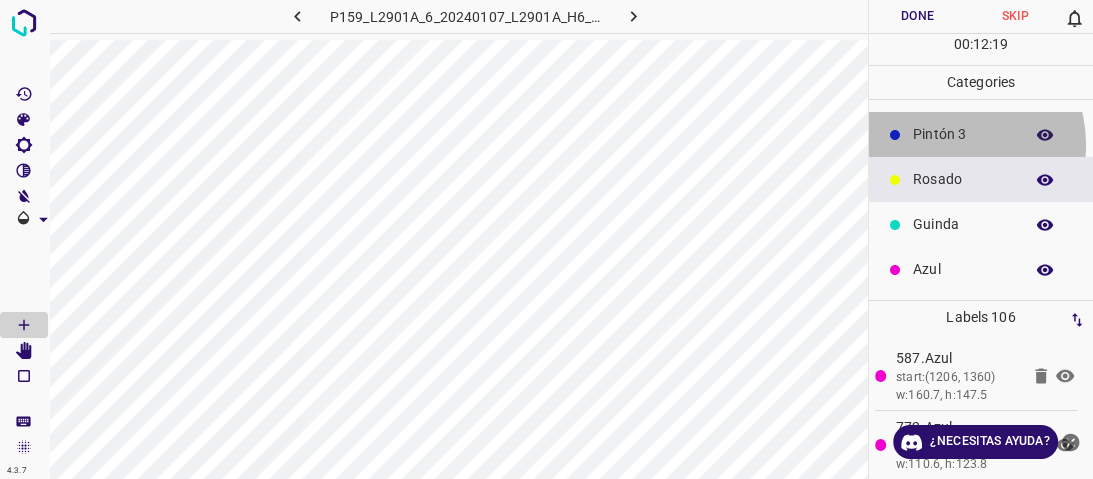 click on "Pintón 3" at bounding box center [981, 134] 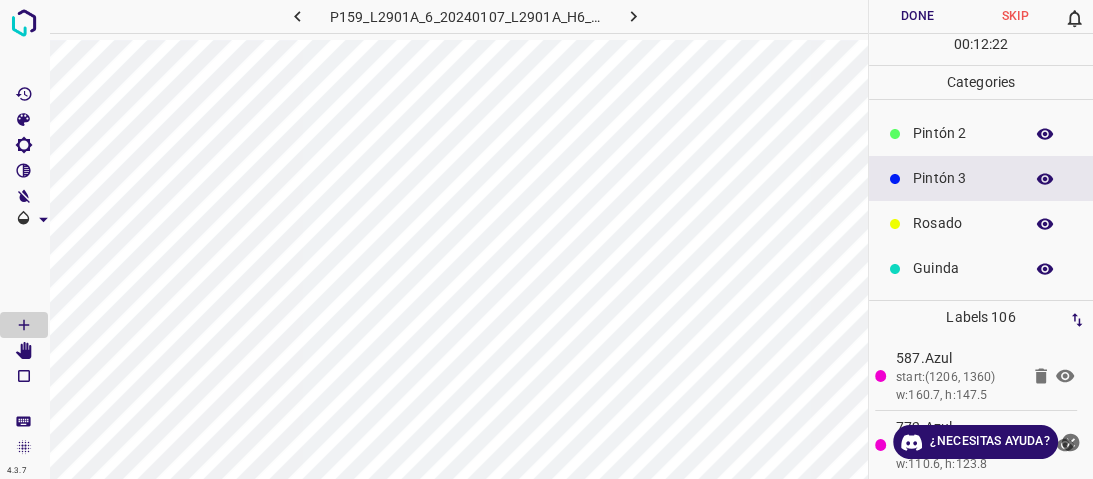 scroll, scrollTop: 96, scrollLeft: 0, axis: vertical 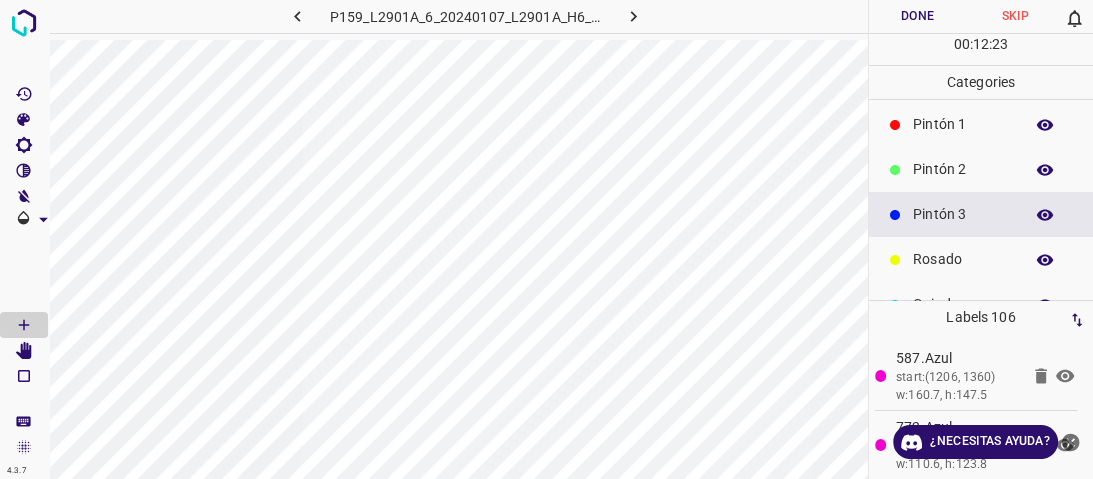 click on "Pintón 2" at bounding box center (963, 169) 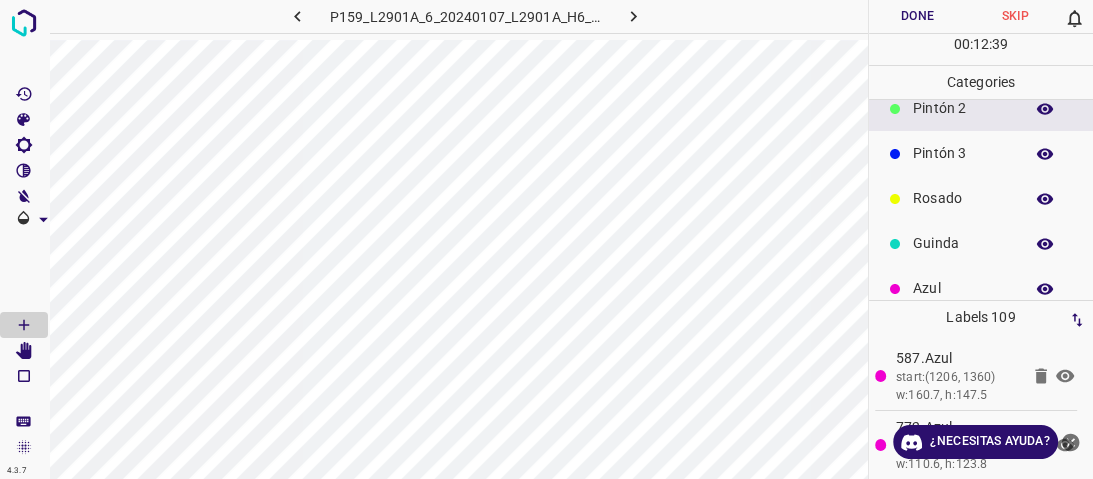 scroll, scrollTop: 176, scrollLeft: 0, axis: vertical 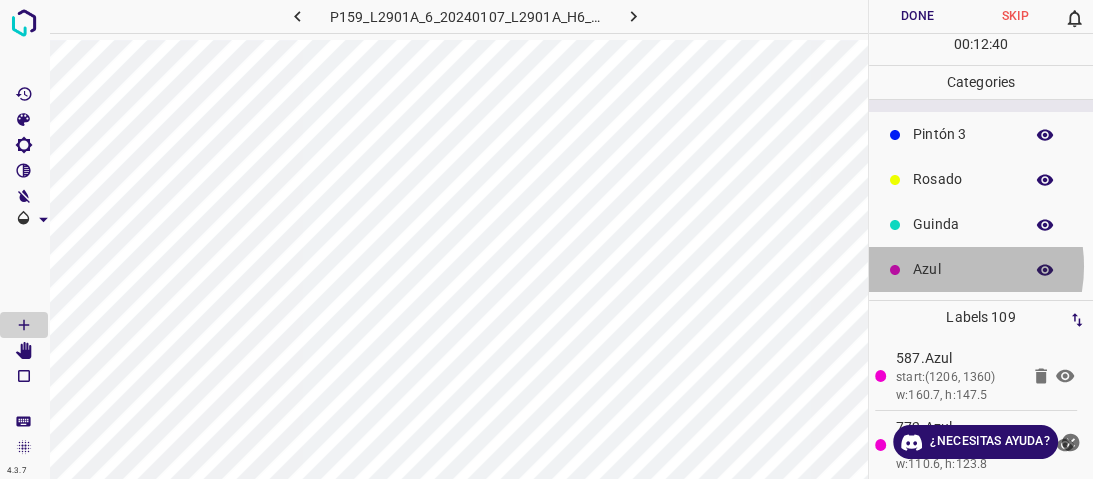 click on "Azul" at bounding box center [963, 269] 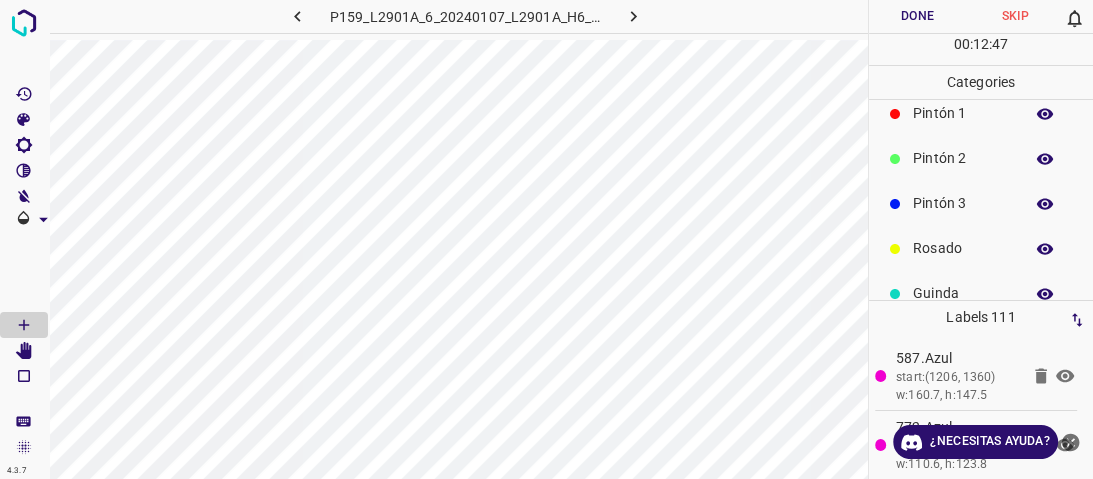 scroll, scrollTop: 16, scrollLeft: 0, axis: vertical 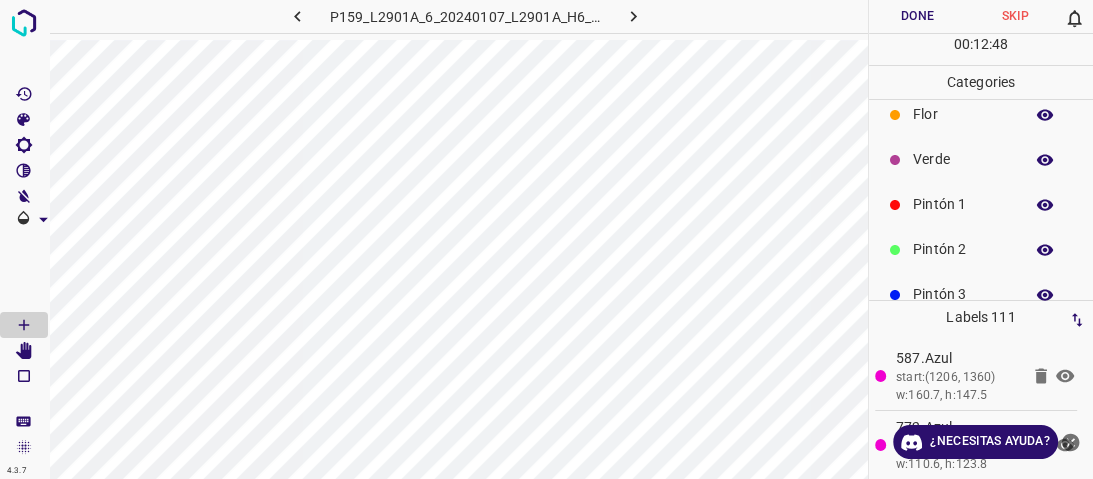 click on "Verde" at bounding box center (963, 159) 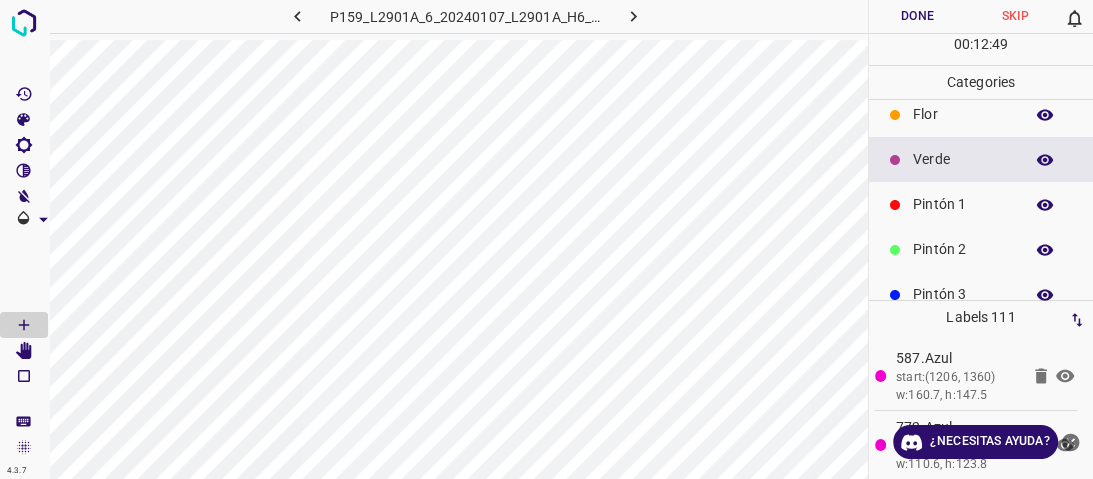 click on "Pintón 2" at bounding box center [963, 249] 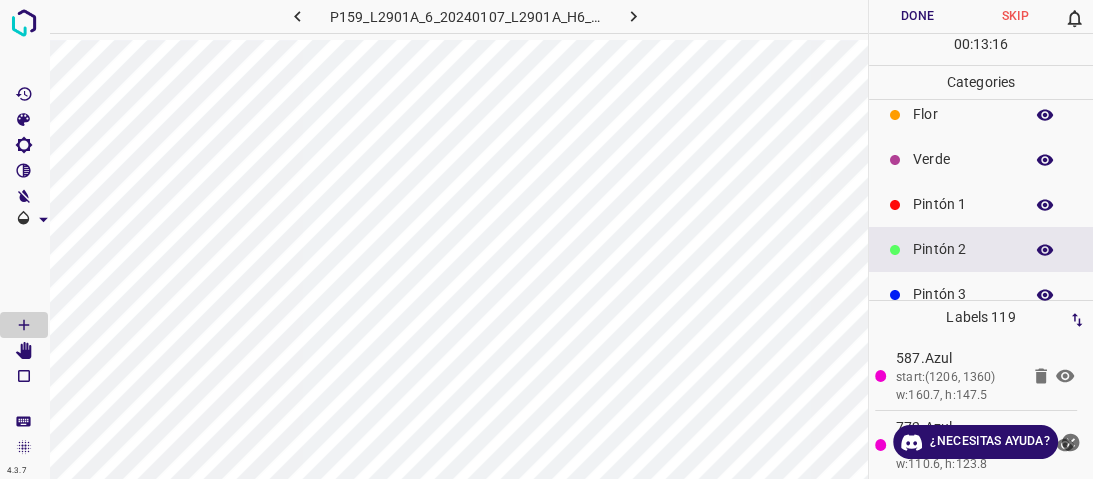 click on "Pintón 1" at bounding box center [963, 204] 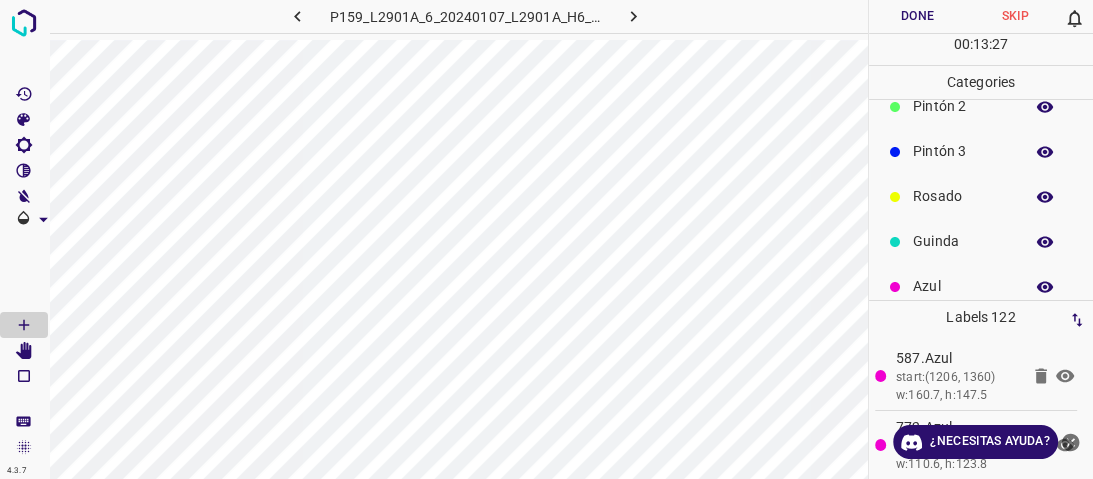 scroll, scrollTop: 176, scrollLeft: 0, axis: vertical 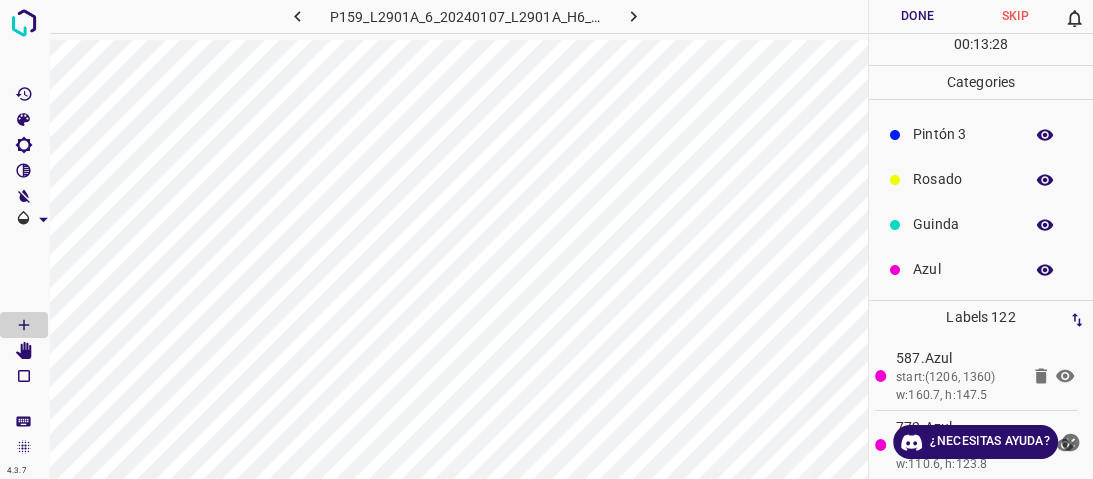 drag, startPoint x: 944, startPoint y: 227, endPoint x: 929, endPoint y: 232, distance: 15.811388 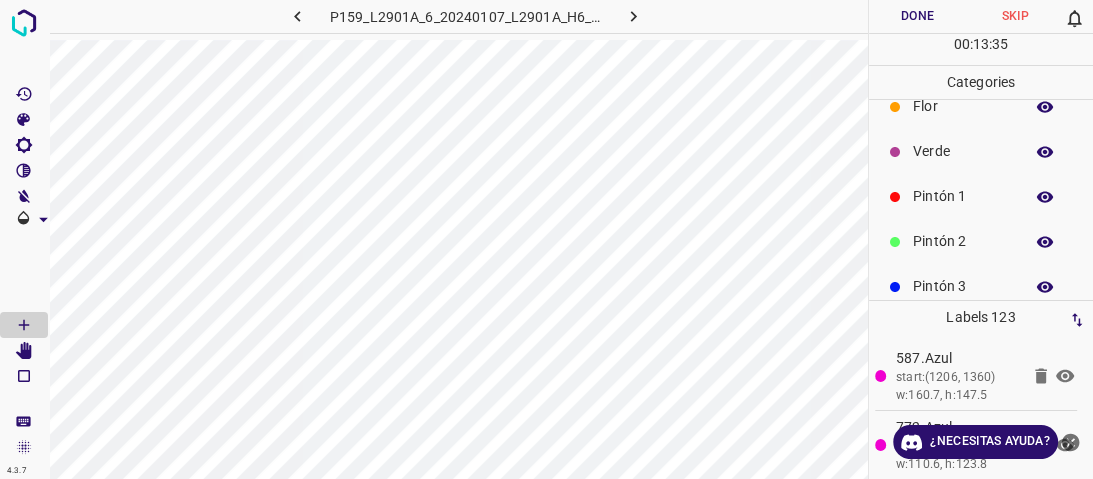 scroll, scrollTop: 0, scrollLeft: 0, axis: both 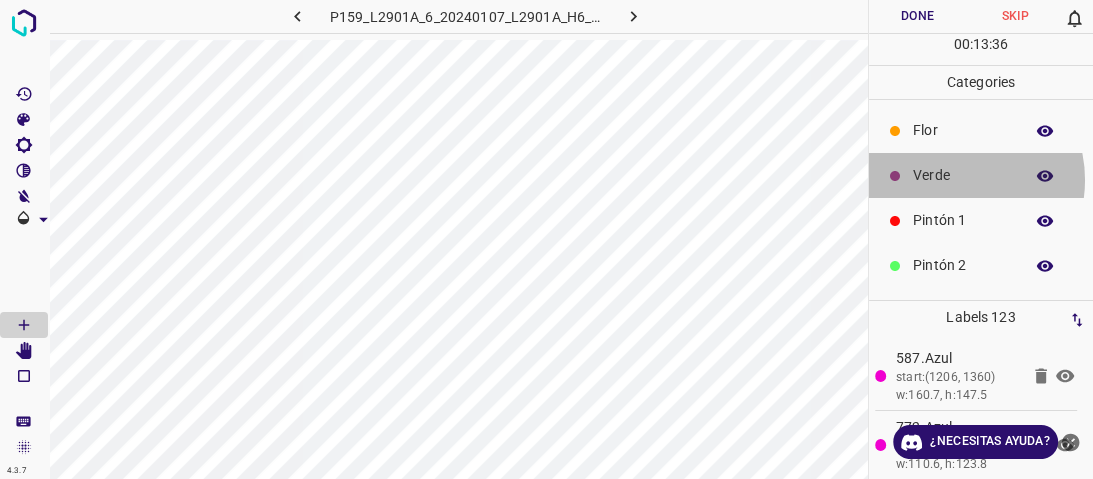 click on "Verde" at bounding box center [963, 175] 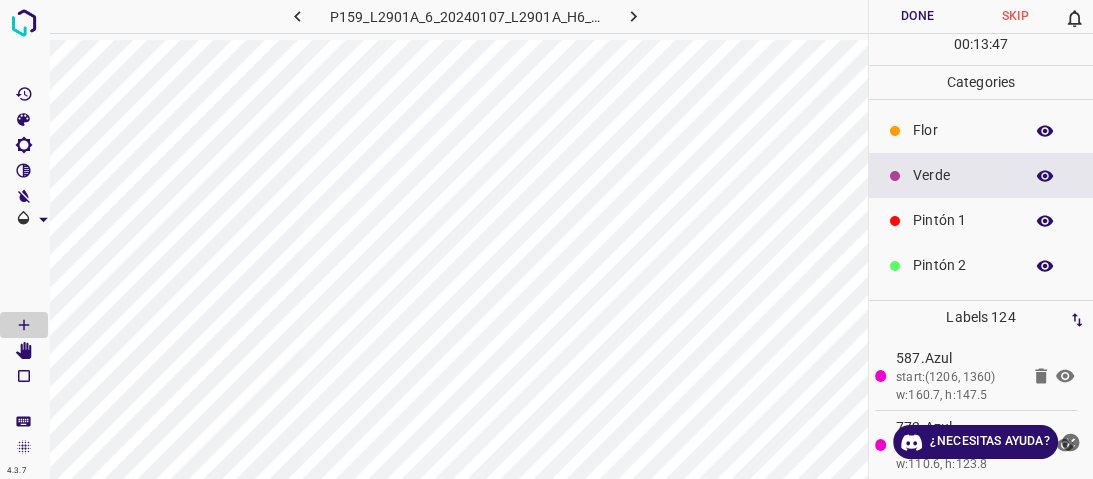 scroll, scrollTop: 160, scrollLeft: 0, axis: vertical 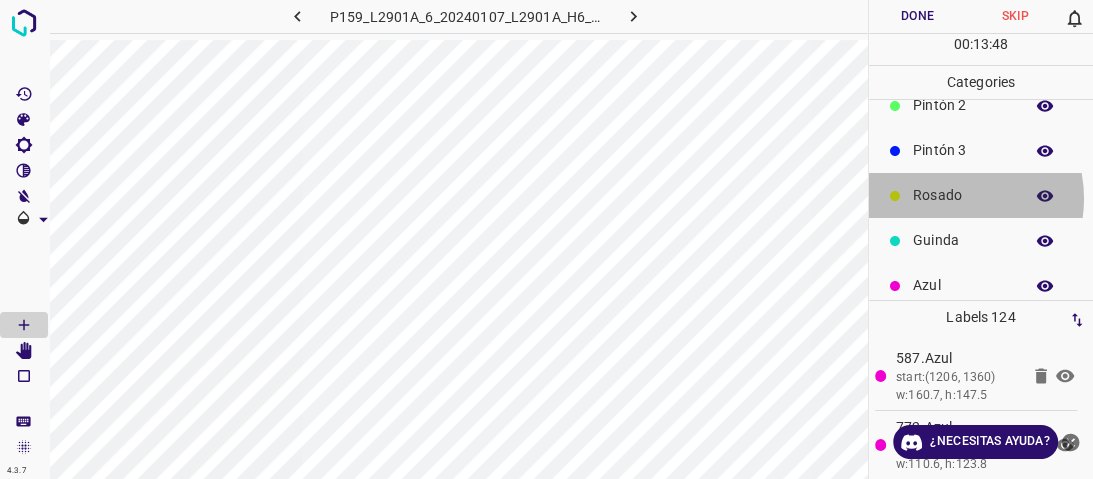 click on "Rosado" at bounding box center [963, 195] 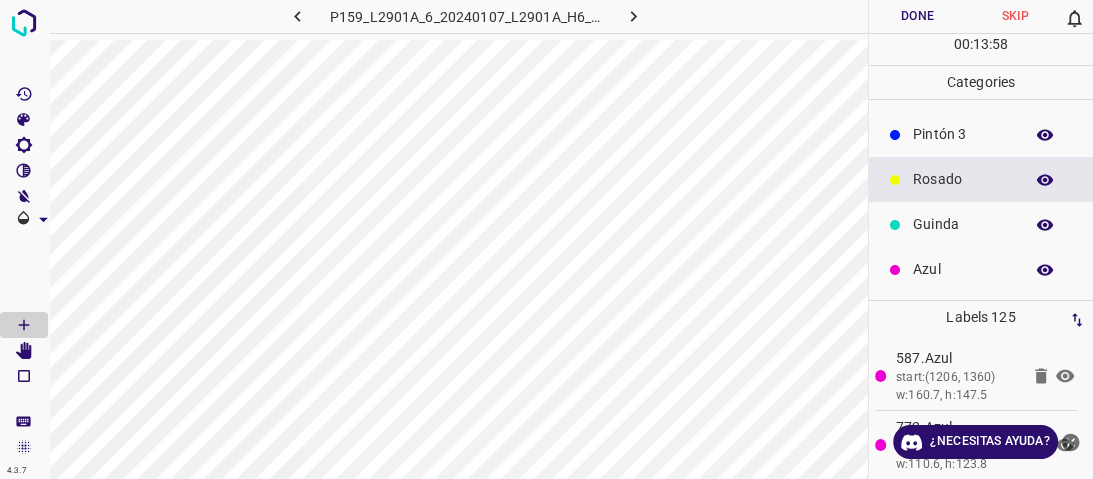 scroll, scrollTop: 96, scrollLeft: 0, axis: vertical 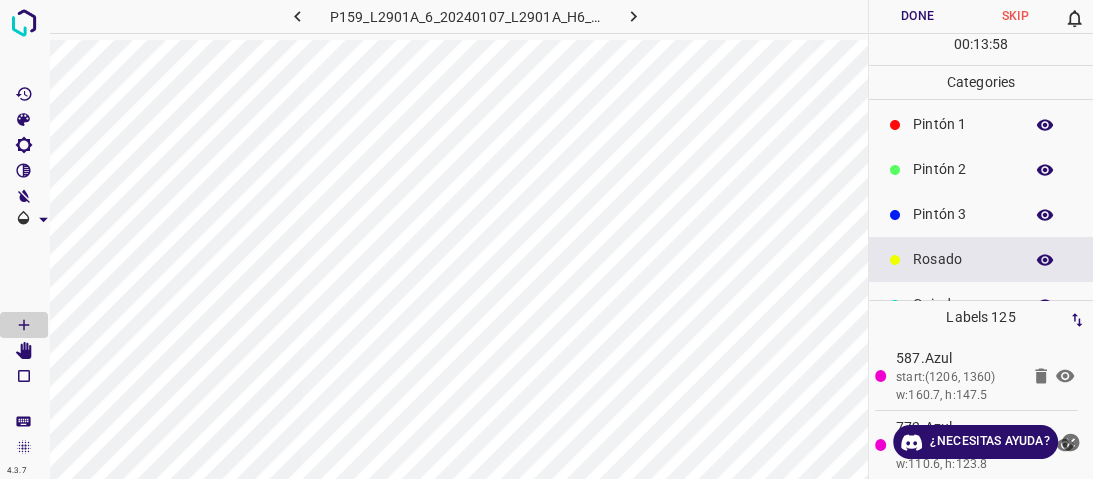 click on "Pintón 2" at bounding box center [963, 169] 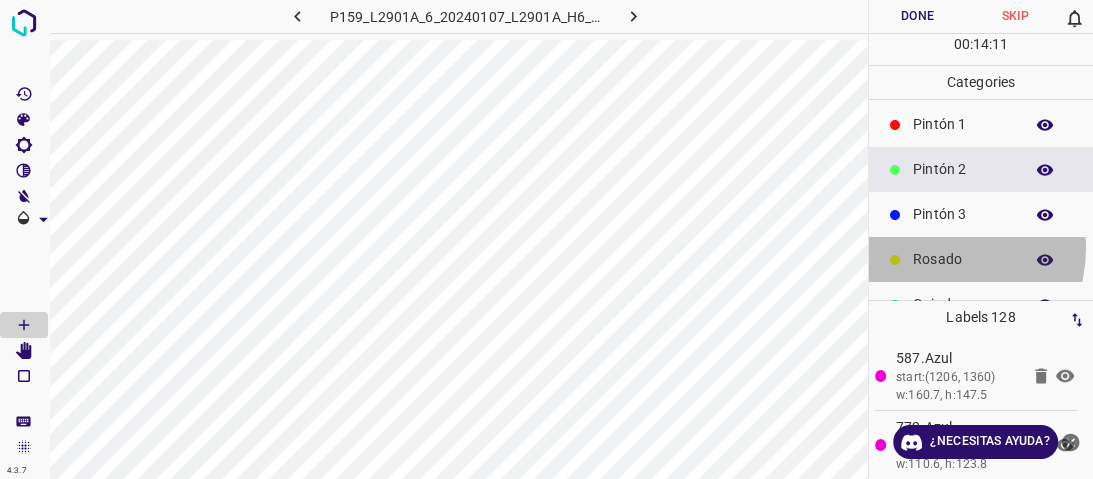 click on "Rosado" at bounding box center (981, 259) 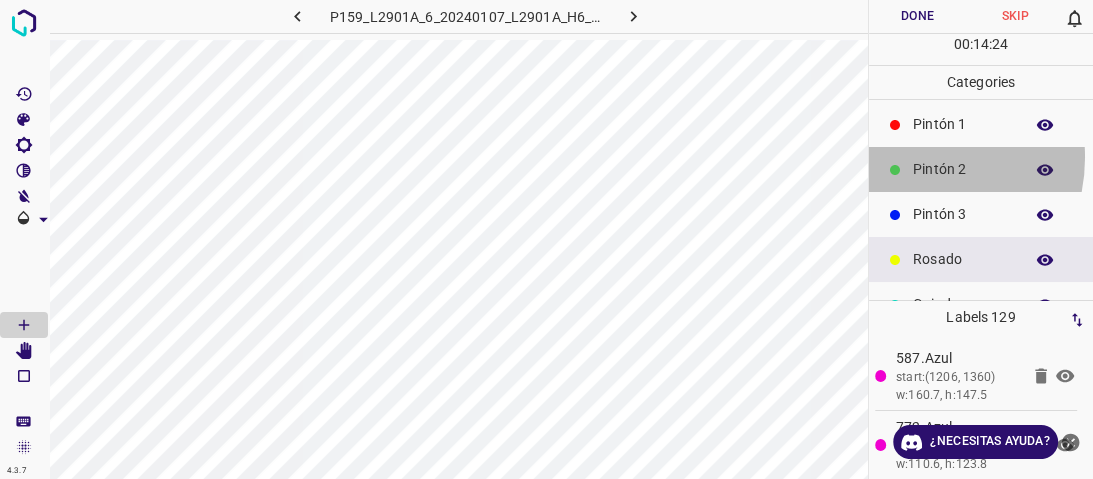 click on "Pintón 2" at bounding box center (981, 169) 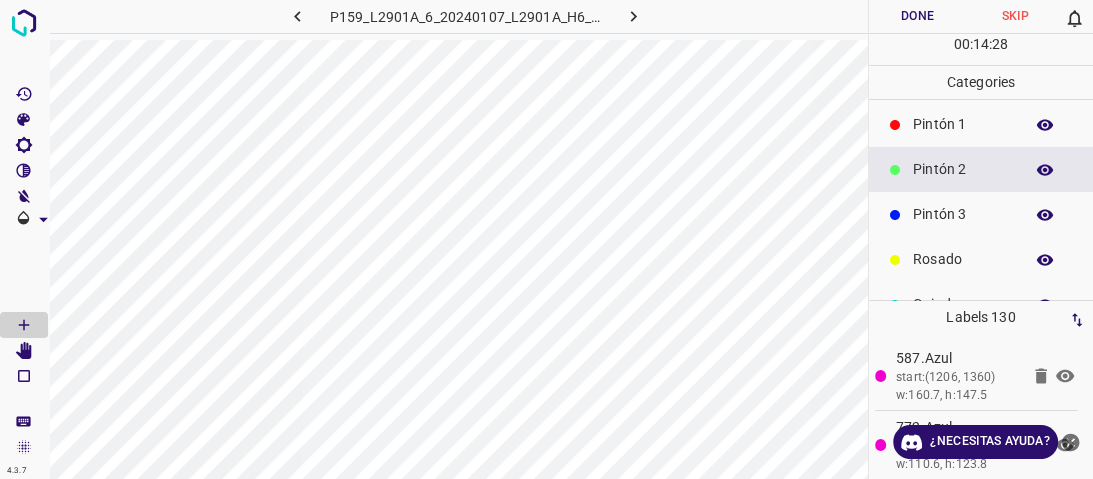 click on "Pintón 1" at bounding box center [963, 124] 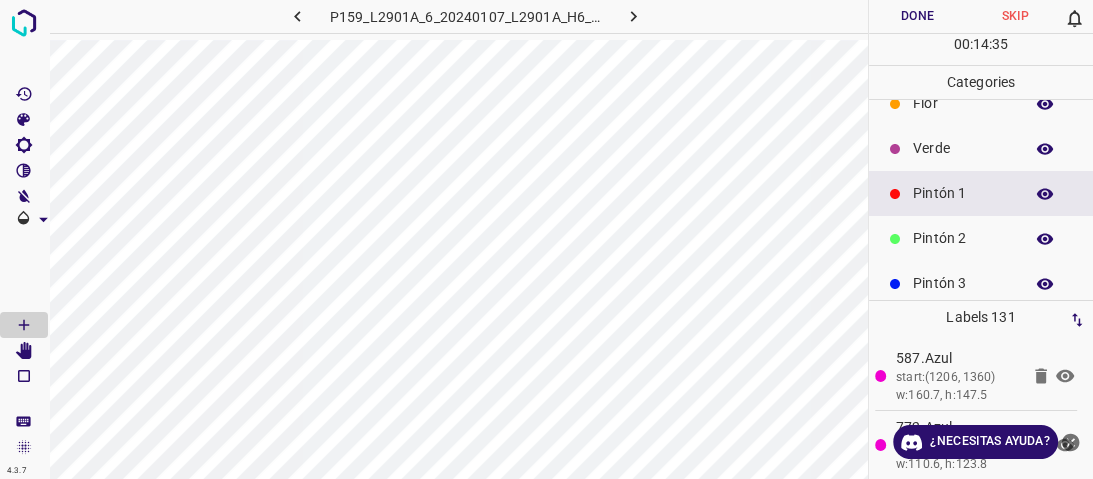 scroll, scrollTop: 0, scrollLeft: 0, axis: both 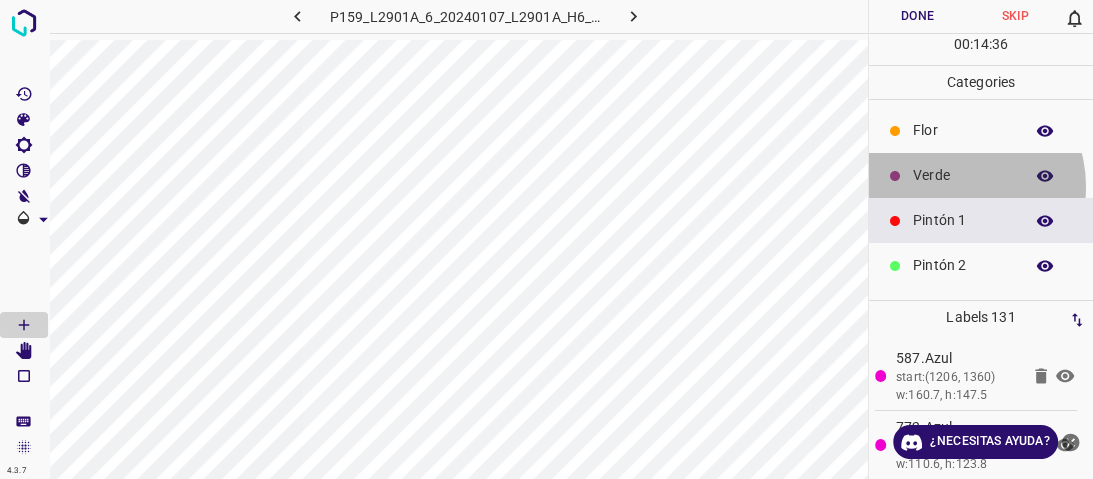 drag, startPoint x: 953, startPoint y: 186, endPoint x: 944, endPoint y: 180, distance: 10.816654 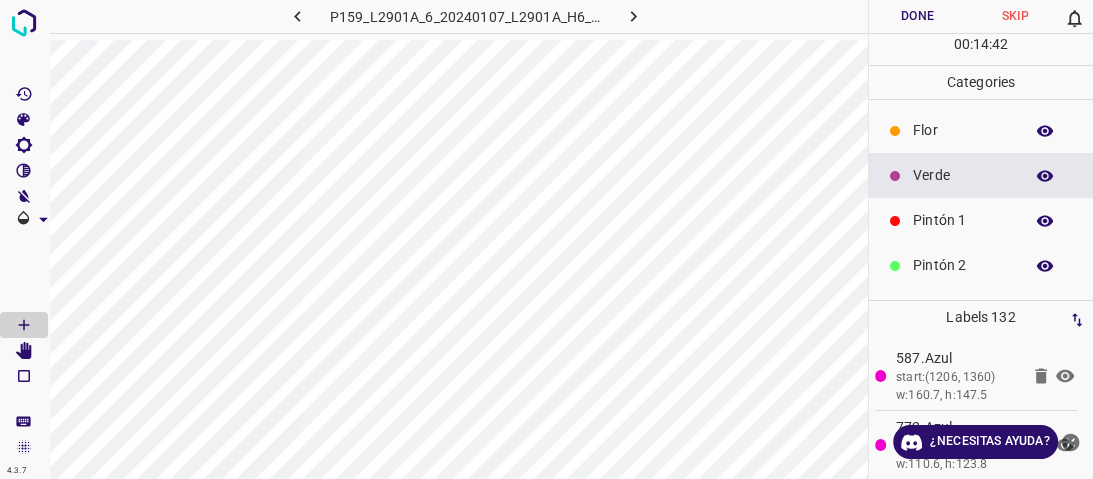 click on "Pintón 1" at bounding box center [963, 220] 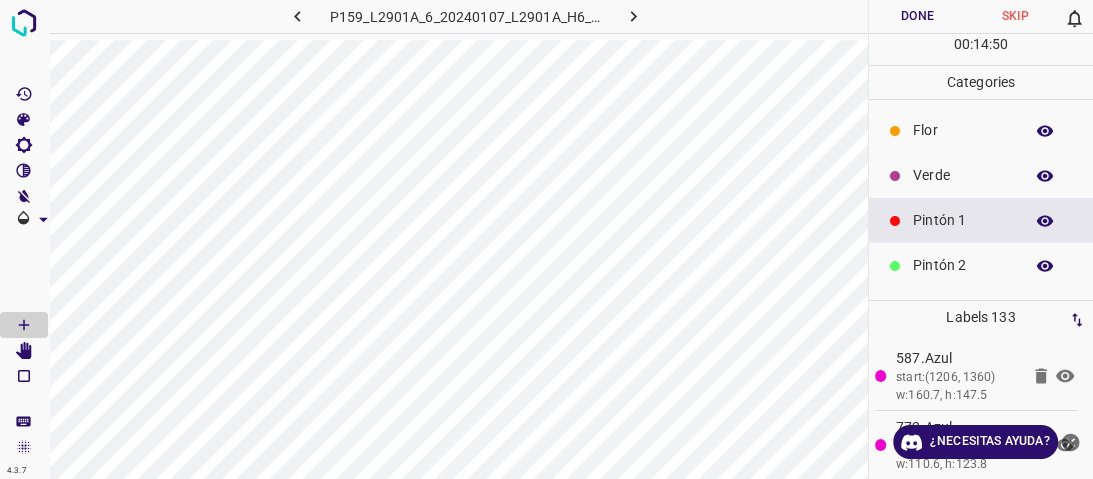 click on "Verde" at bounding box center [963, 175] 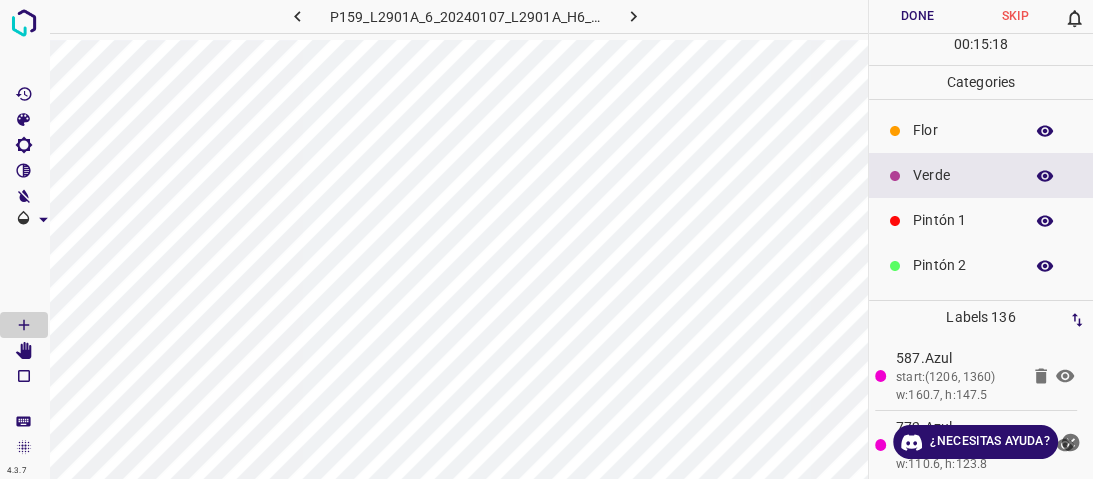 click on "Flor" at bounding box center [963, 130] 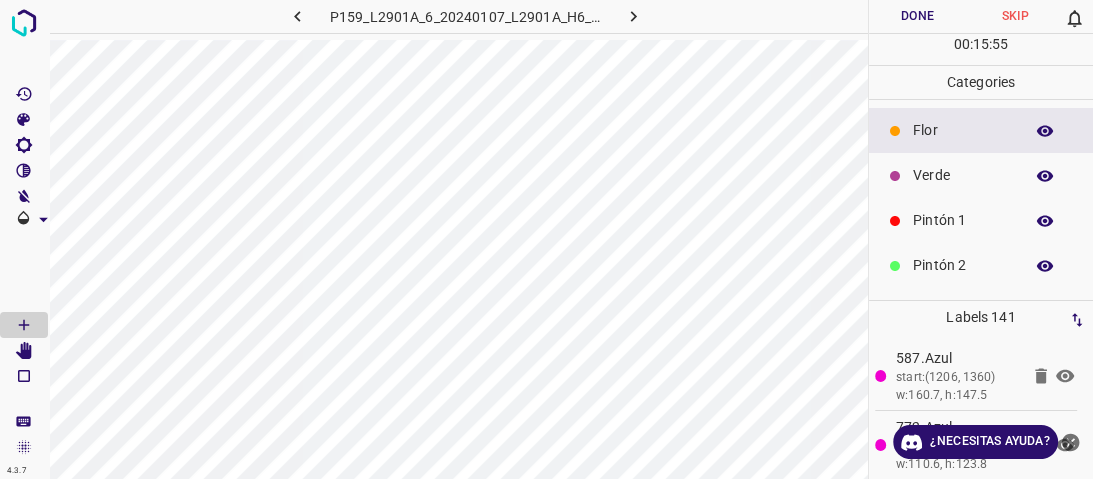 scroll, scrollTop: 160, scrollLeft: 0, axis: vertical 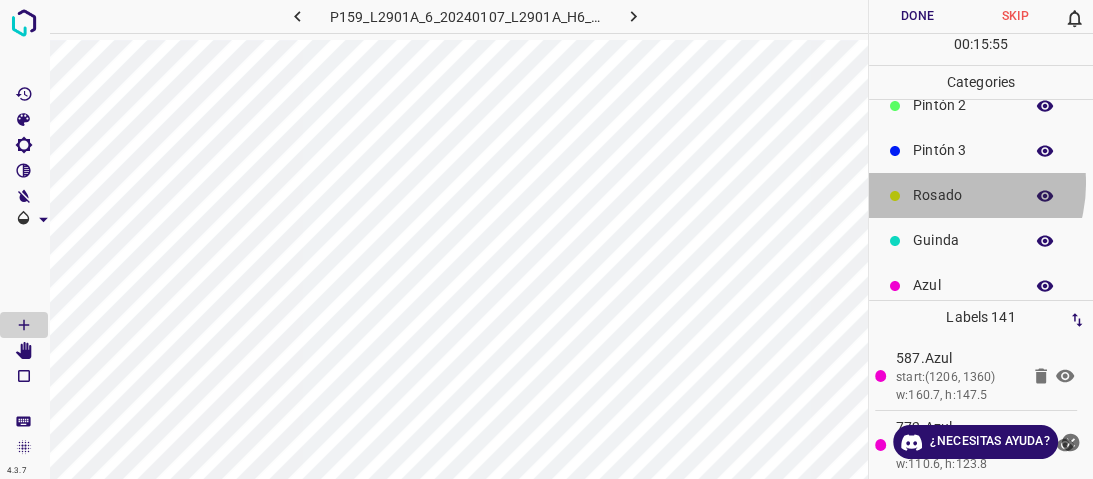 click on "Rosado" at bounding box center [981, 195] 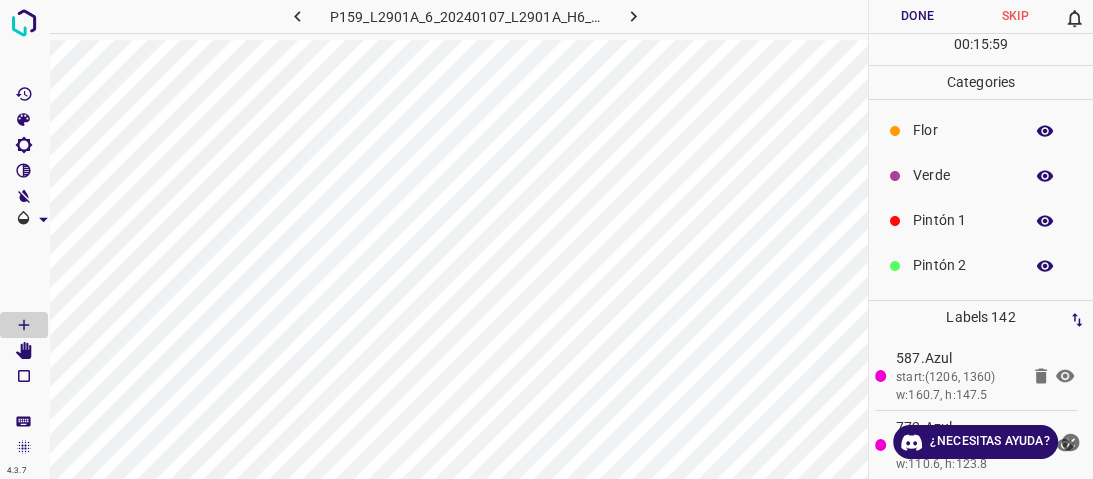 scroll, scrollTop: 0, scrollLeft: 0, axis: both 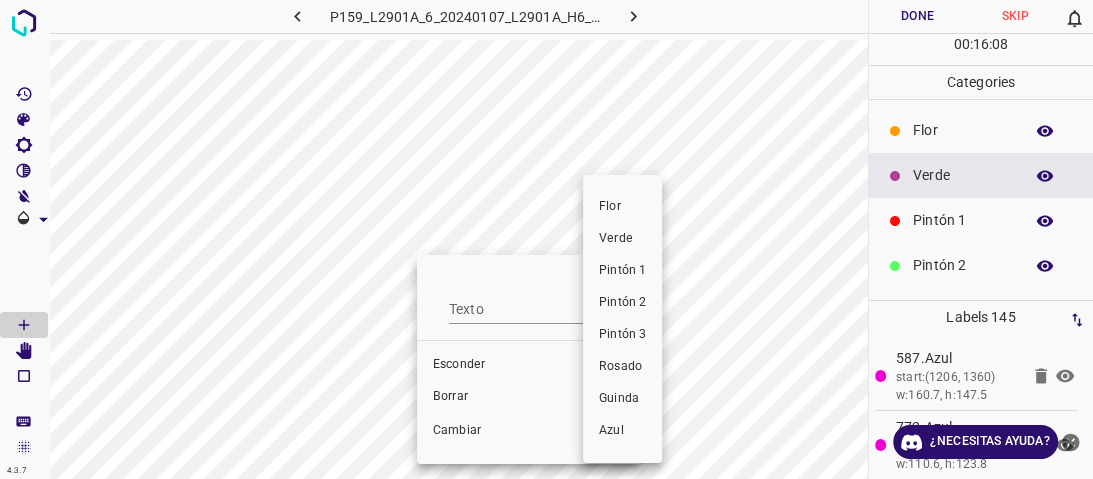 click on "Pintón 1" at bounding box center [622, 271] 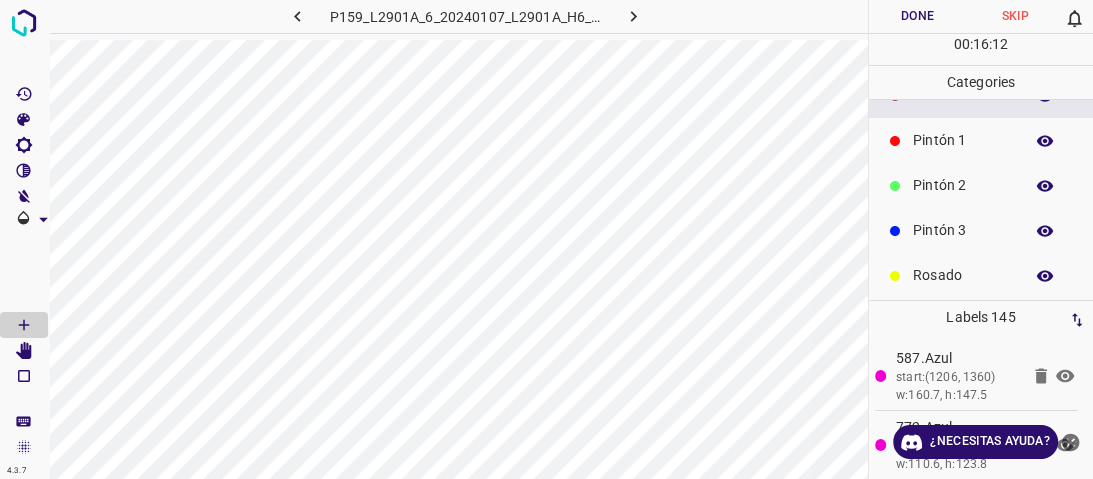 scroll, scrollTop: 176, scrollLeft: 0, axis: vertical 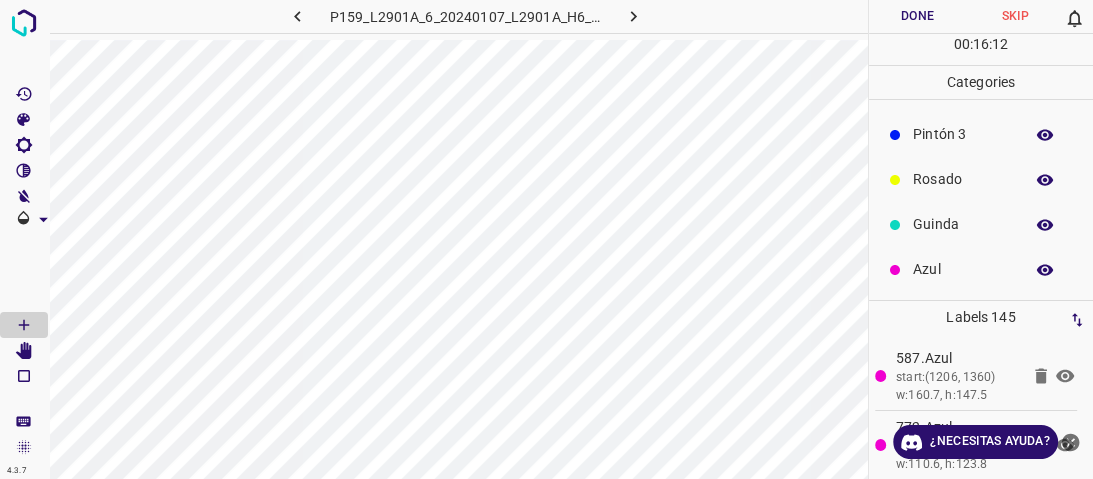 click on "Azul" at bounding box center [963, 269] 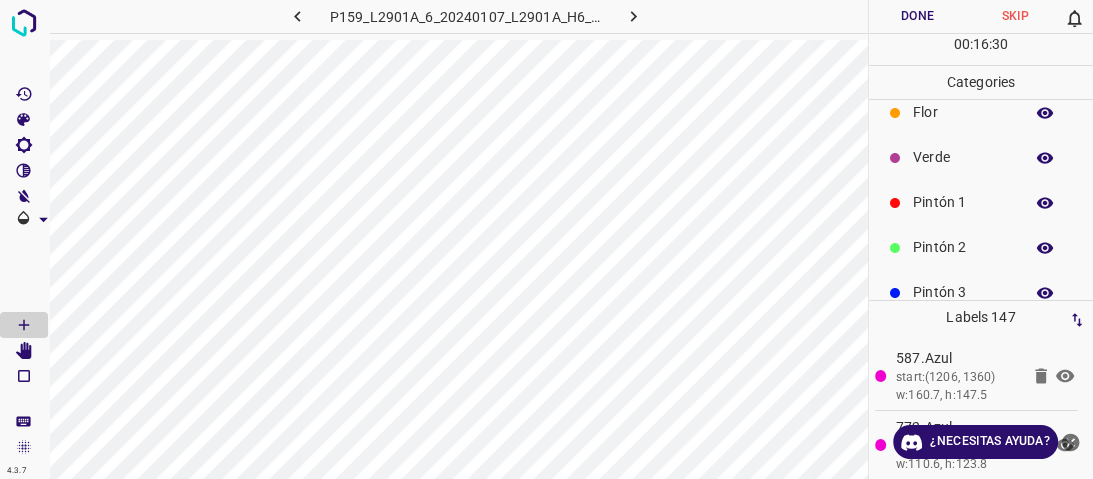scroll, scrollTop: 16, scrollLeft: 0, axis: vertical 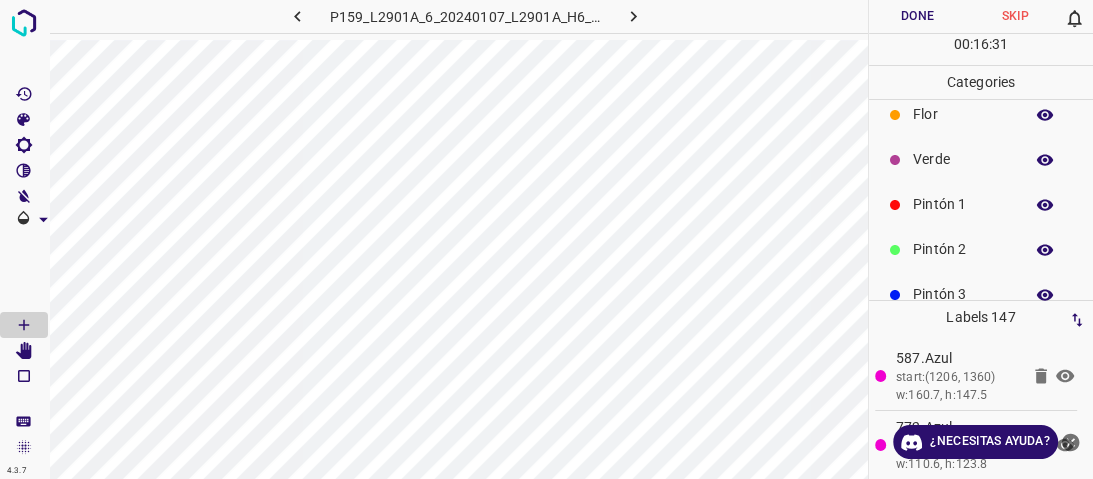 click on "Pintón 1" at bounding box center [963, 204] 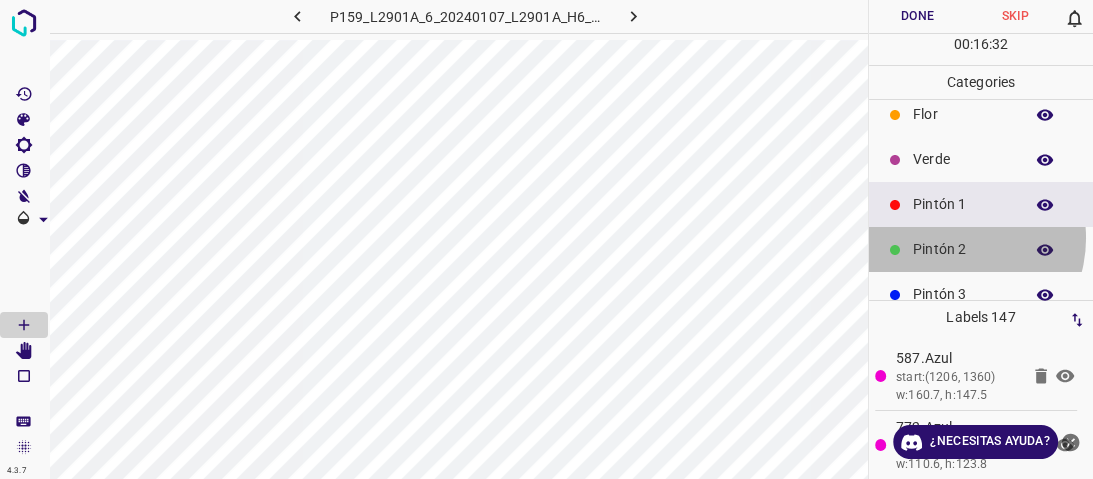 click on "Pintón 2" at bounding box center (963, 249) 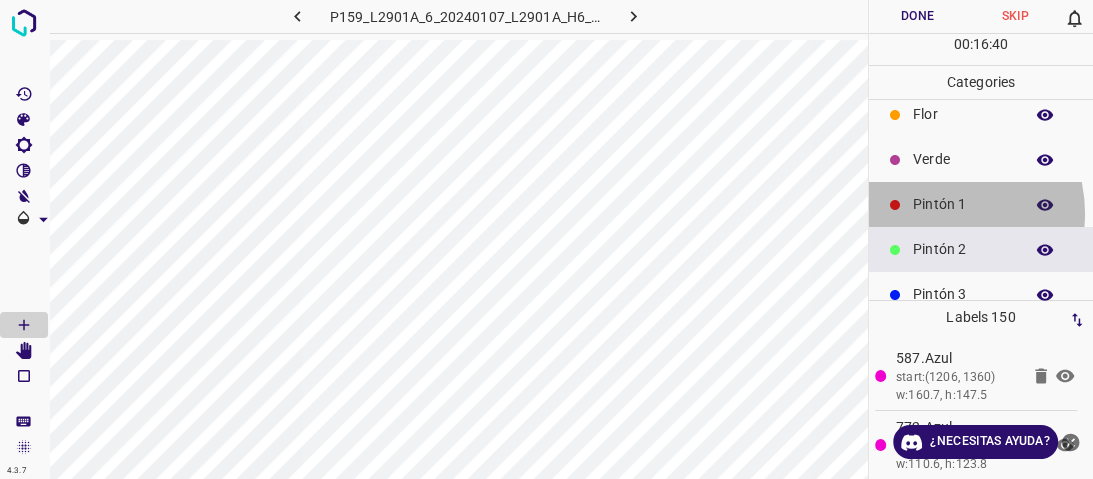 drag, startPoint x: 932, startPoint y: 213, endPoint x: 915, endPoint y: 219, distance: 18.027756 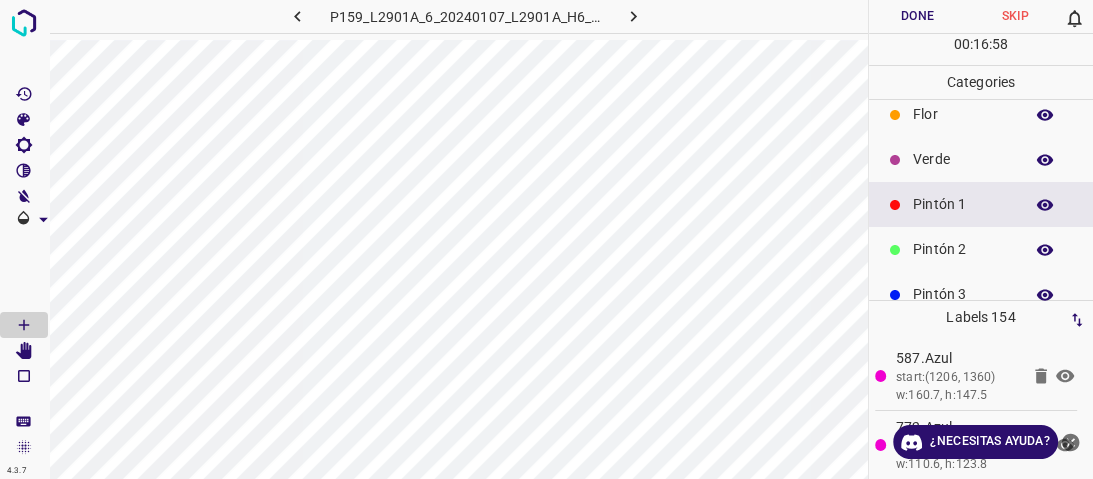 click on "Verde" at bounding box center [963, 159] 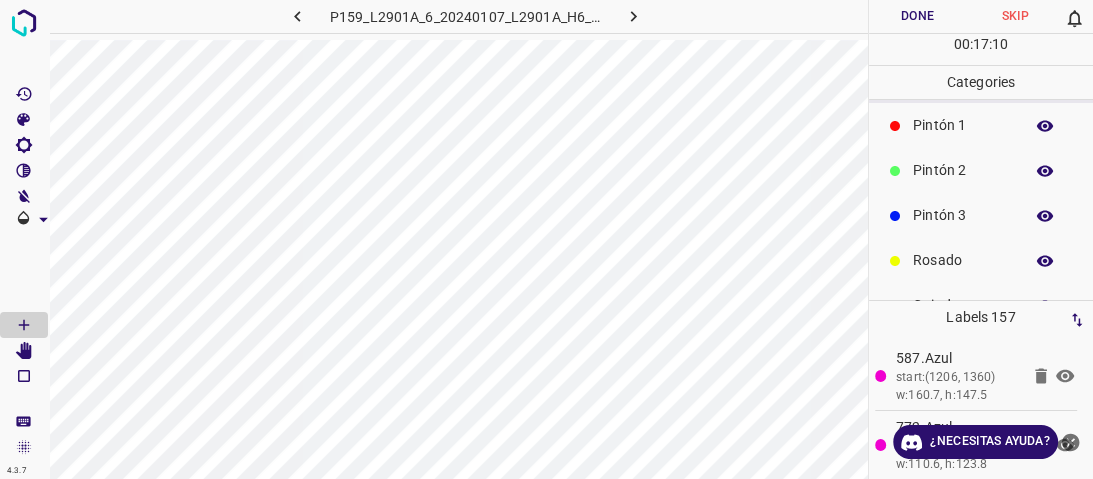 scroll, scrollTop: 176, scrollLeft: 0, axis: vertical 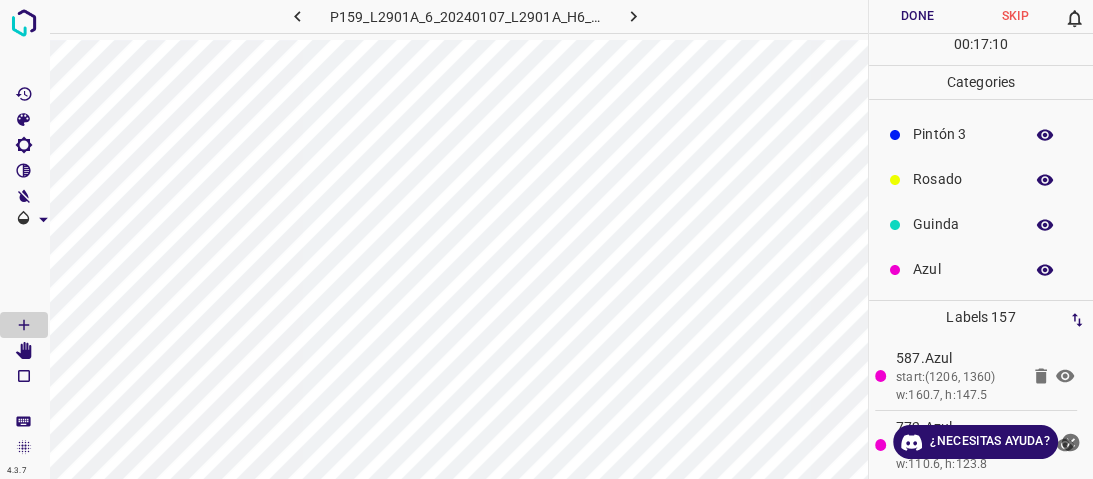 drag, startPoint x: 927, startPoint y: 230, endPoint x: 907, endPoint y: 230, distance: 20 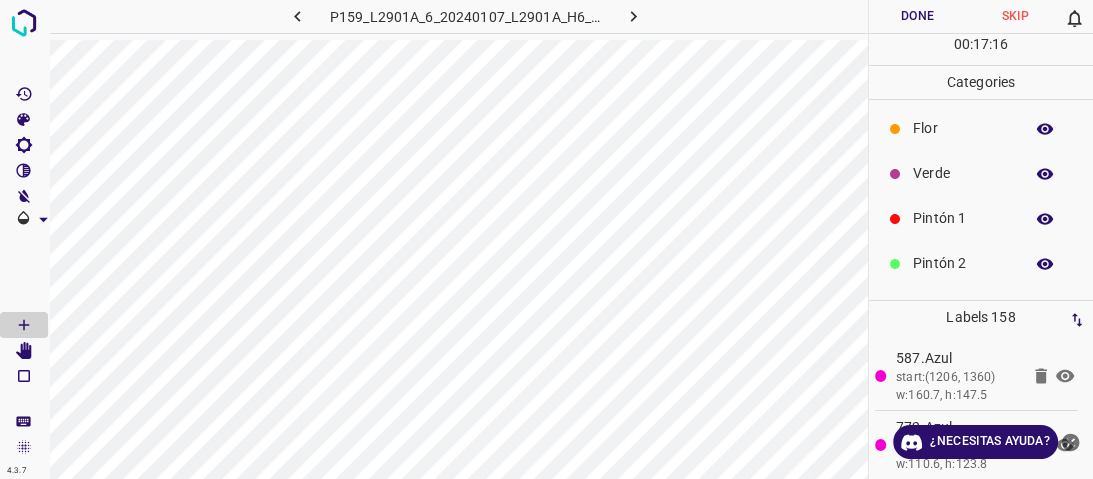 scroll, scrollTop: 0, scrollLeft: 0, axis: both 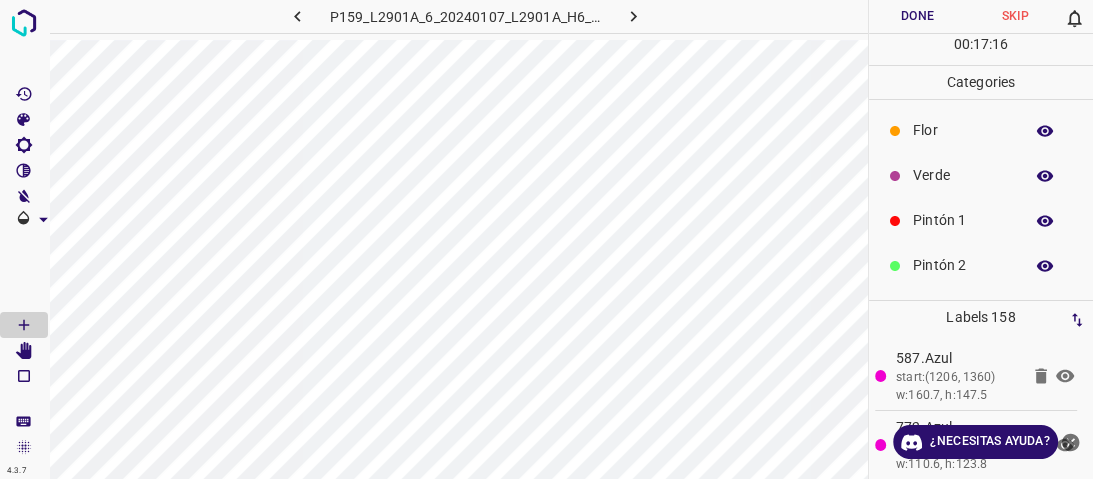 drag, startPoint x: 936, startPoint y: 173, endPoint x: 890, endPoint y: 172, distance: 46.010868 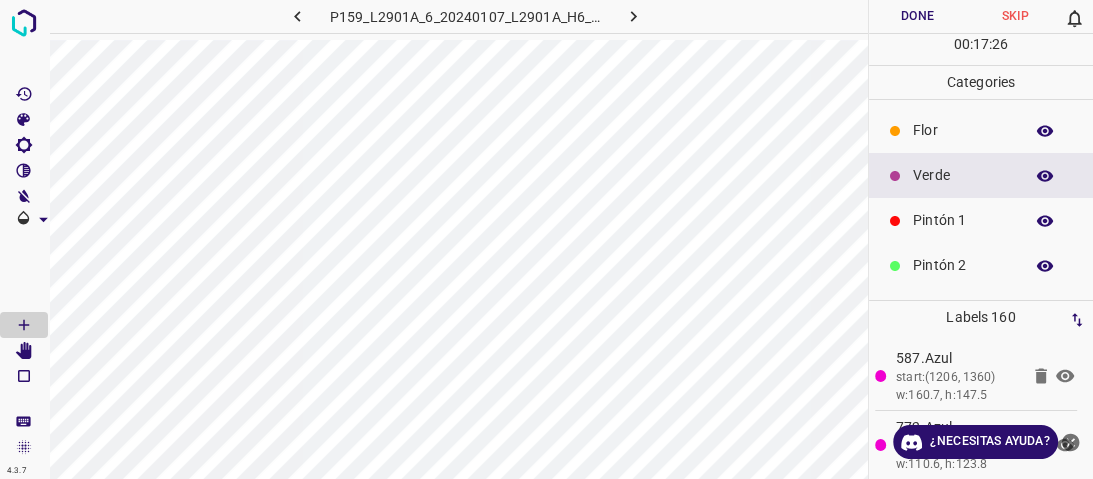 drag, startPoint x: 942, startPoint y: 218, endPoint x: 929, endPoint y: 216, distance: 13.152946 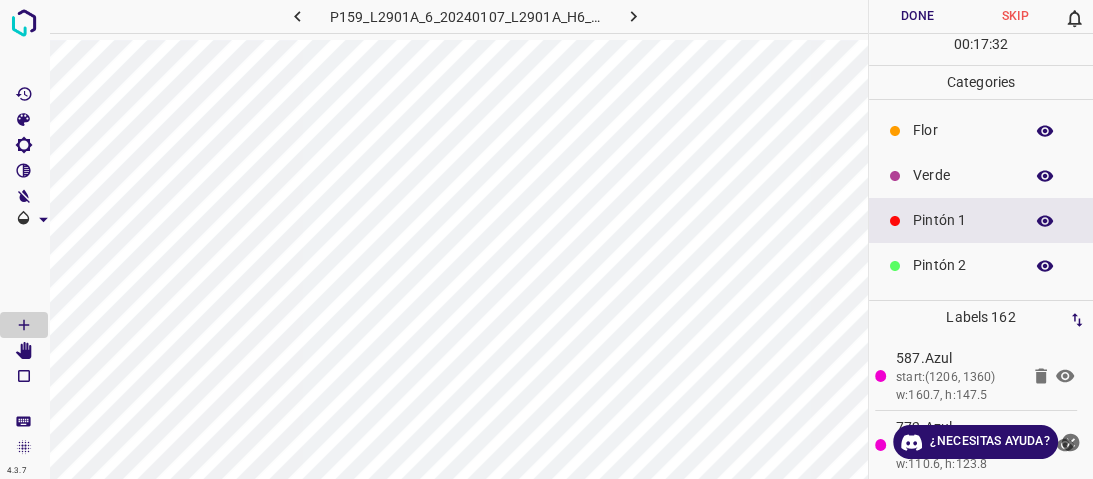 click on "Verde" at bounding box center [981, 175] 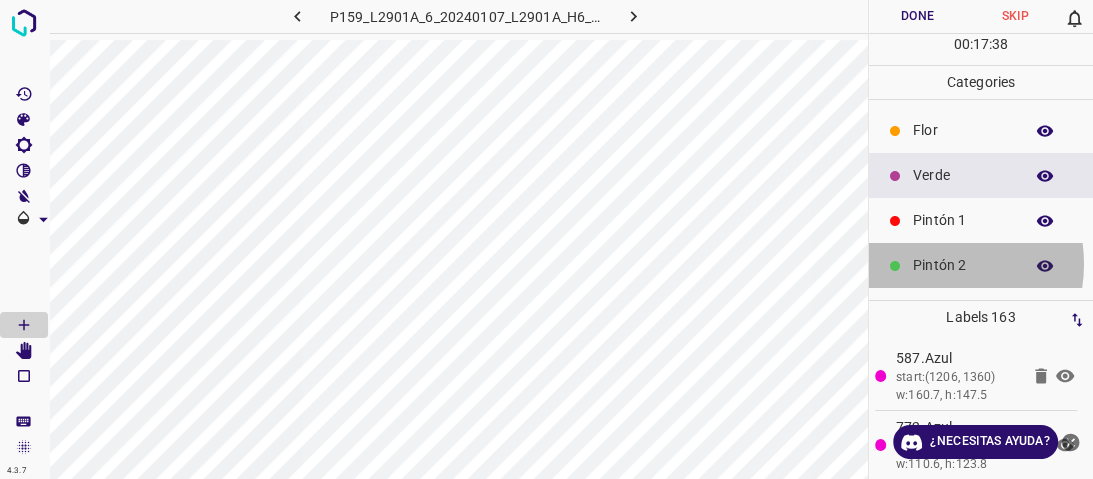 click on "Pintón 2" at bounding box center [963, 265] 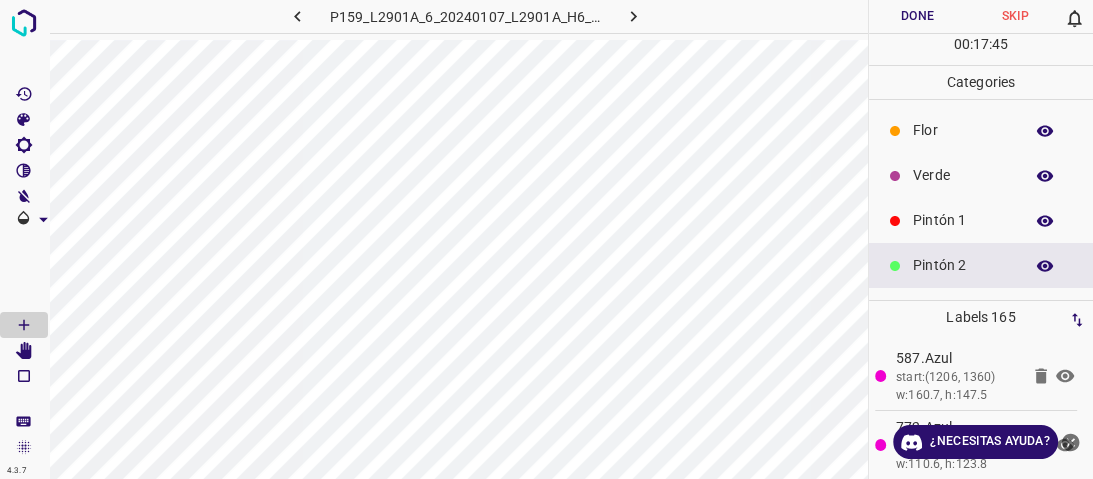 scroll, scrollTop: 176, scrollLeft: 0, axis: vertical 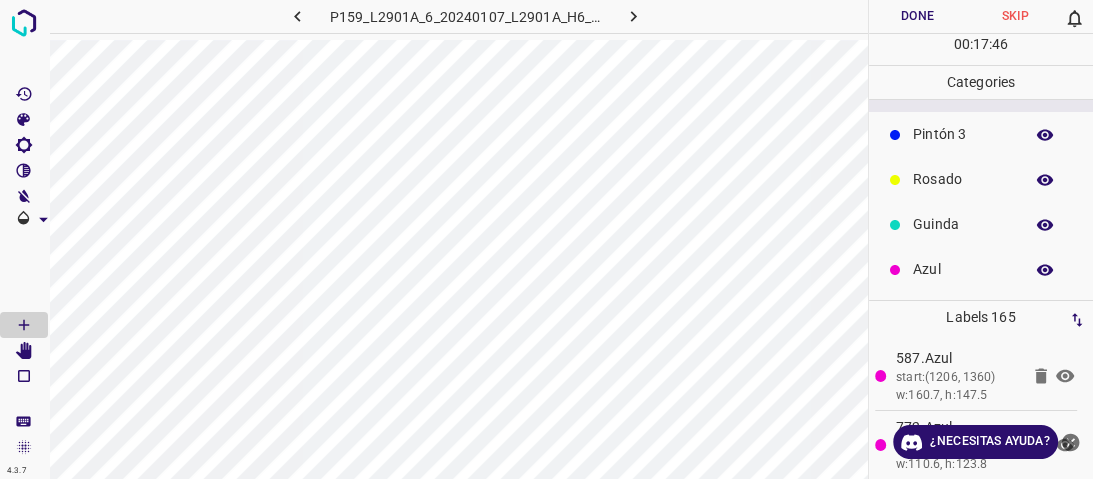 click on "Azul" at bounding box center (963, 269) 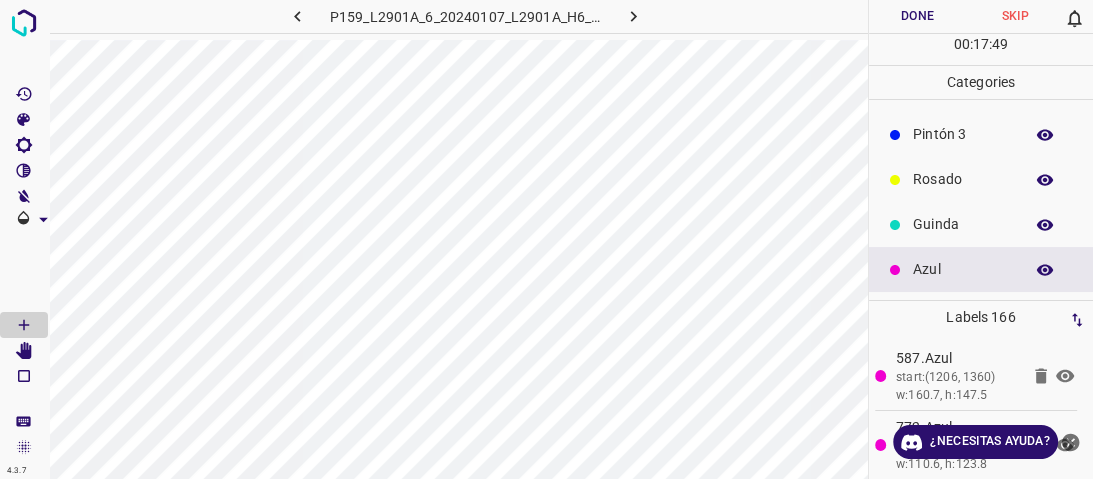 drag, startPoint x: 951, startPoint y: 231, endPoint x: 934, endPoint y: 231, distance: 17 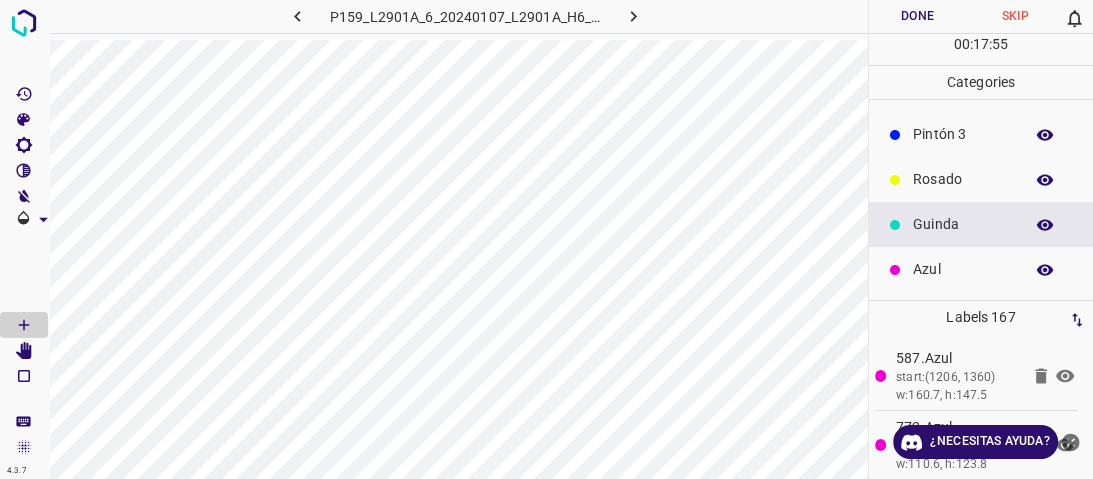 click on "Azul" at bounding box center [963, 269] 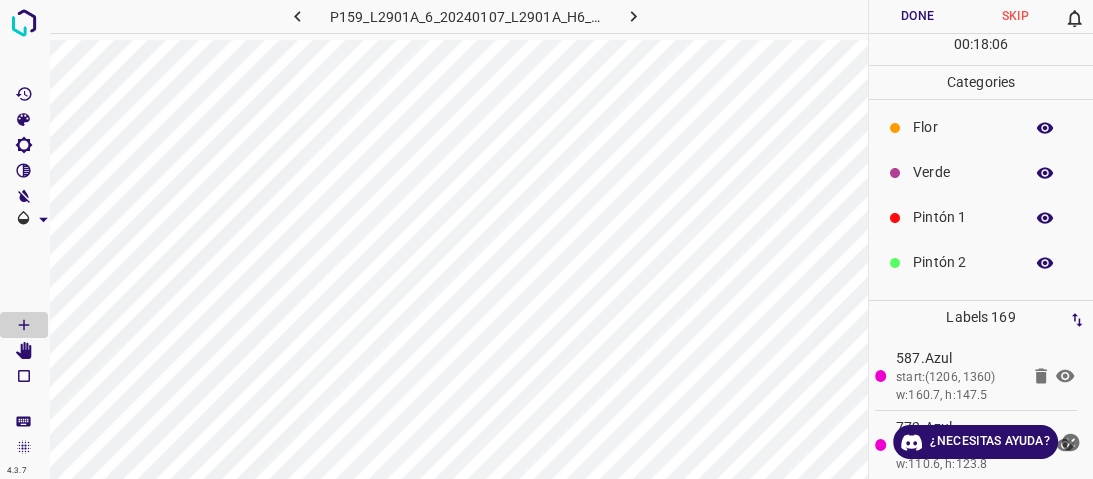 scroll, scrollTop: 0, scrollLeft: 0, axis: both 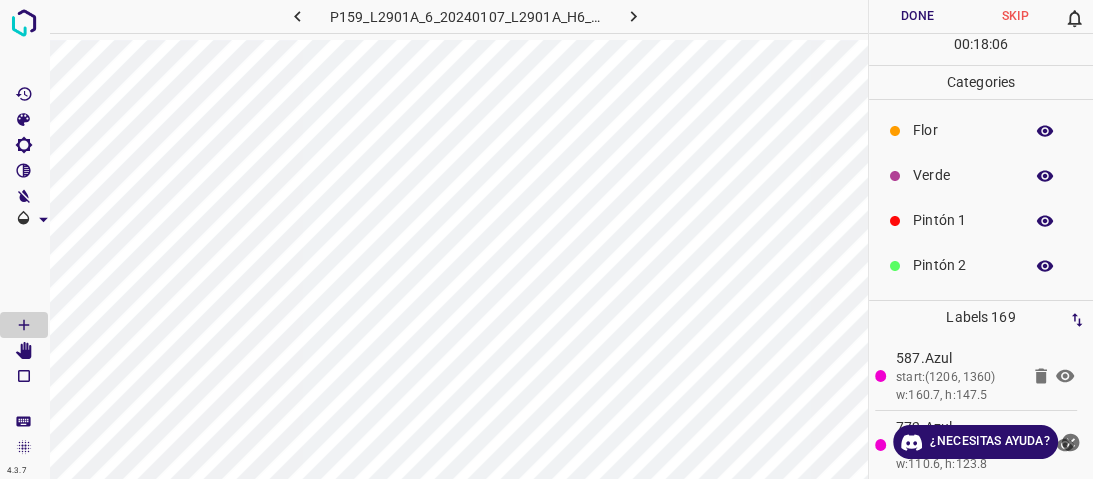 click on "Verde" at bounding box center (963, 175) 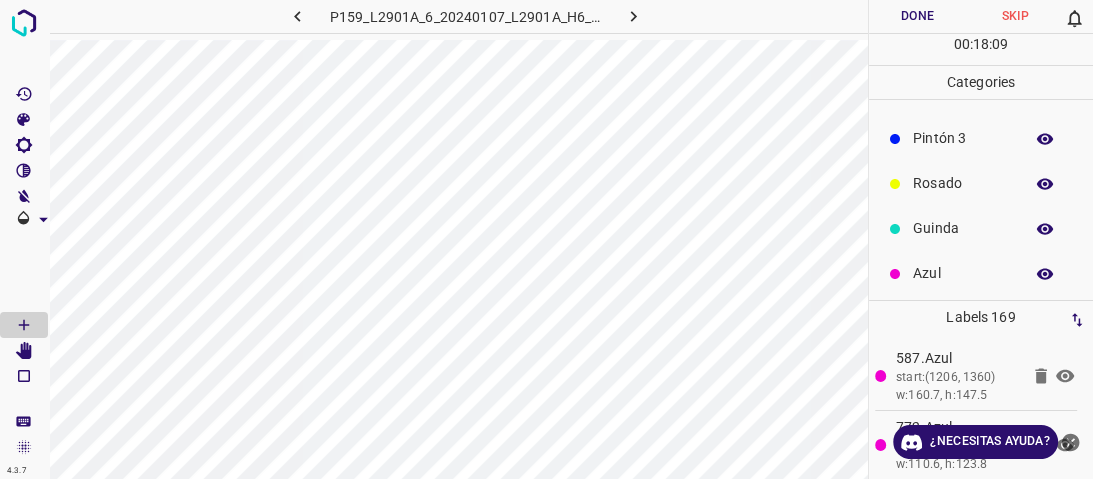 scroll, scrollTop: 176, scrollLeft: 0, axis: vertical 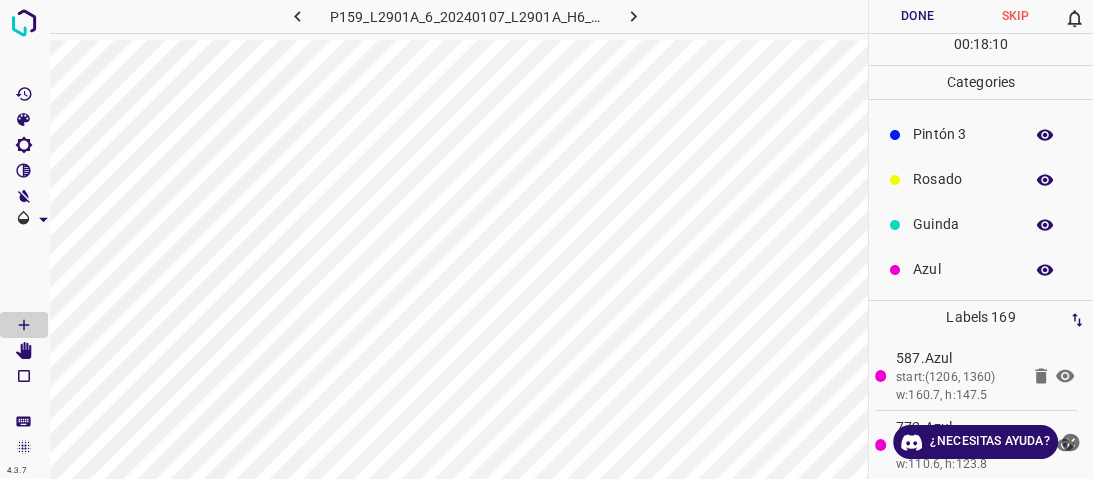 click on "Azul" at bounding box center (963, 269) 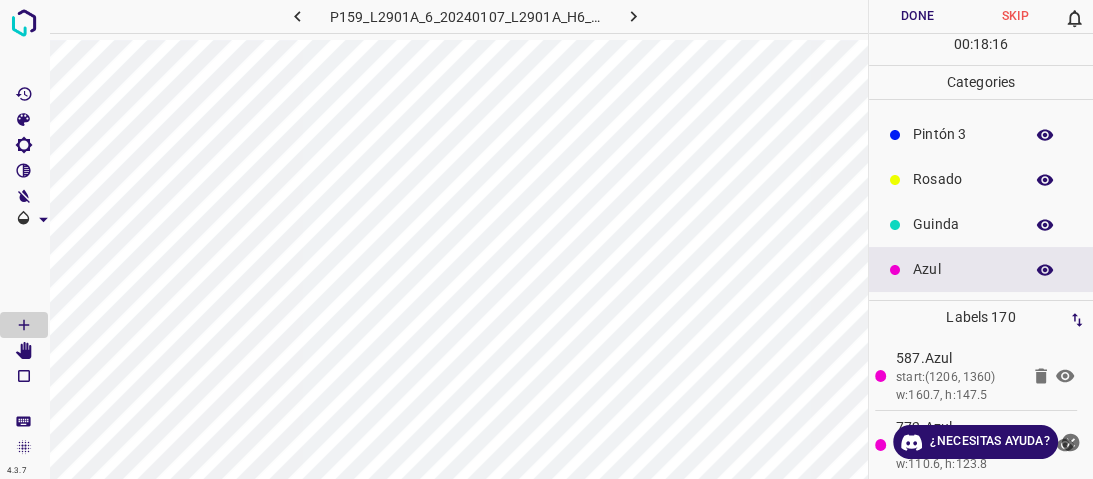 click on "Guinda" at bounding box center (963, 224) 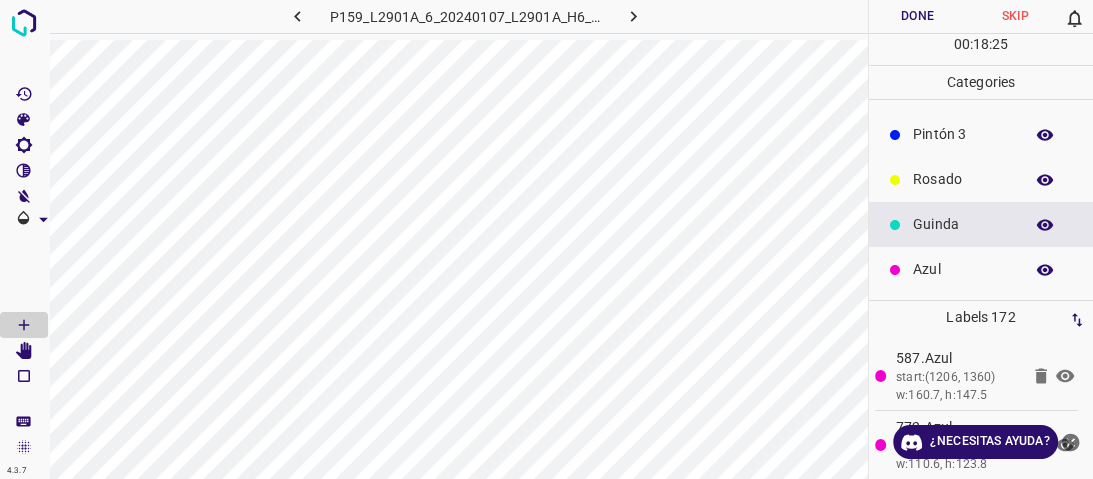 click on "Rosado" at bounding box center (963, 179) 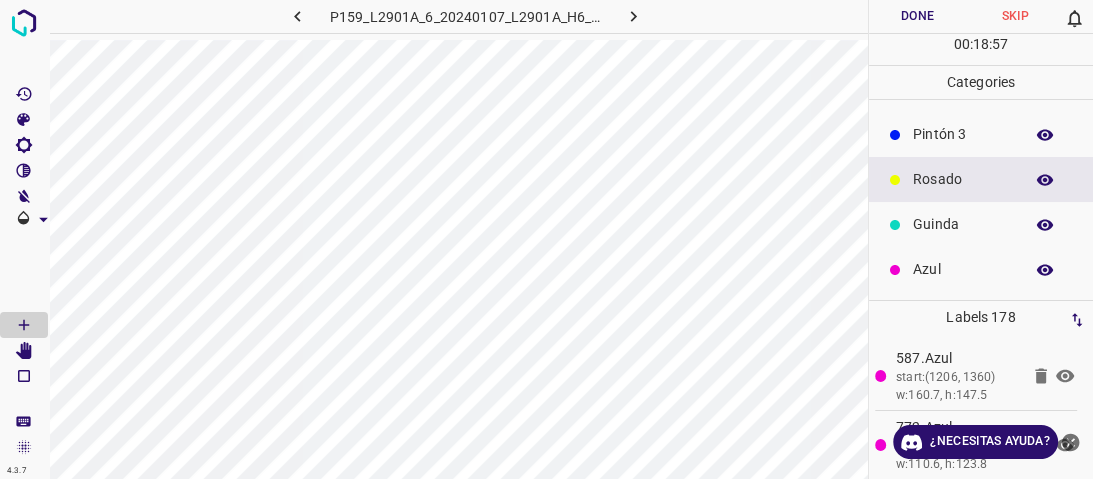 click on "Guinda" at bounding box center (981, 224) 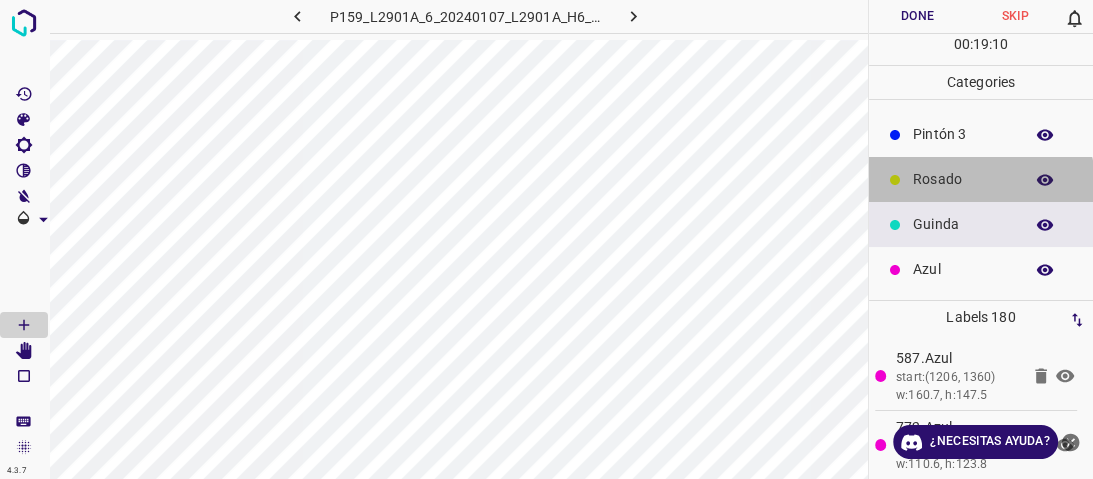 click on "Rosado" at bounding box center (963, 179) 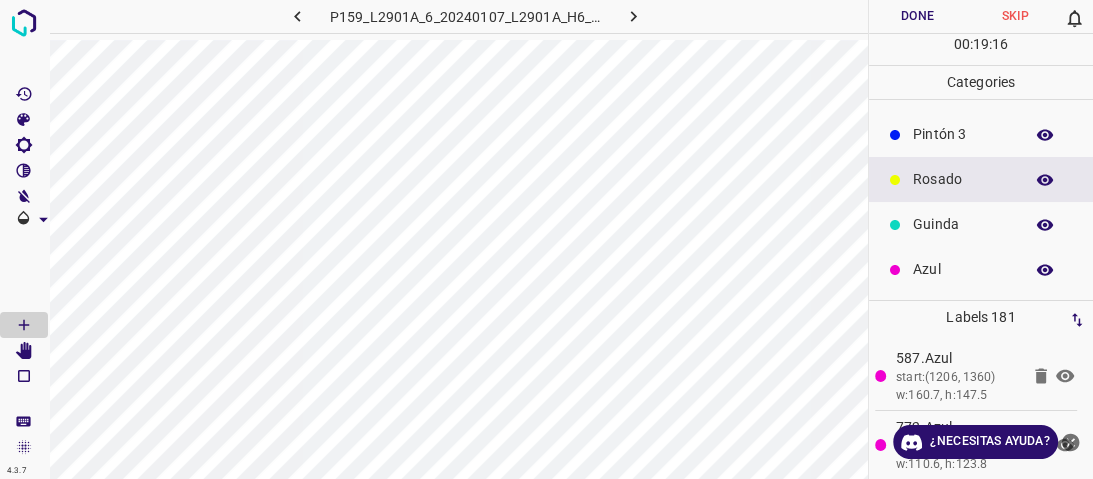 scroll, scrollTop: 16, scrollLeft: 0, axis: vertical 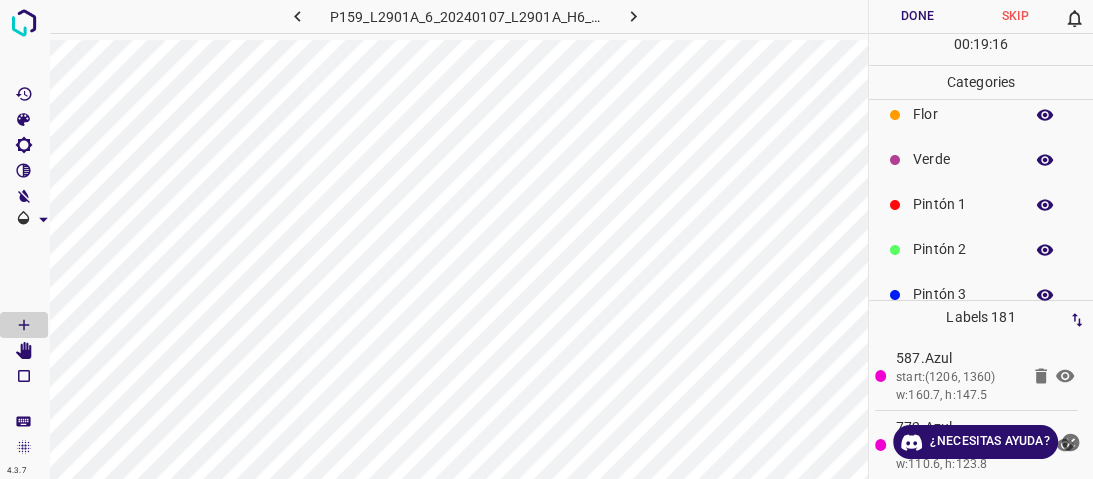 click on "Pintón 1" at bounding box center [963, 204] 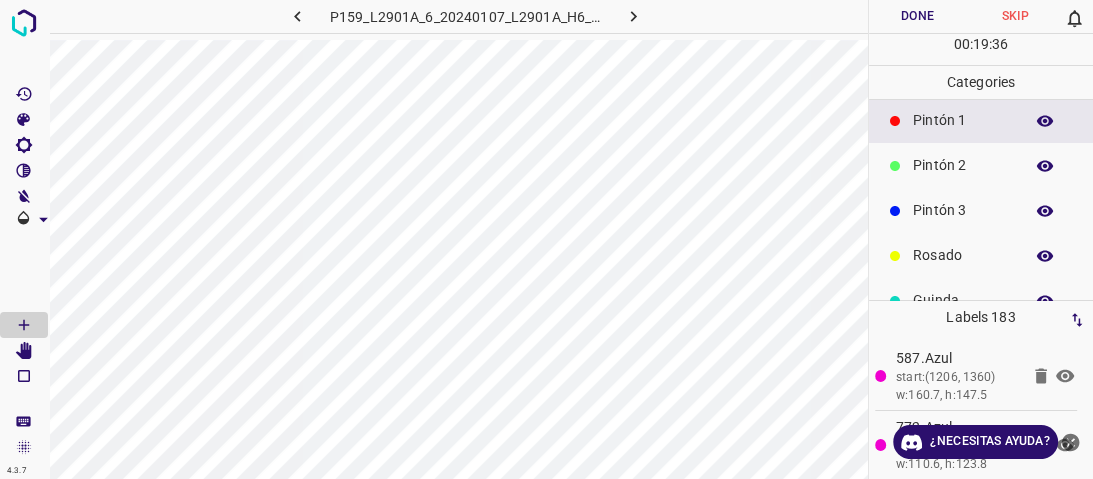 scroll, scrollTop: 176, scrollLeft: 0, axis: vertical 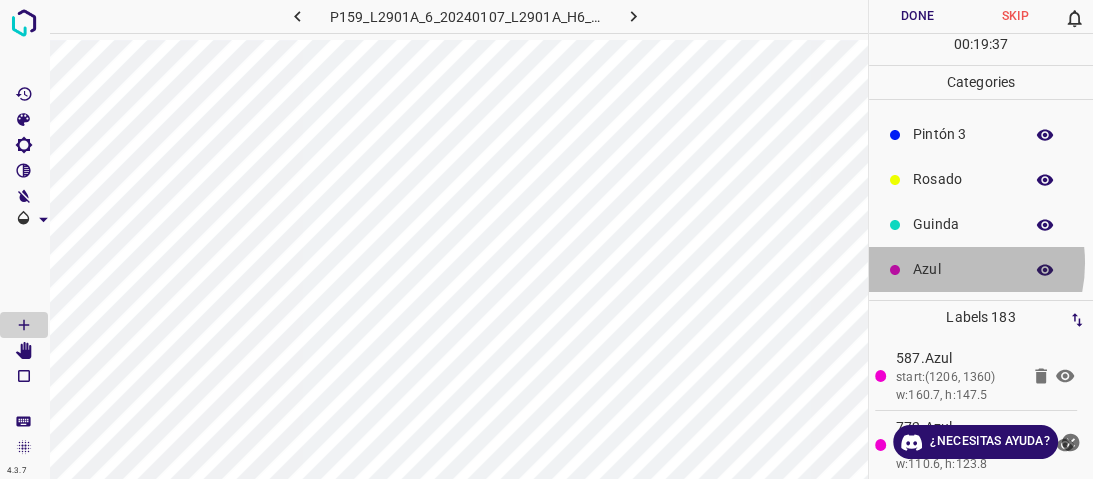 click on "Azul" at bounding box center (963, 269) 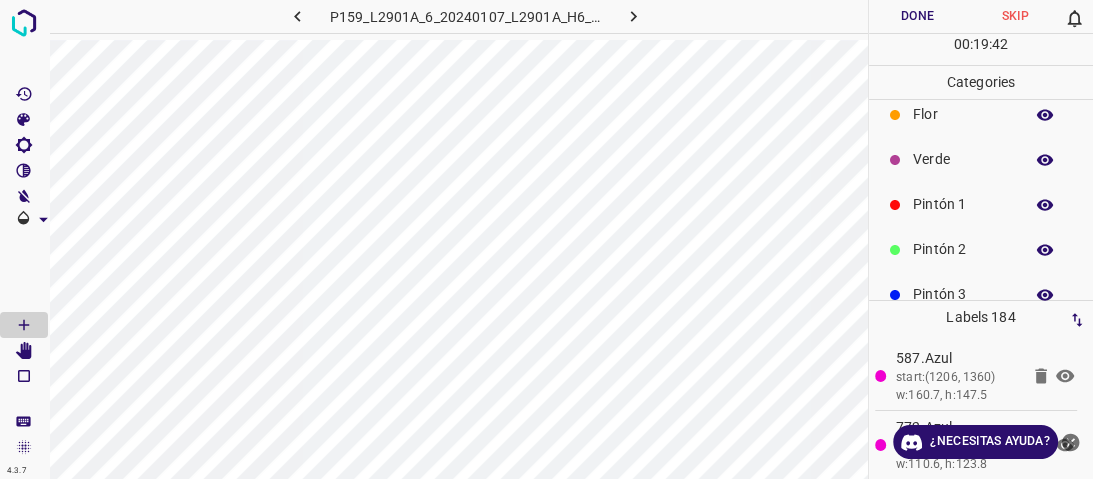 scroll, scrollTop: 0, scrollLeft: 0, axis: both 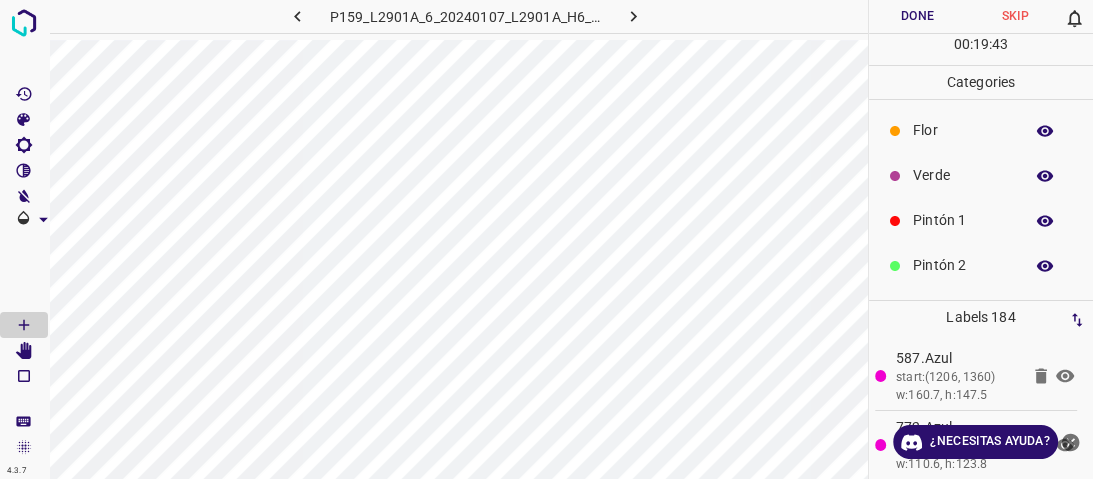 click on "Pintón 1" at bounding box center [963, 220] 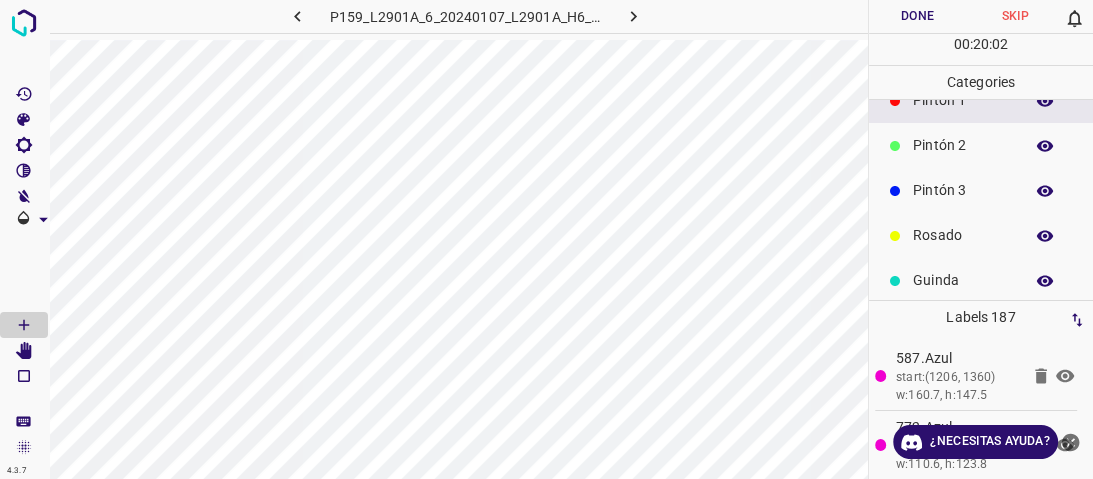 scroll, scrollTop: 160, scrollLeft: 0, axis: vertical 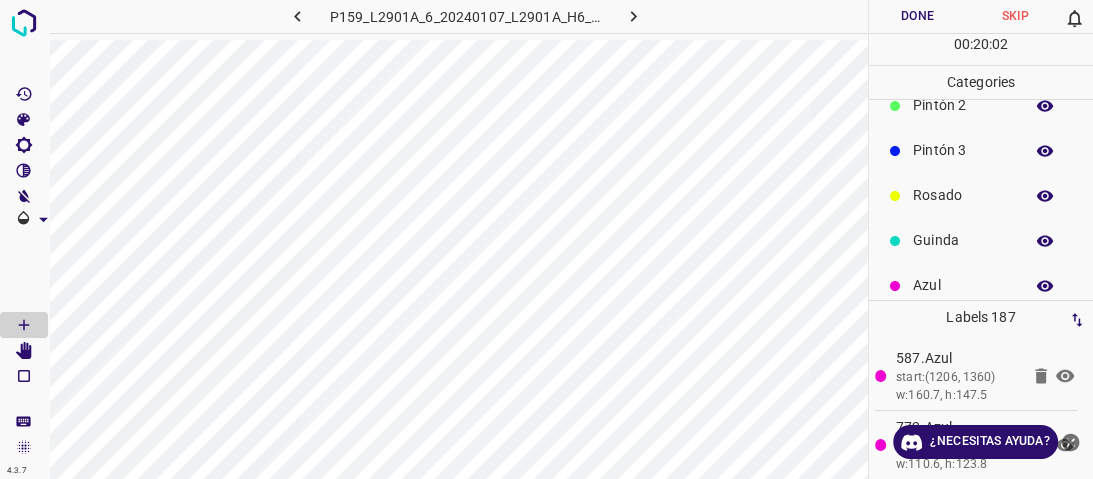 click on "Azul" at bounding box center (981, 285) 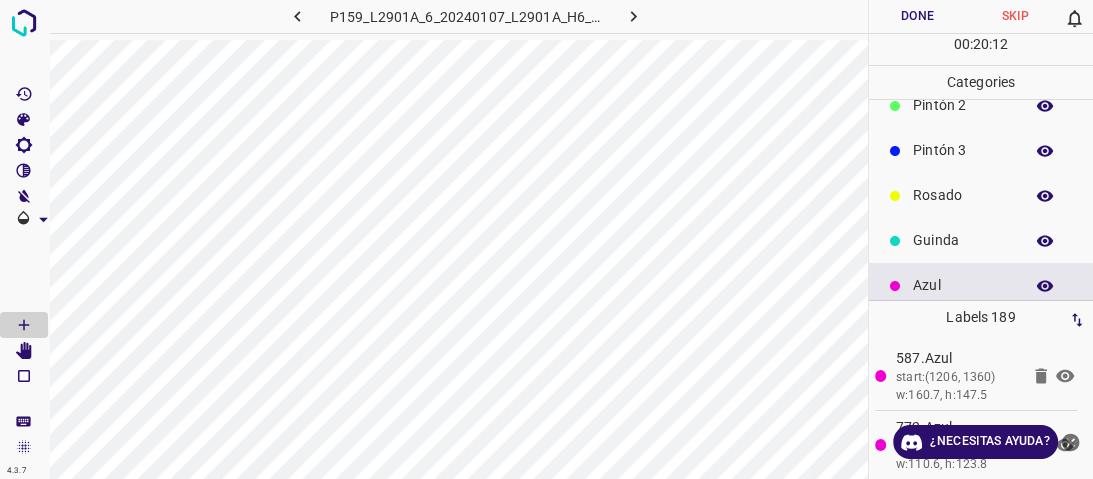 scroll, scrollTop: 0, scrollLeft: 0, axis: both 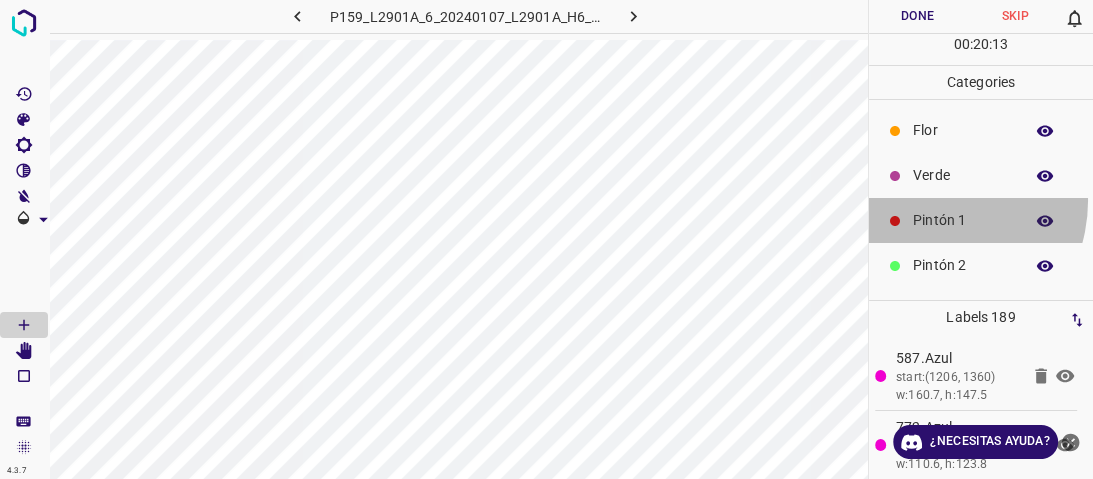 drag, startPoint x: 929, startPoint y: 200, endPoint x: 918, endPoint y: 218, distance: 21.095022 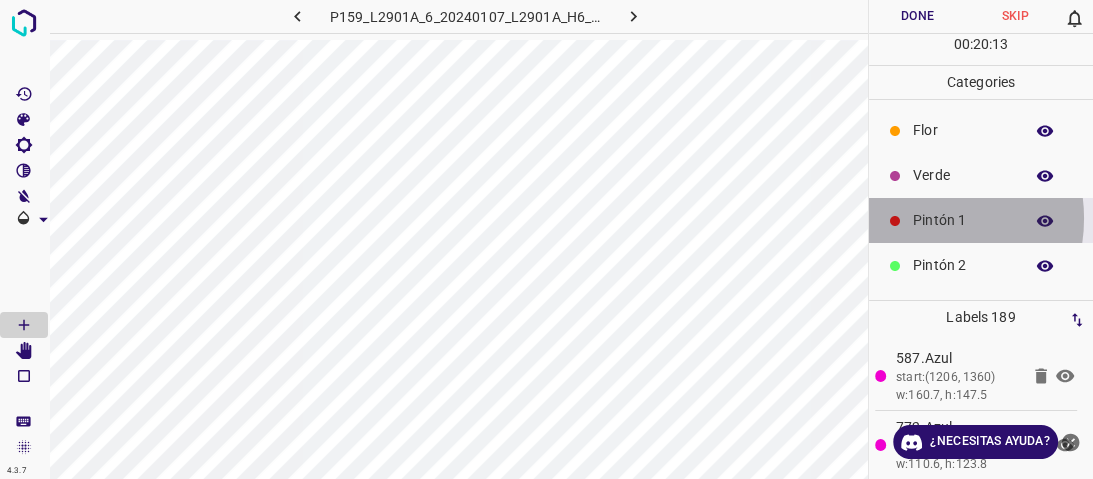 click on "Pintón 1" at bounding box center [963, 220] 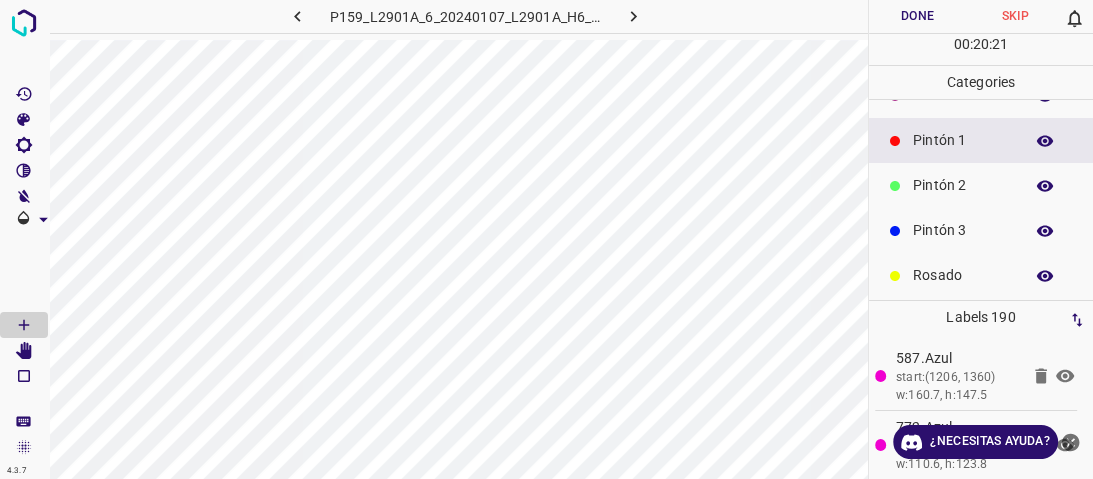 scroll, scrollTop: 160, scrollLeft: 0, axis: vertical 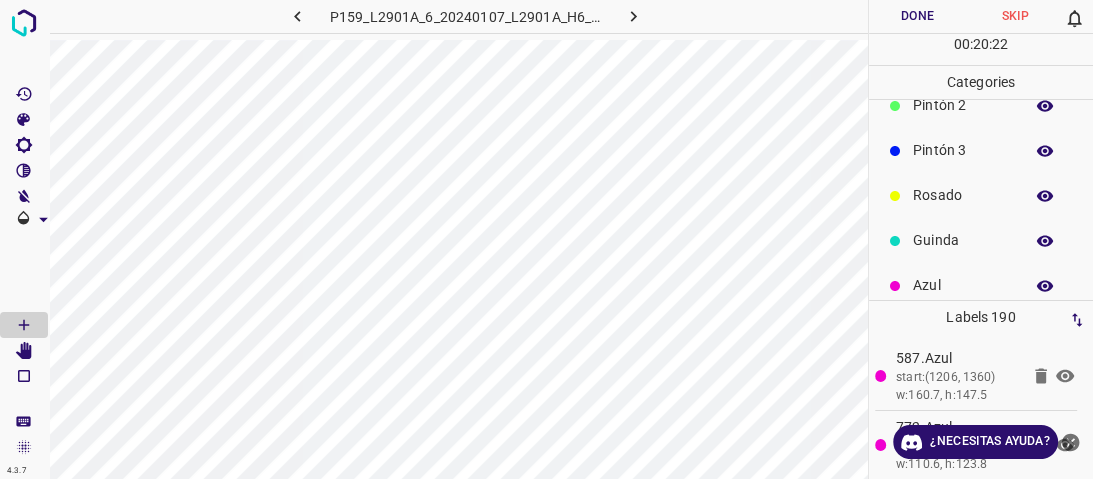 click on "Rosado" at bounding box center (963, 195) 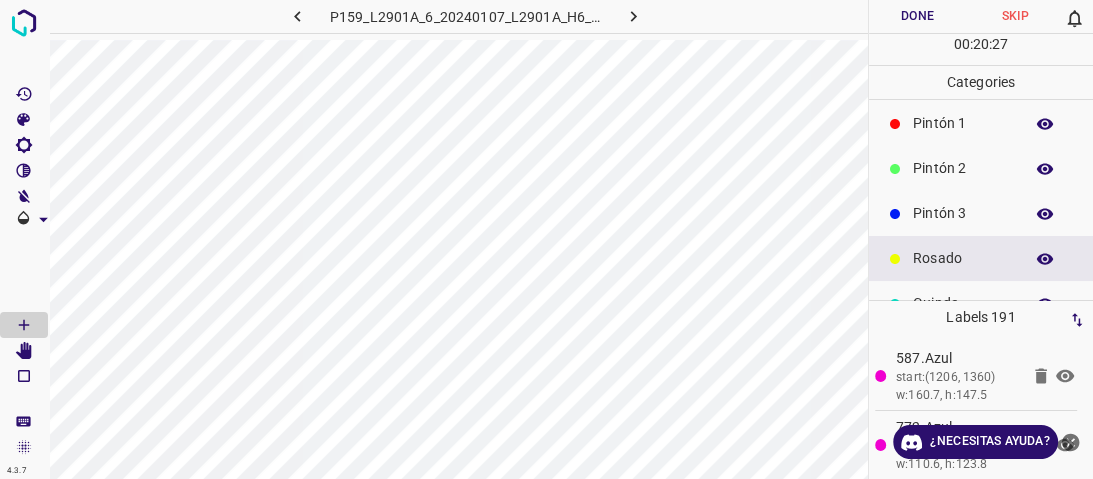 scroll, scrollTop: 0, scrollLeft: 0, axis: both 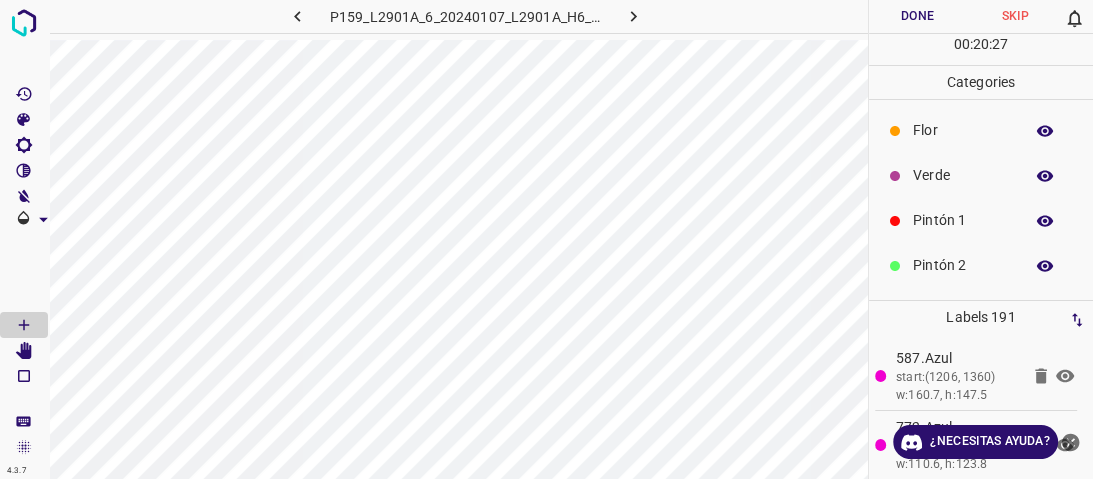 click on "Verde" at bounding box center [963, 175] 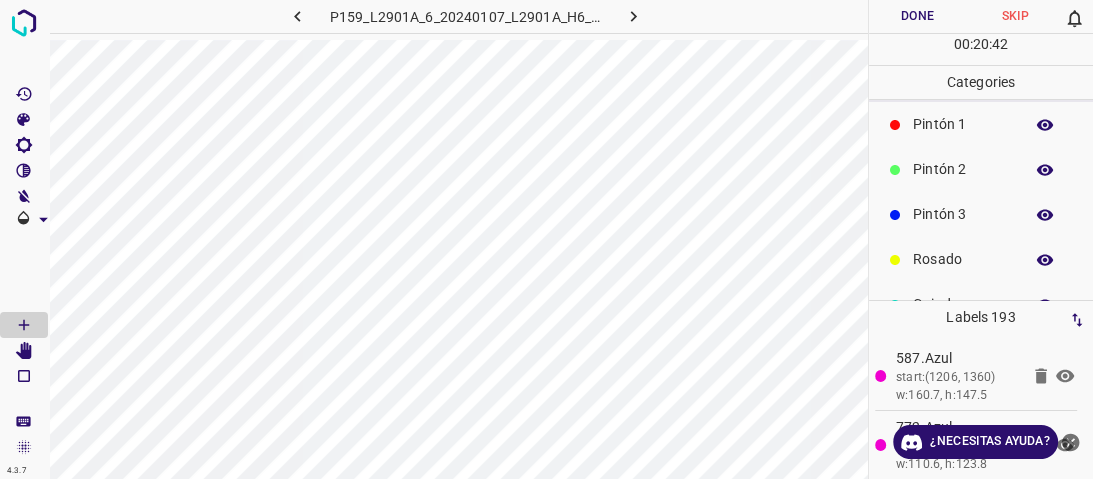 scroll, scrollTop: 176, scrollLeft: 0, axis: vertical 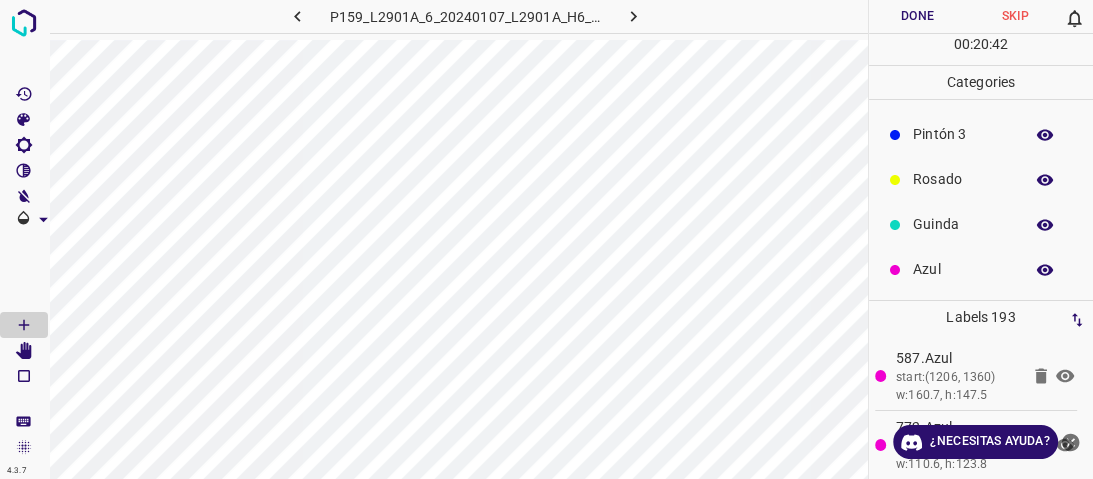 click on "Rosado" at bounding box center (963, 179) 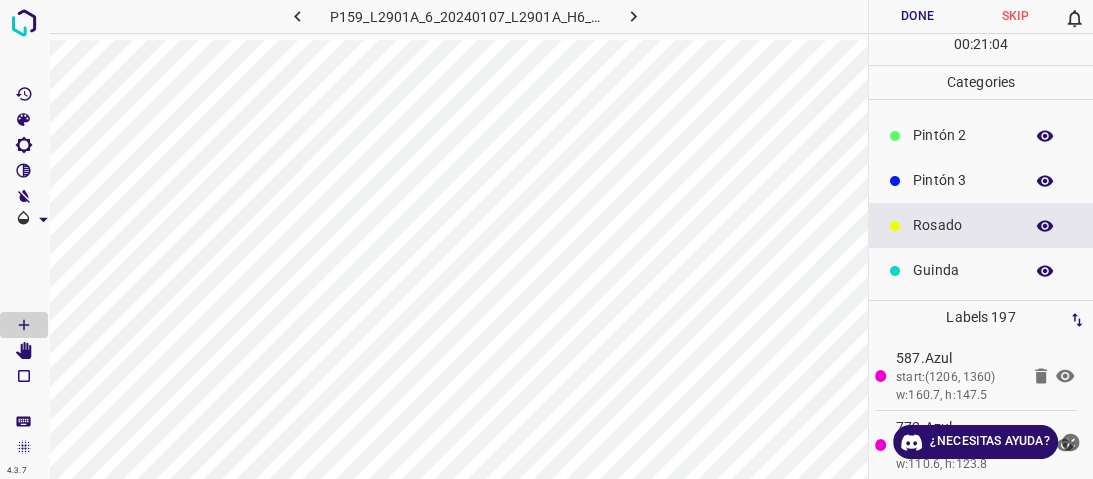 scroll, scrollTop: 16, scrollLeft: 0, axis: vertical 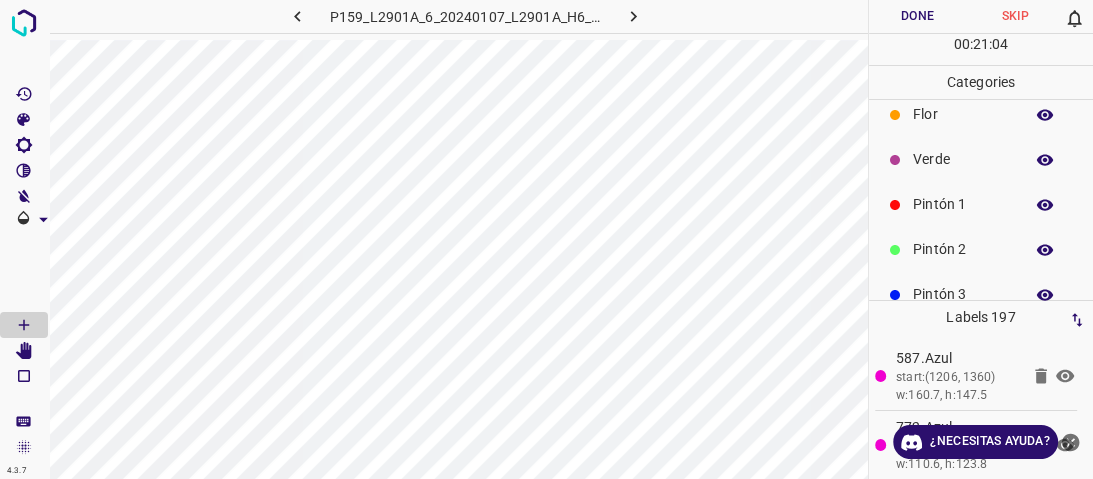 click on "Pintón 1" at bounding box center (963, 204) 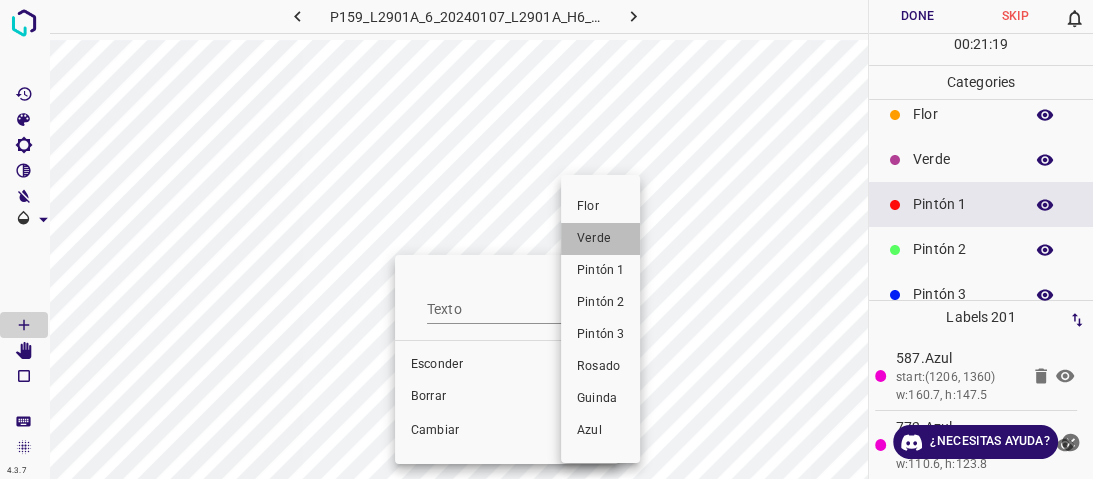 click on "Verde" at bounding box center (594, 238) 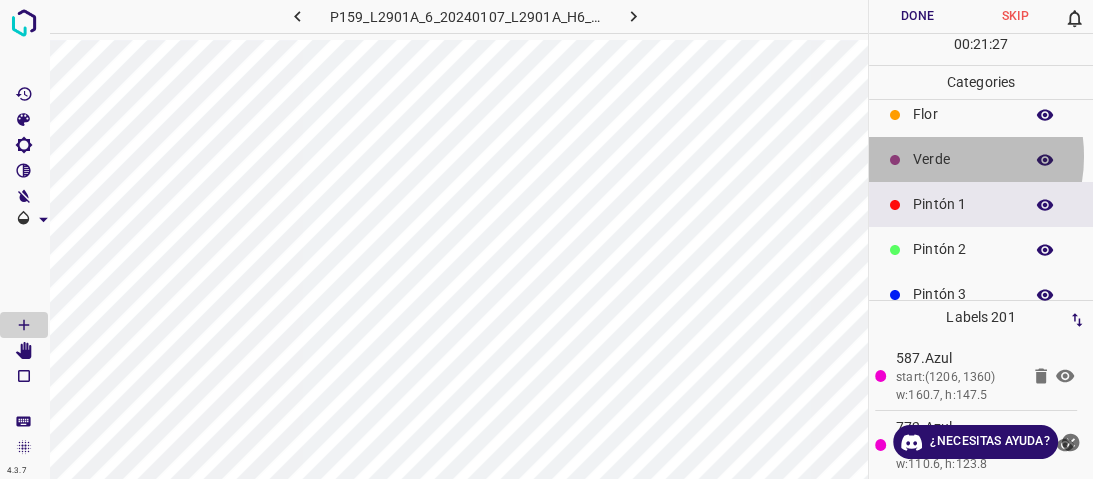 drag, startPoint x: 929, startPoint y: 156, endPoint x: 919, endPoint y: 164, distance: 12.806249 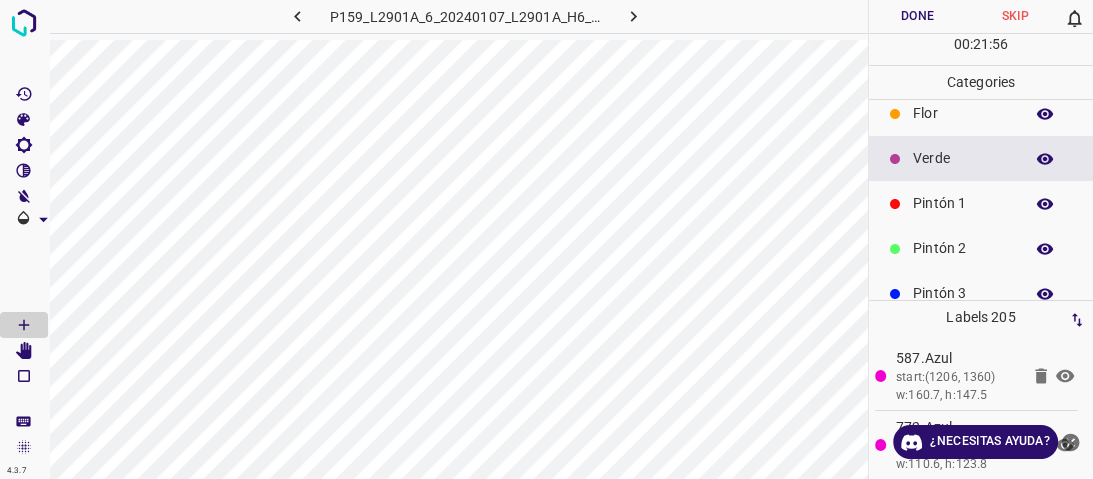 scroll, scrollTop: 16, scrollLeft: 0, axis: vertical 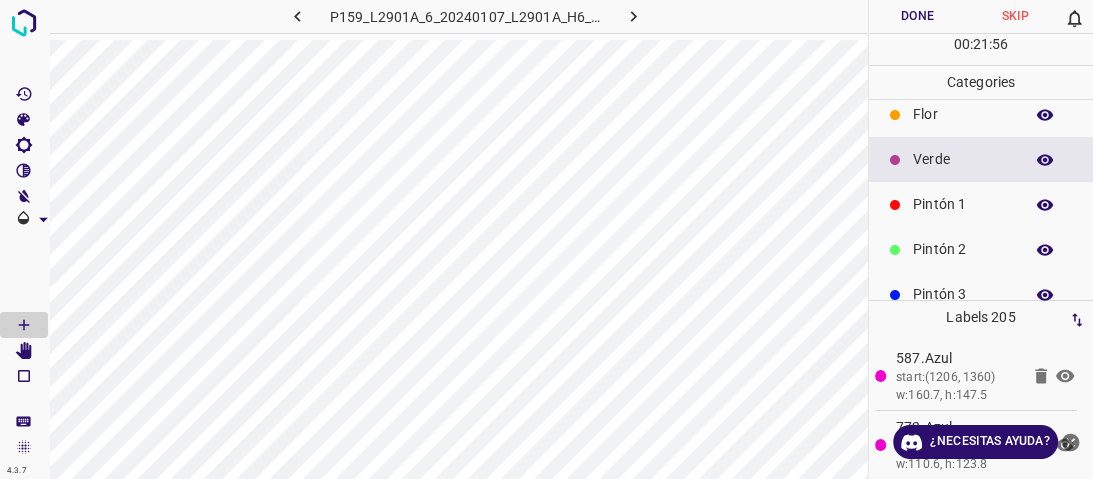 click on "Pintón 1" at bounding box center [963, 204] 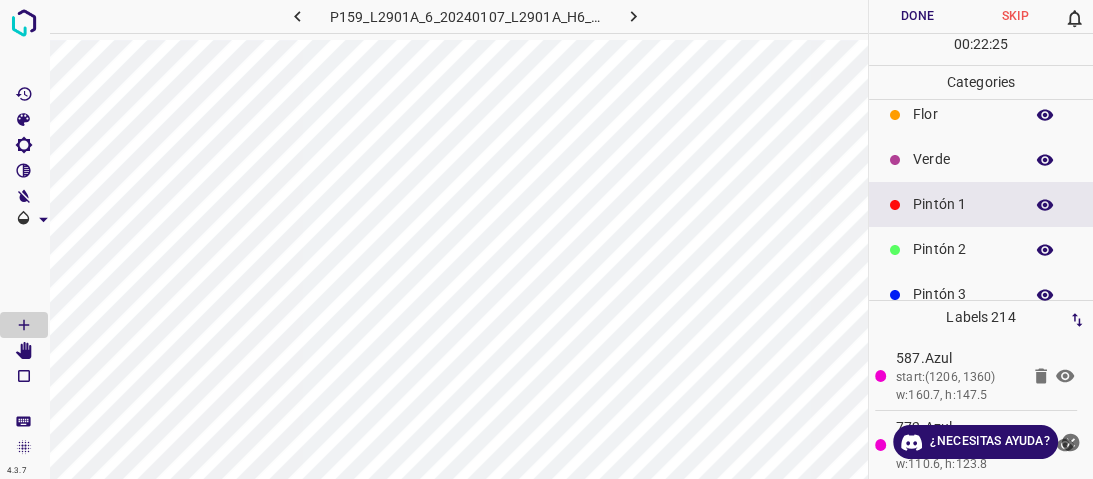 drag, startPoint x: 894, startPoint y: 167, endPoint x: 876, endPoint y: 171, distance: 18.439089 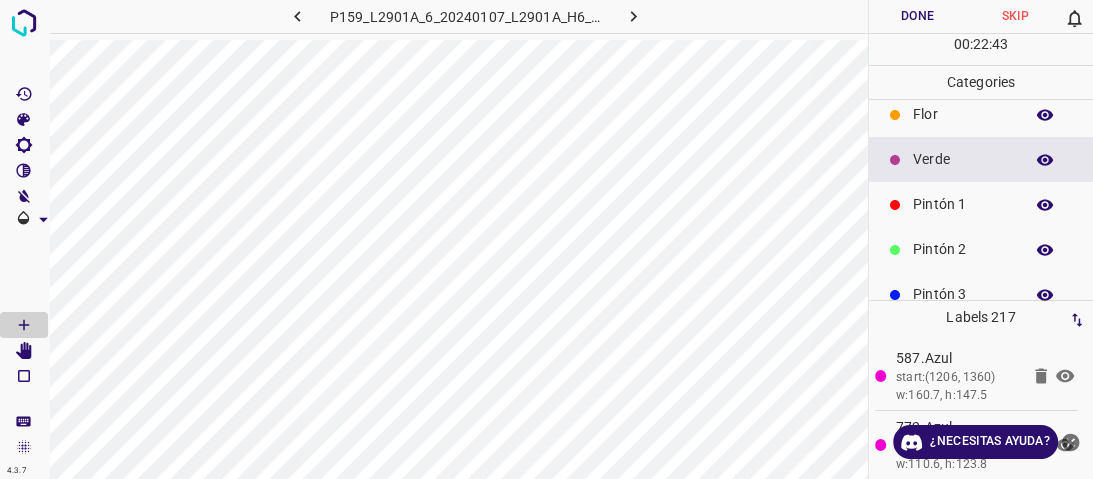 click on "Pintón 1" at bounding box center [981, 204] 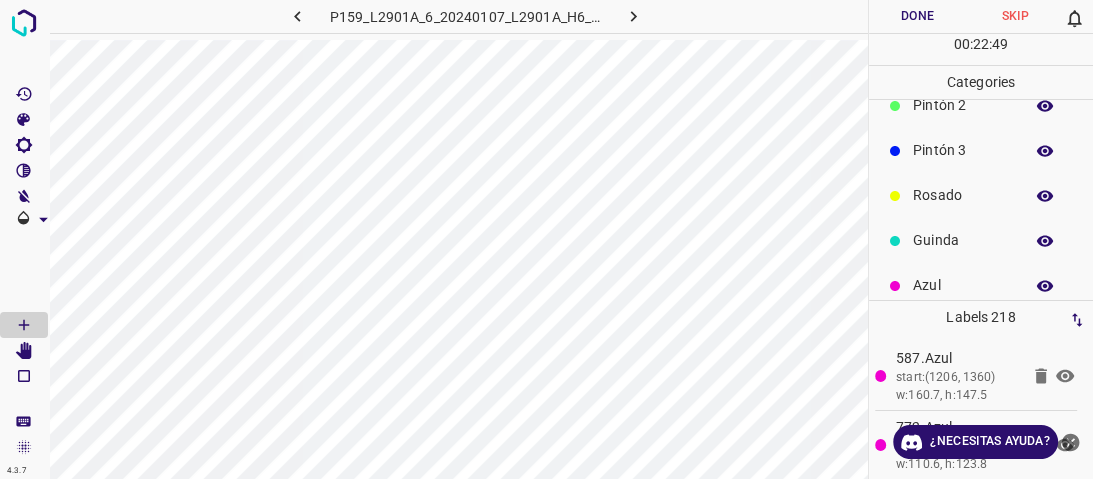 scroll, scrollTop: 176, scrollLeft: 0, axis: vertical 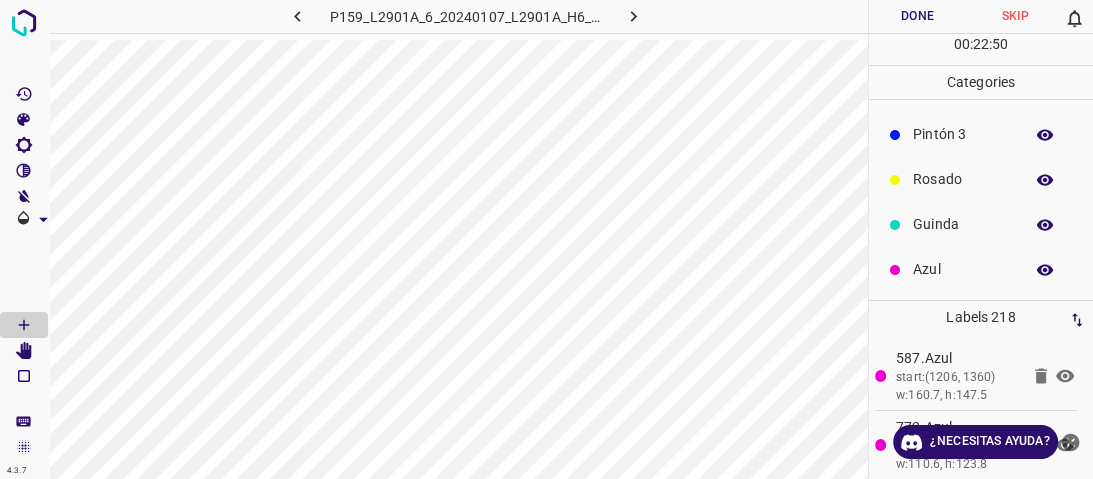 click on "Rosado" at bounding box center [963, 179] 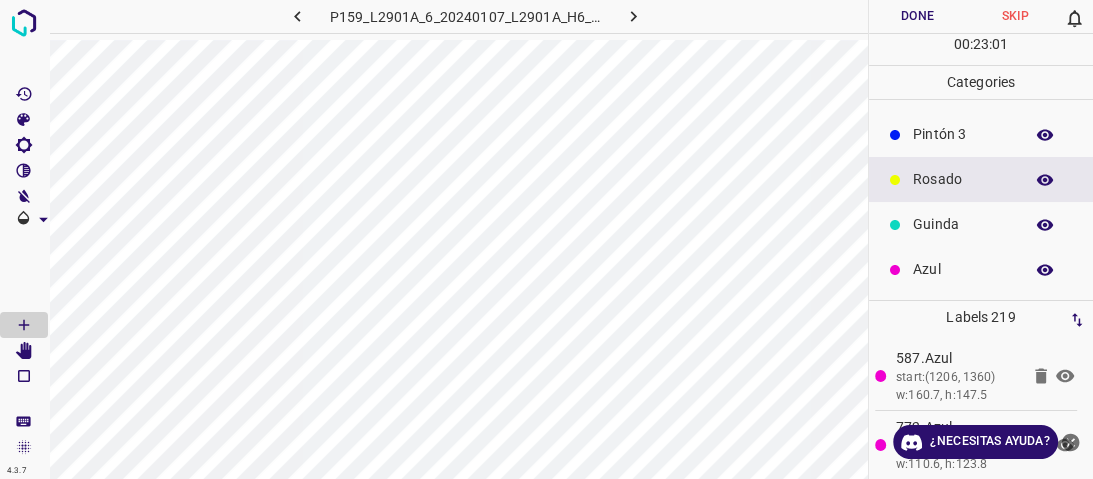click 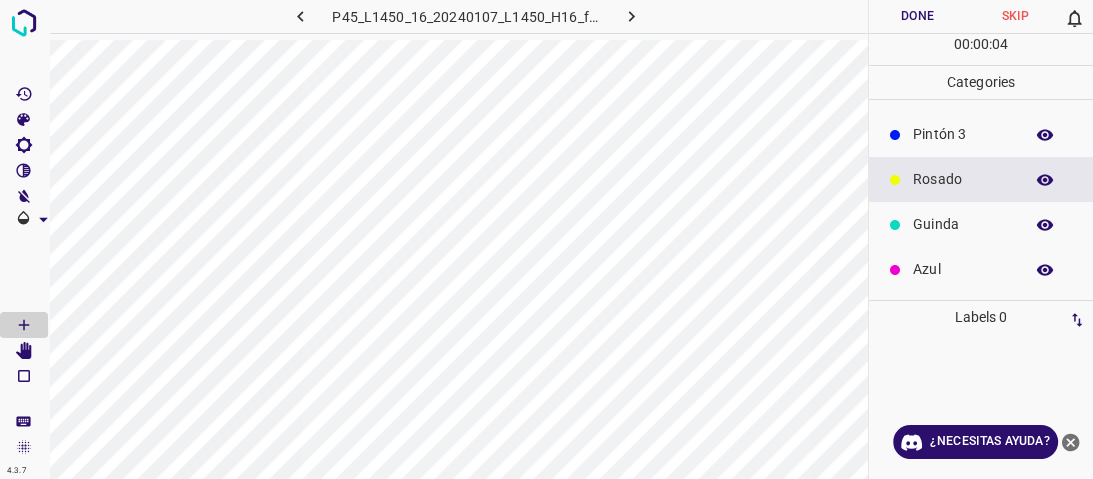click on "Azul" at bounding box center [963, 269] 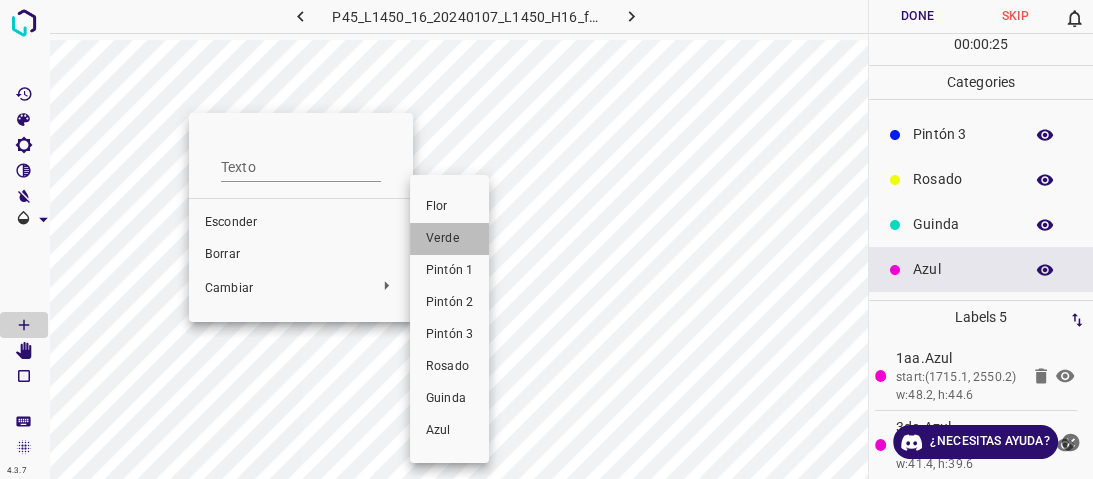 drag, startPoint x: 436, startPoint y: 246, endPoint x: 721, endPoint y: 216, distance: 286.5746 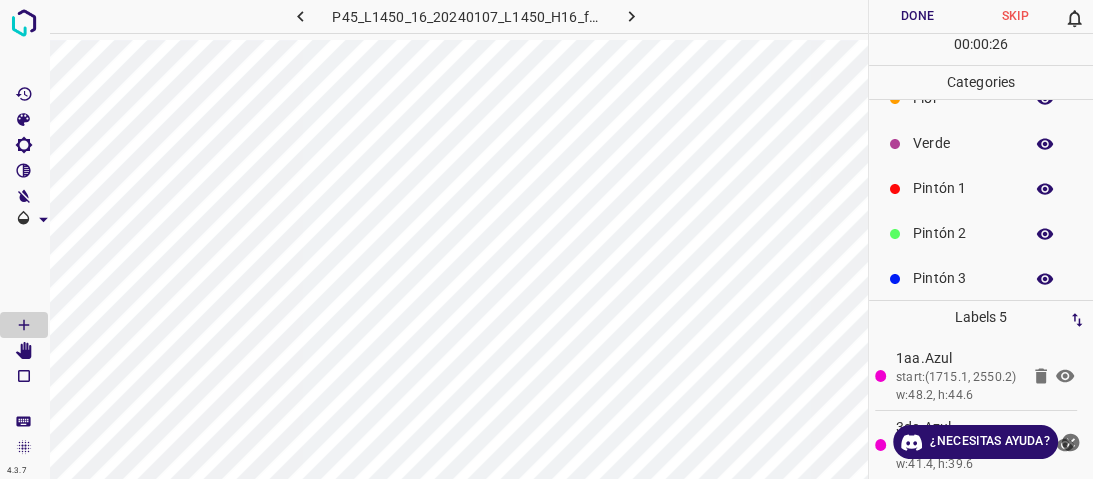scroll, scrollTop: 0, scrollLeft: 0, axis: both 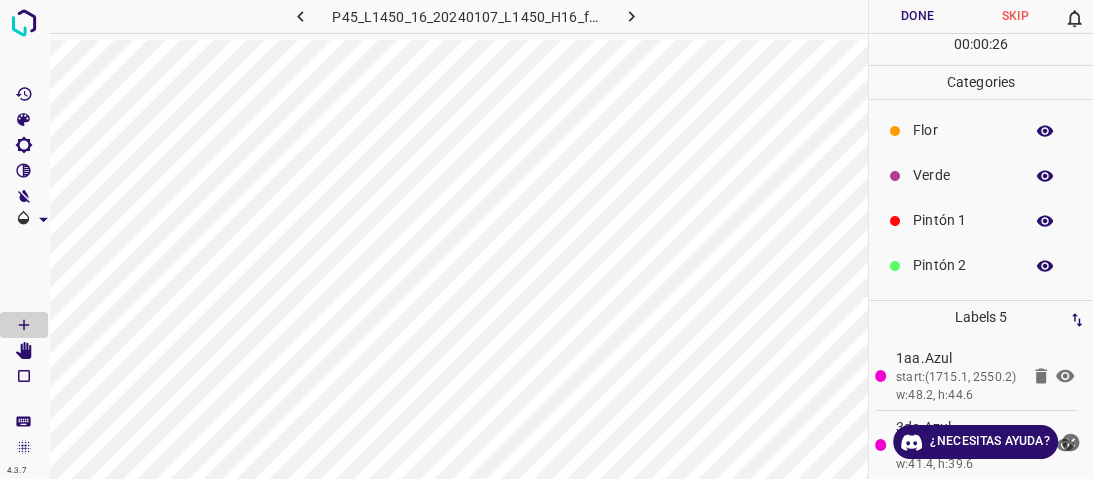 click on "Verde" at bounding box center (981, 175) 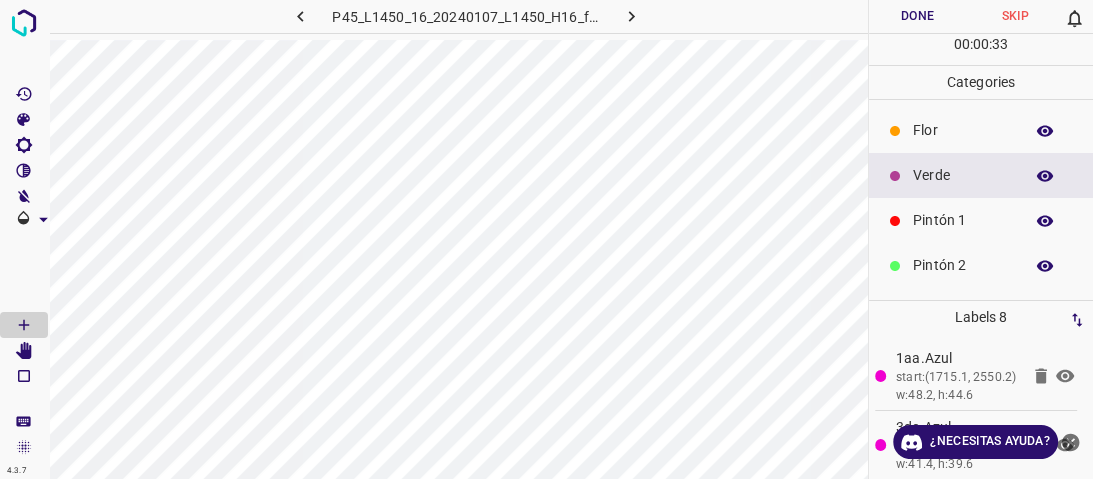 scroll, scrollTop: 176, scrollLeft: 0, axis: vertical 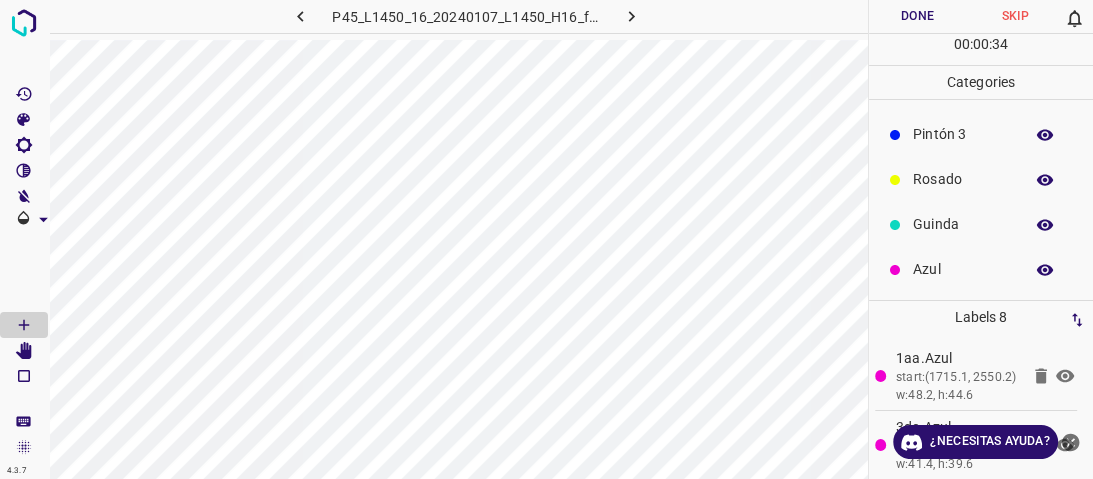 drag, startPoint x: 968, startPoint y: 262, endPoint x: 952, endPoint y: 266, distance: 16.492422 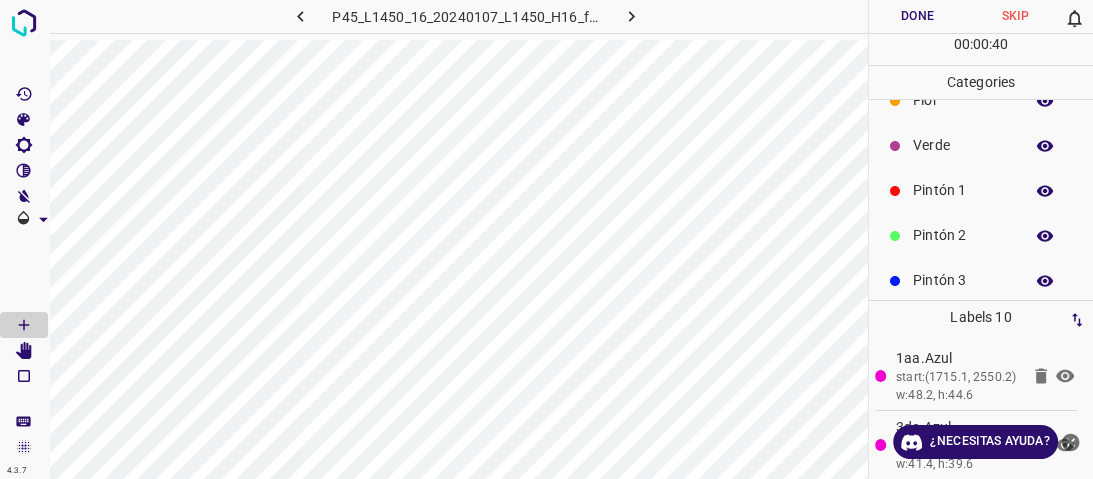 scroll, scrollTop: 16, scrollLeft: 0, axis: vertical 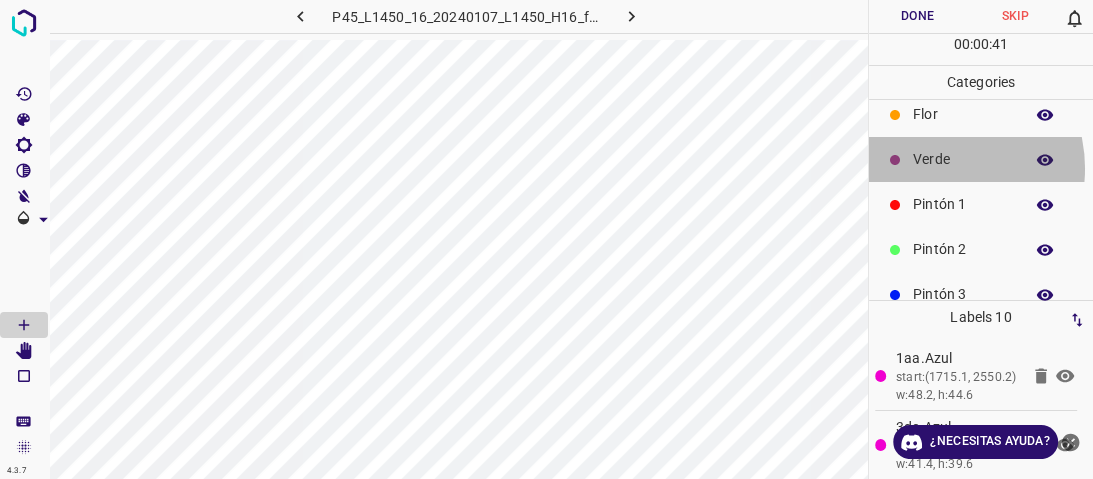 drag, startPoint x: 933, startPoint y: 168, endPoint x: 874, endPoint y: 224, distance: 81.34495 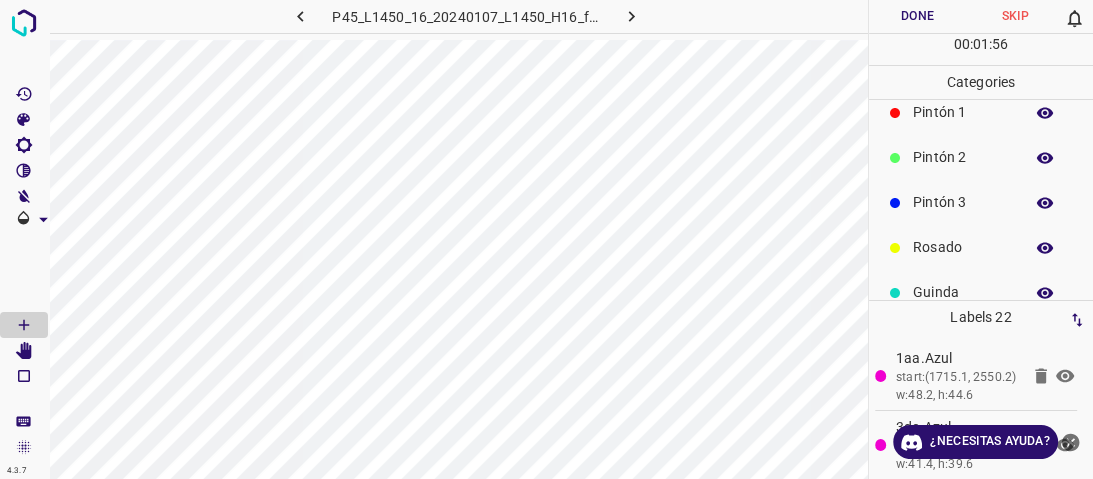 scroll, scrollTop: 176, scrollLeft: 0, axis: vertical 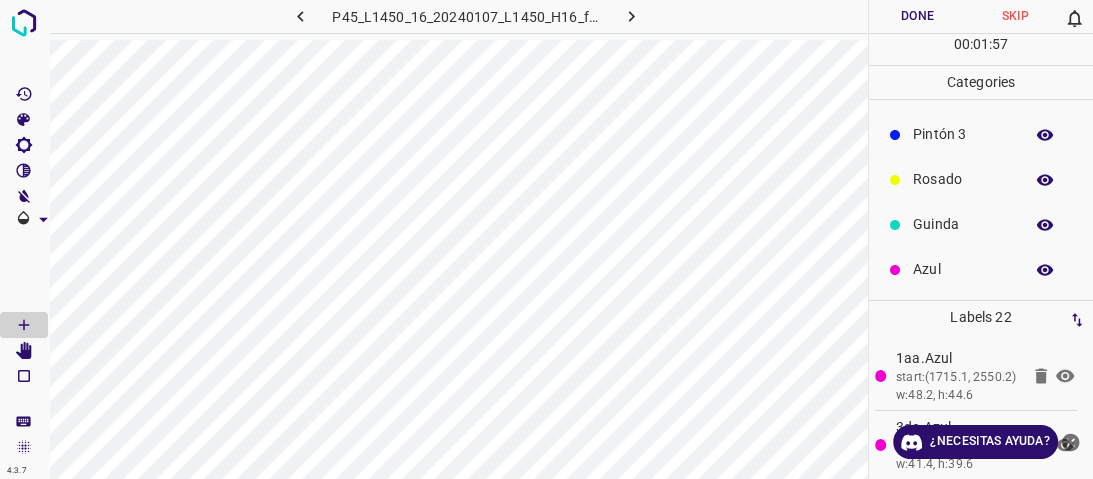 click on "Azul" at bounding box center [981, 269] 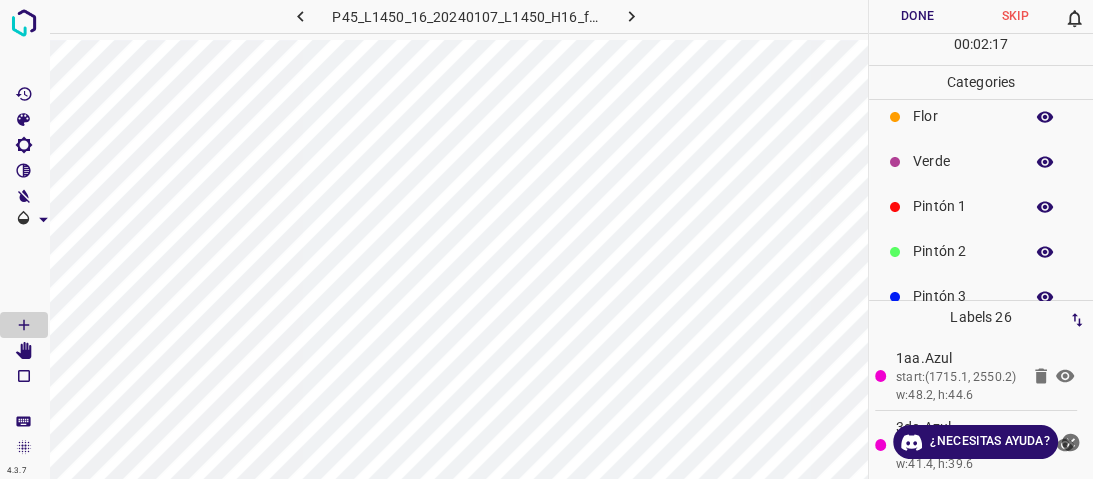 scroll, scrollTop: 0, scrollLeft: 0, axis: both 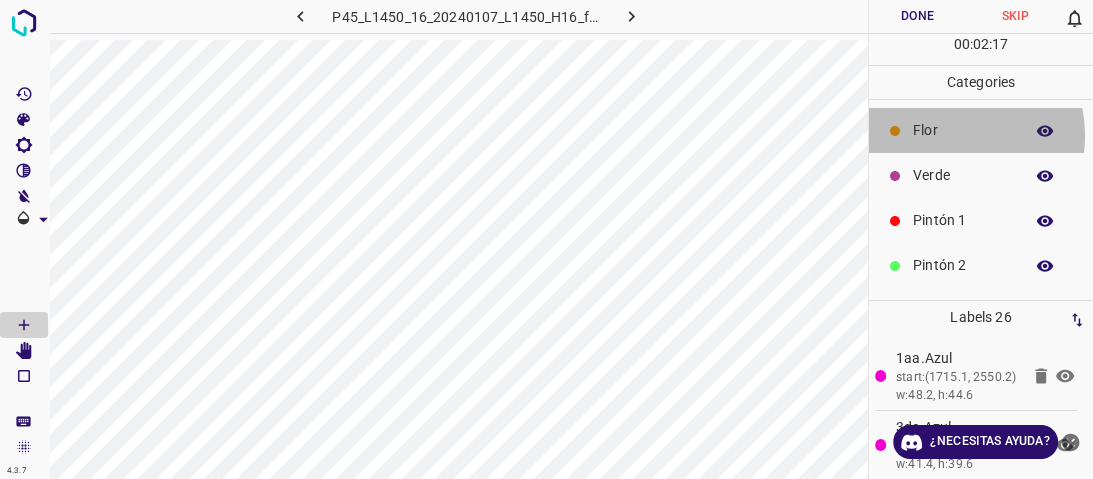 click on "Flor" at bounding box center (963, 130) 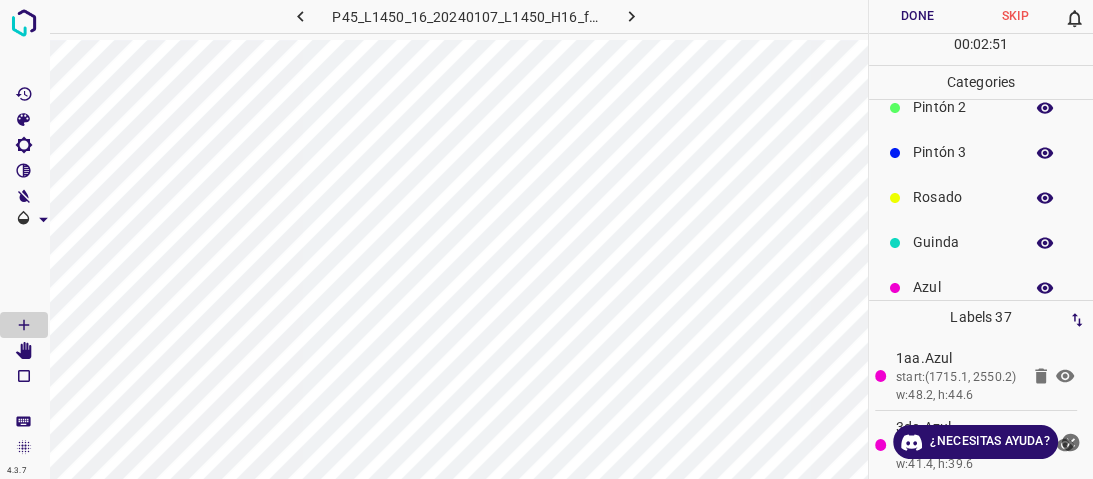 scroll, scrollTop: 176, scrollLeft: 0, axis: vertical 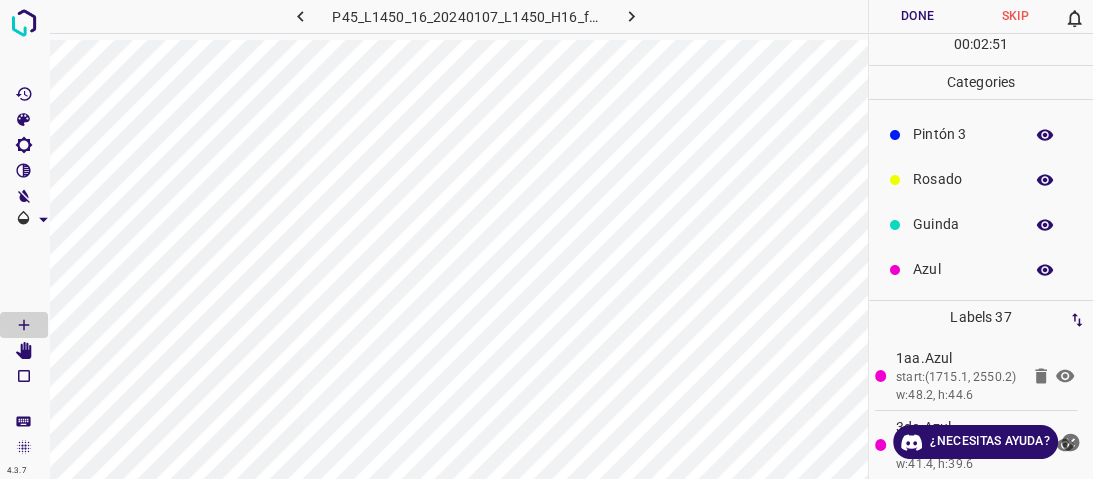 drag, startPoint x: 976, startPoint y: 267, endPoint x: 882, endPoint y: 242, distance: 97.26767 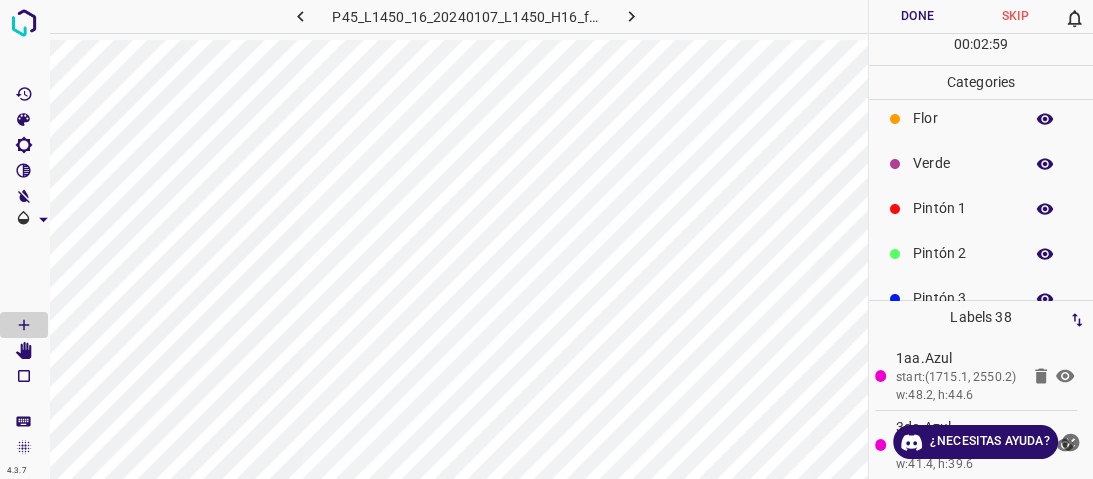 scroll, scrollTop: 0, scrollLeft: 0, axis: both 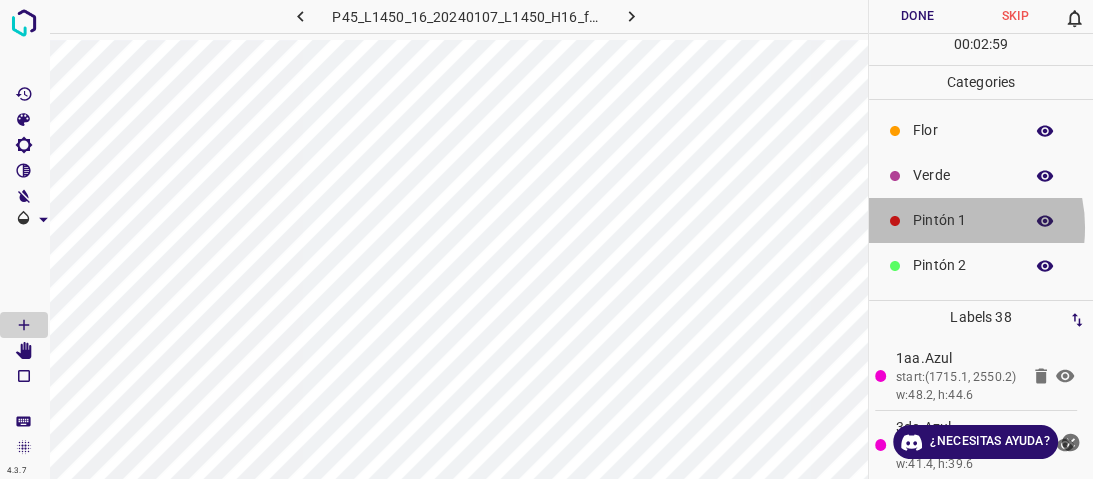 drag, startPoint x: 936, startPoint y: 227, endPoint x: 920, endPoint y: 228, distance: 16.03122 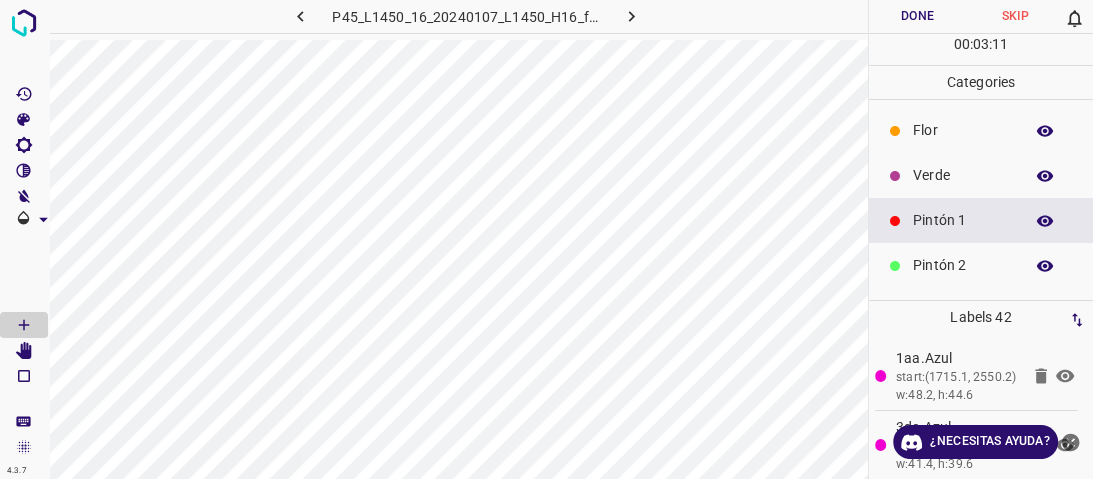 click on "Flor" at bounding box center [963, 130] 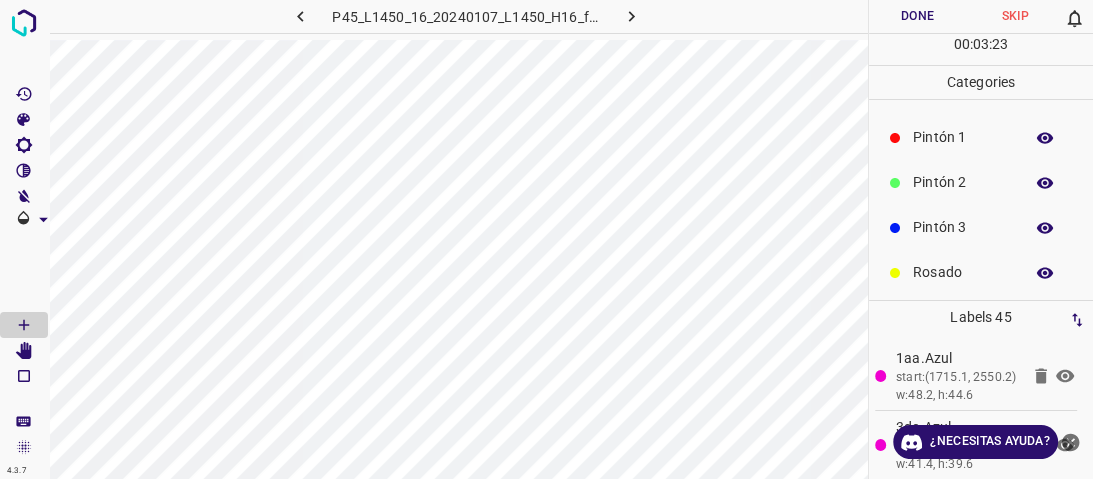 scroll, scrollTop: 176, scrollLeft: 0, axis: vertical 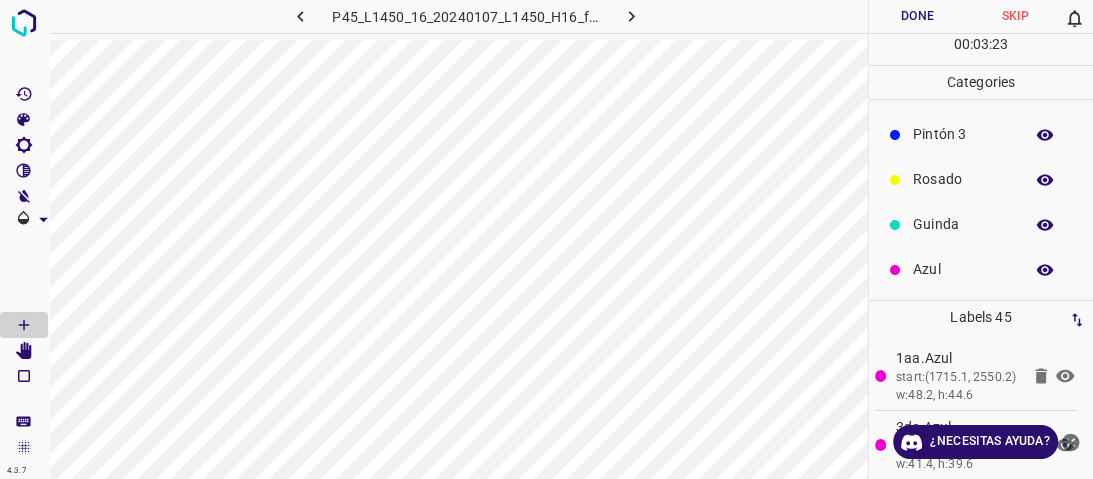 click on "Azul" at bounding box center [963, 269] 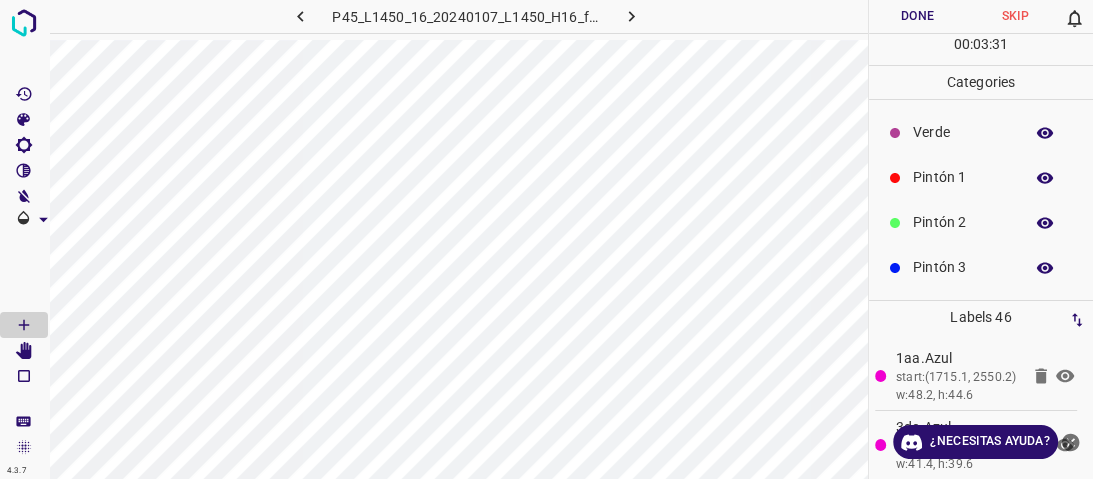 scroll, scrollTop: 0, scrollLeft: 0, axis: both 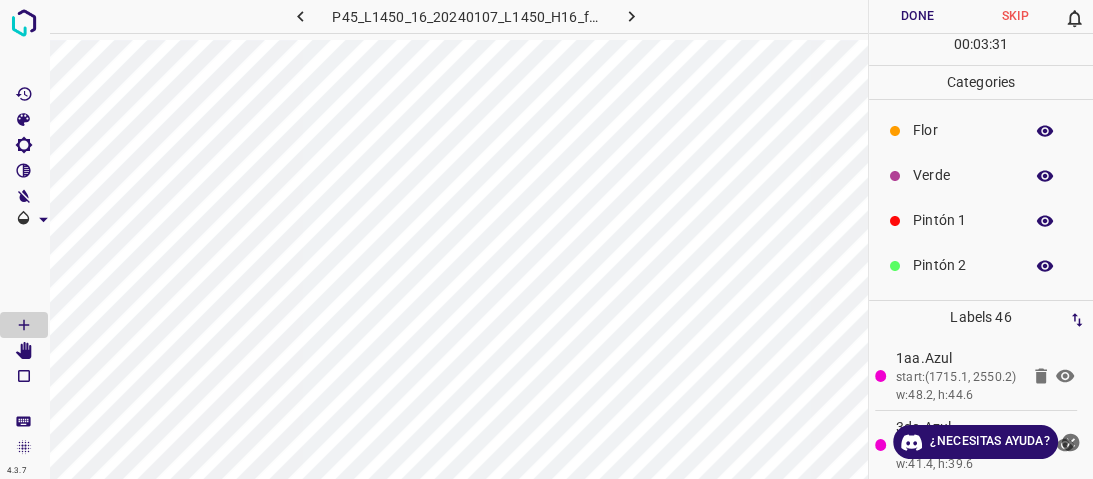 click on "Verde" at bounding box center [963, 175] 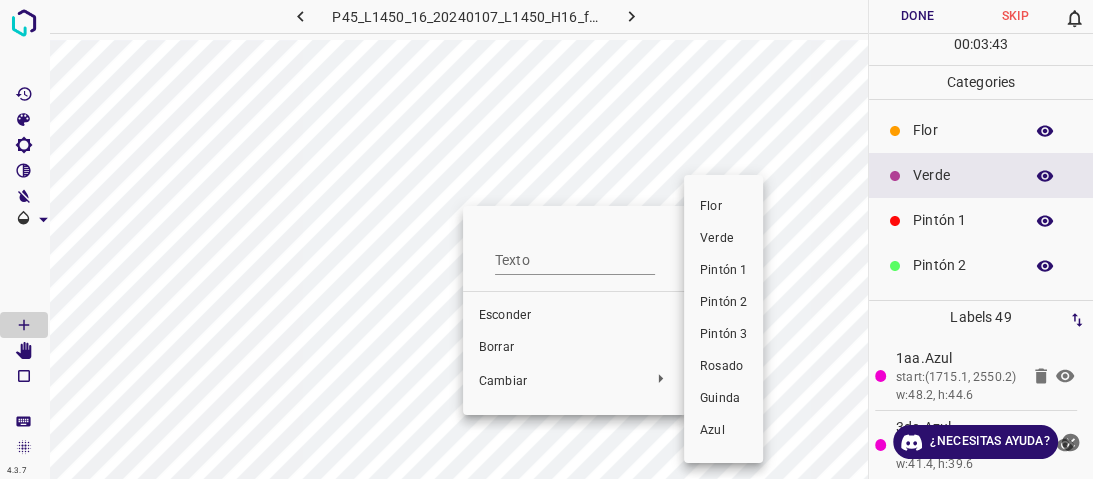 click on "Flor" at bounding box center [711, 206] 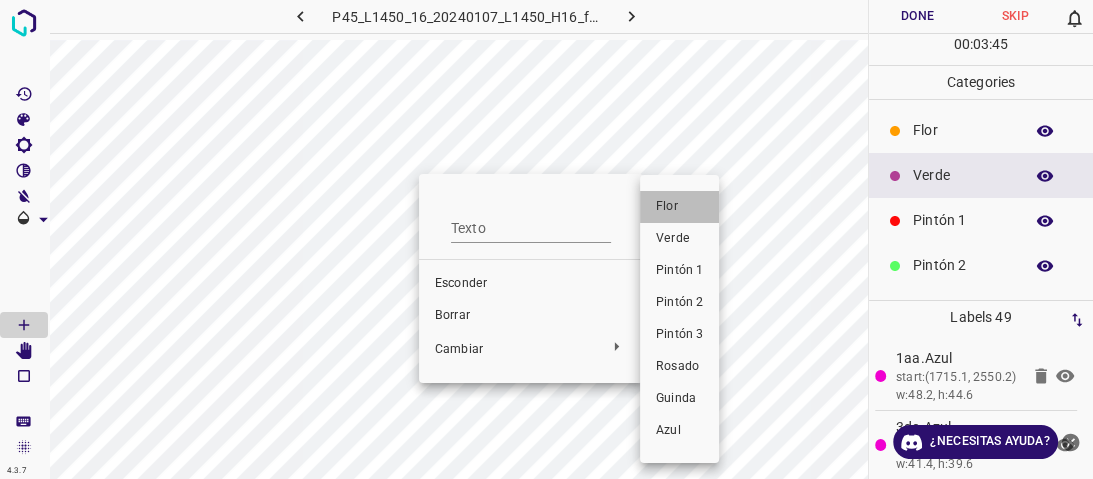 drag, startPoint x: 681, startPoint y: 208, endPoint x: 462, endPoint y: 217, distance: 219.18486 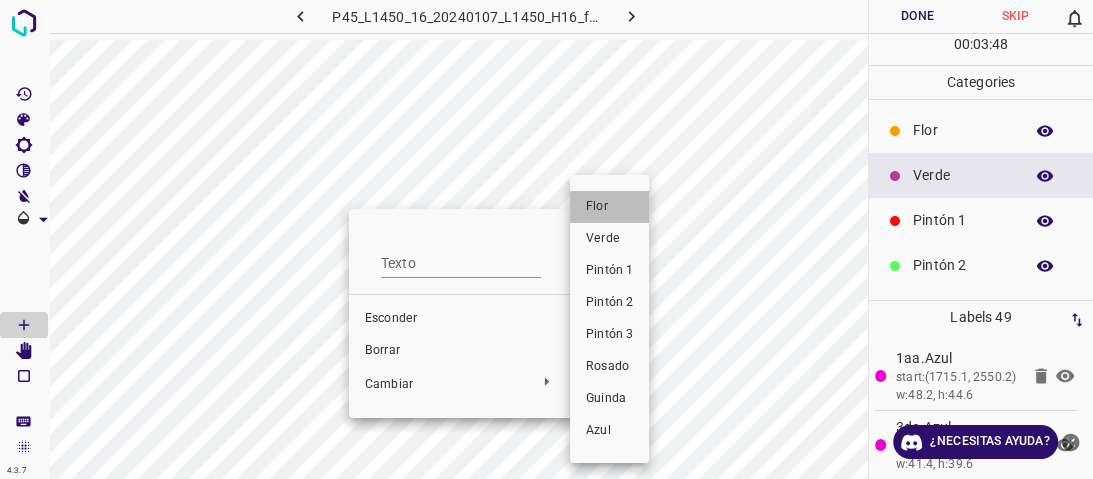 click on "Flor" at bounding box center (597, 206) 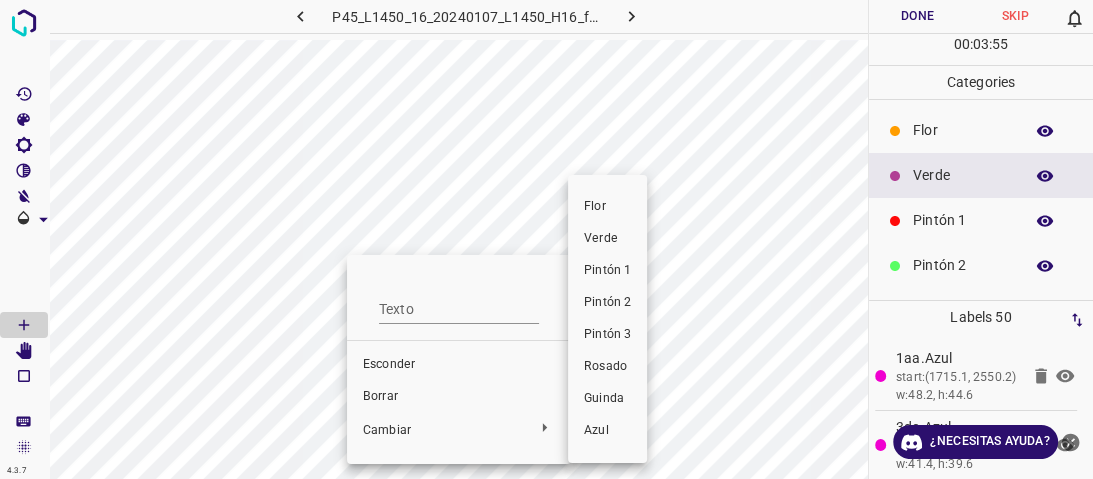 click on "Flor" at bounding box center (595, 206) 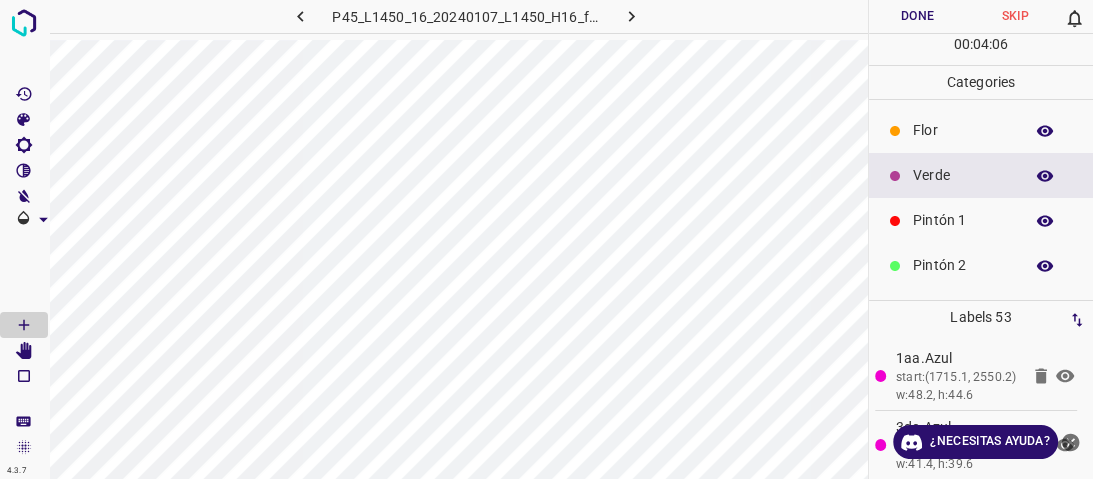 click on "Flor" at bounding box center (981, 130) 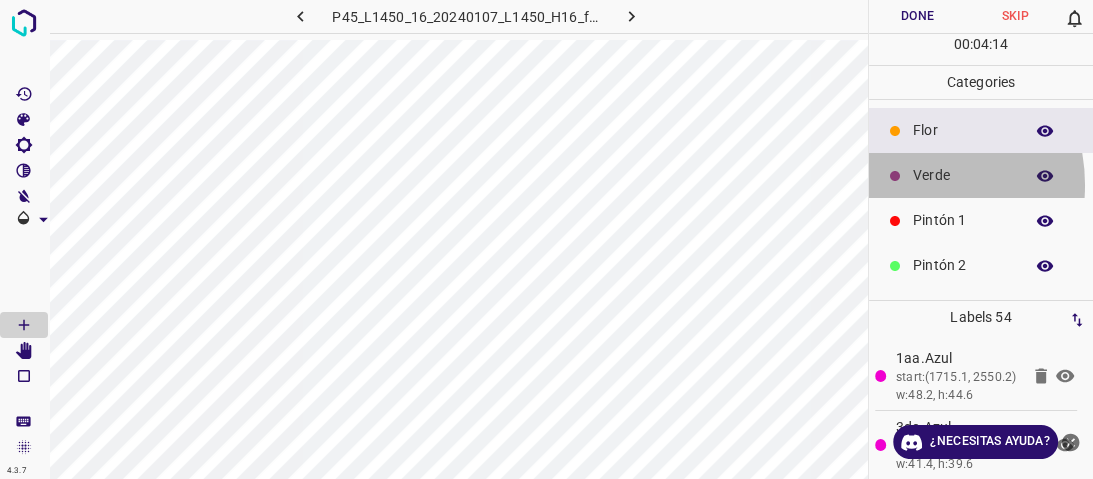 click on "P45_L1450_16_20240107_L1450_H16_frame_00091_88021.jpg Done Skip 0 00   : 04   : 14   Categories [PERSON_NAME] Verde Pintón 1 Pintón 2 Pintón 3 [PERSON_NAME] Azul Labels   54 1aa.Azul
start:(1715.1, 2550.2)
w:48.2, h:44.6
3de.Azul
start:(1698.3, 2521.5)
w:41.4, h:39.6
961.Azul
start:(1561.2, 2729.3)
w:35.8, h:30.6
376.Azul
start:(1671.6, 2710.8)
w:36.4, h:27.7
9c1.Verde
start:(145.1, 2593)
w:32.4, h:25.4
f3b.Verde
start:(179.9, 2636.6)
w:34.5, h:36
c3c.Verde
start:(166, 2647.5)
w:19, h:26
a74.Verde
start:(138.5, 2618.4)
w:32.1, h:22.7
9e5.Azul
start:(216, 2634.8)
w:34.8, h:36.6
d0d.Azul
start:(224.5, 2670.8)
w:27.8, h:29.3
bf3.Verde
start:(387.9, 2597.7)
w:22.9, h:22.1
c88.Verde
start:(366.5, 2606.1)
w:22.9, h:21.3
b6d.Verde 065.Azul" at bounding box center [546, 239] 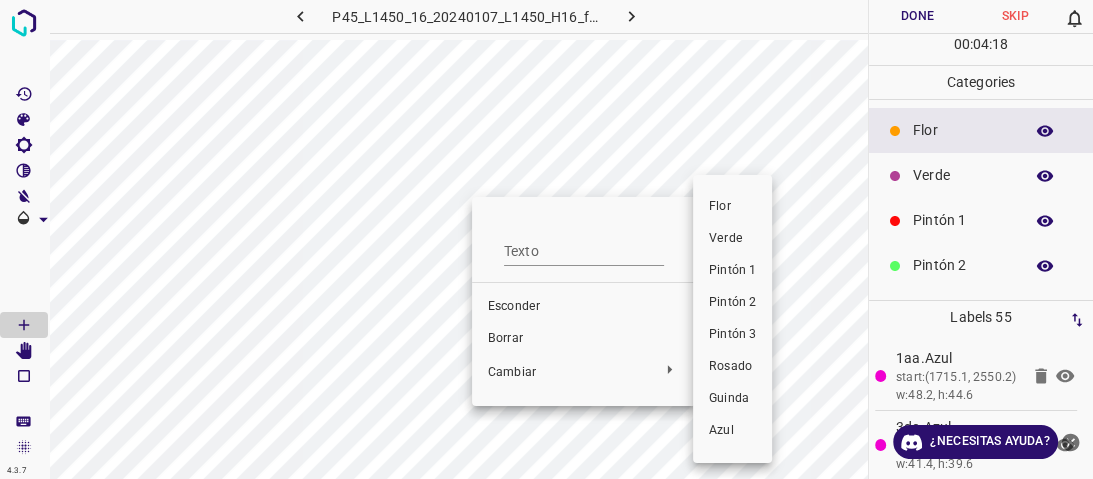 click on "Verde" at bounding box center [726, 238] 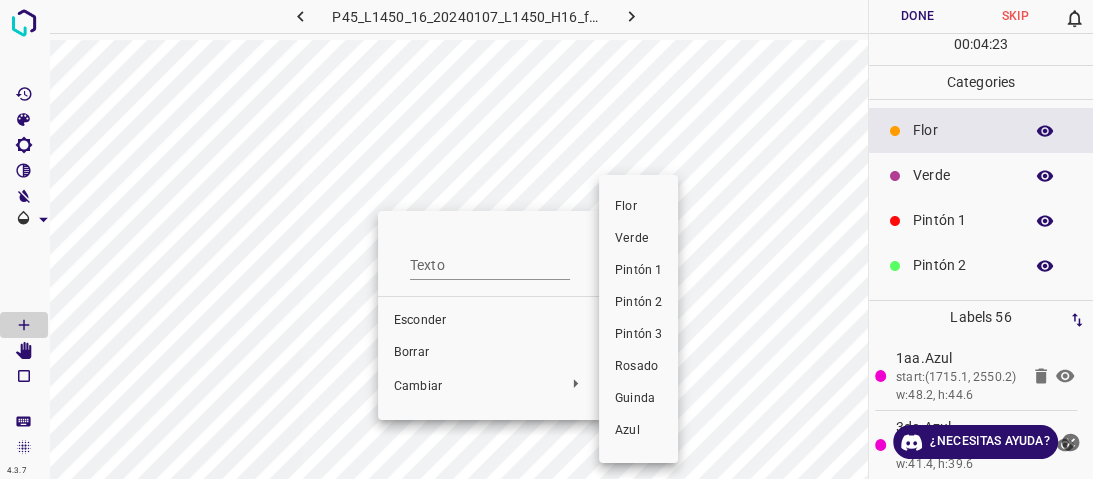 click on "Pintón 1" at bounding box center [638, 270] 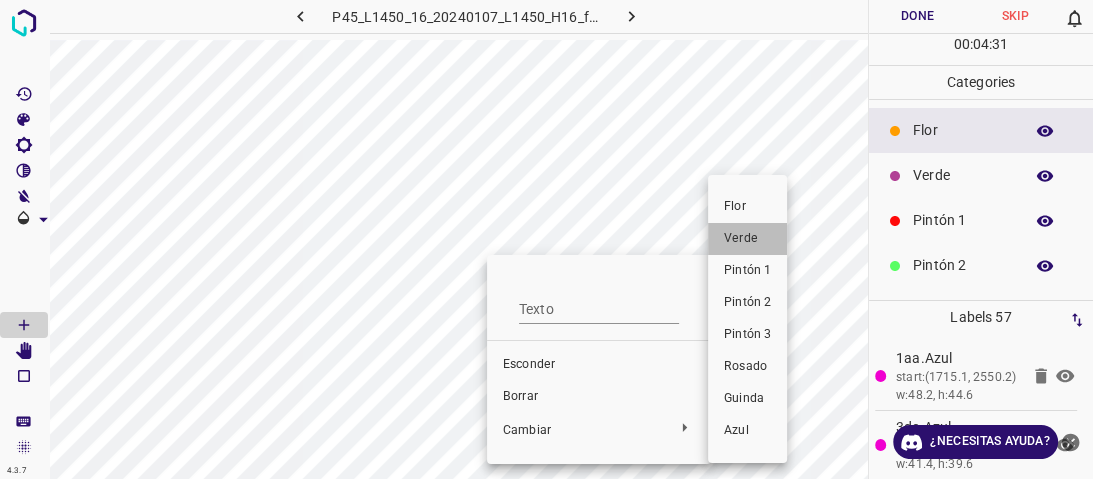 click on "Verde" at bounding box center [747, 239] 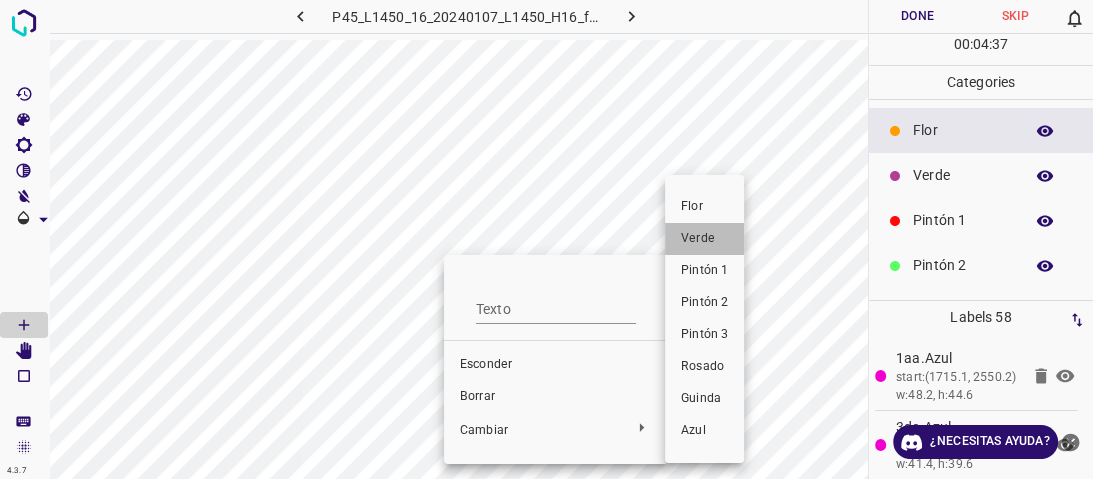click on "Verde" at bounding box center (698, 238) 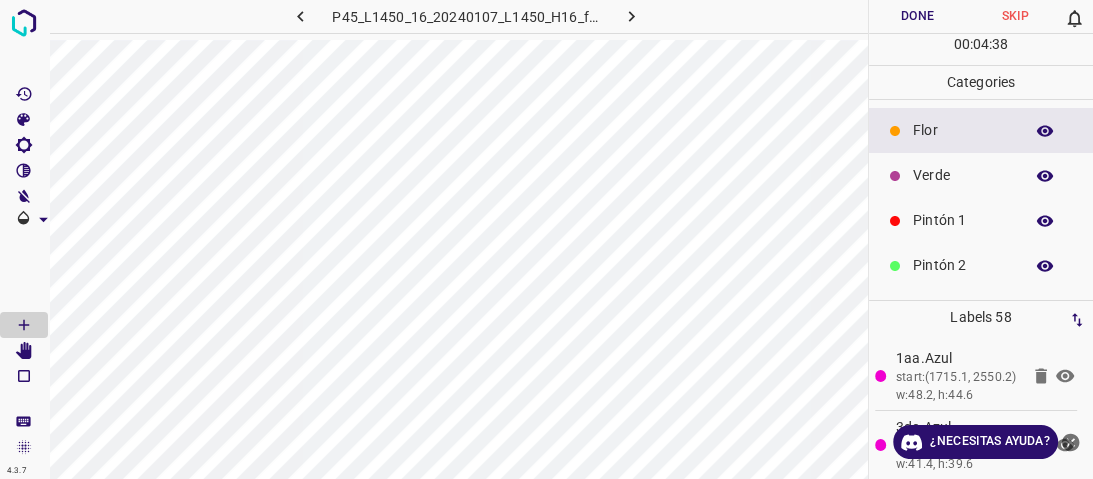 click on "Verde" at bounding box center (981, 175) 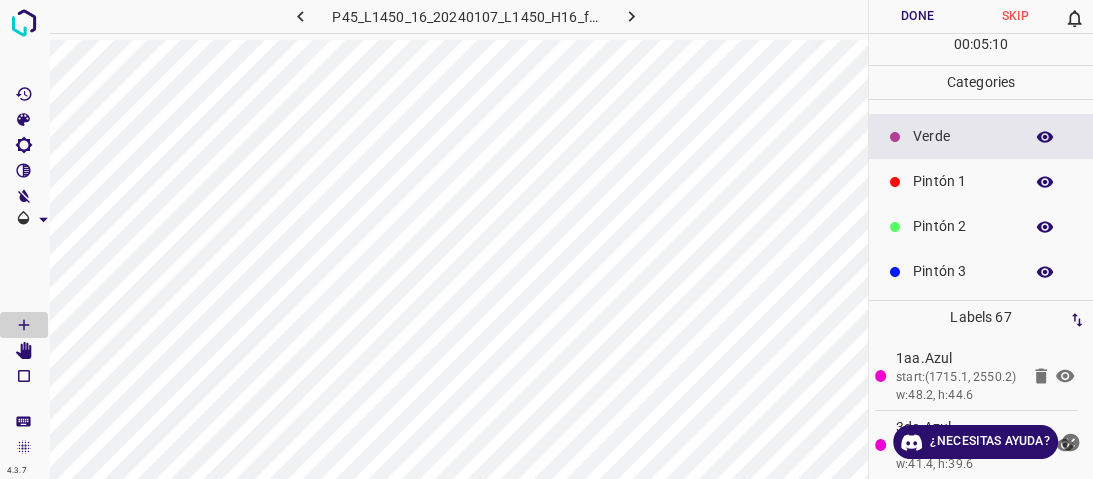 scroll, scrollTop: 0, scrollLeft: 0, axis: both 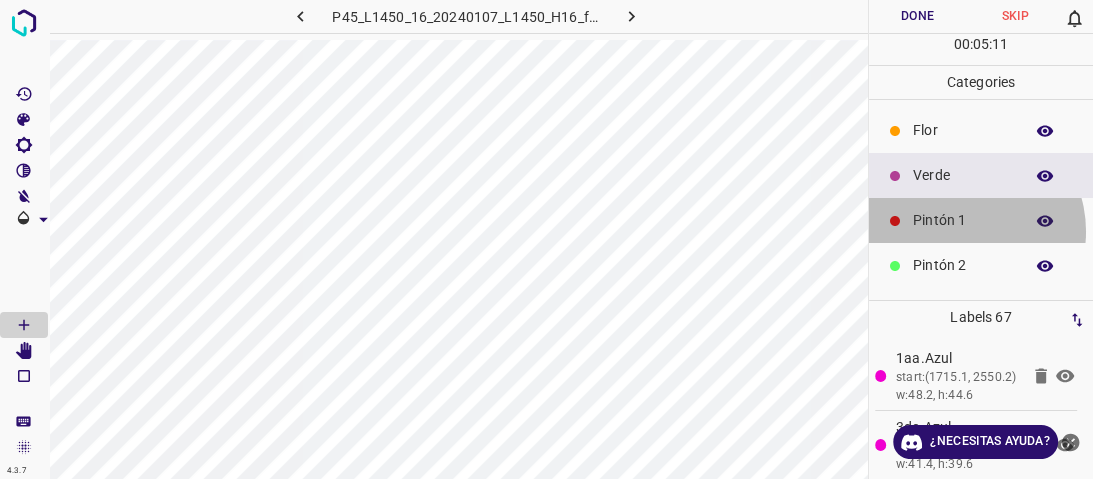 click on "Pintón 1" at bounding box center [981, 220] 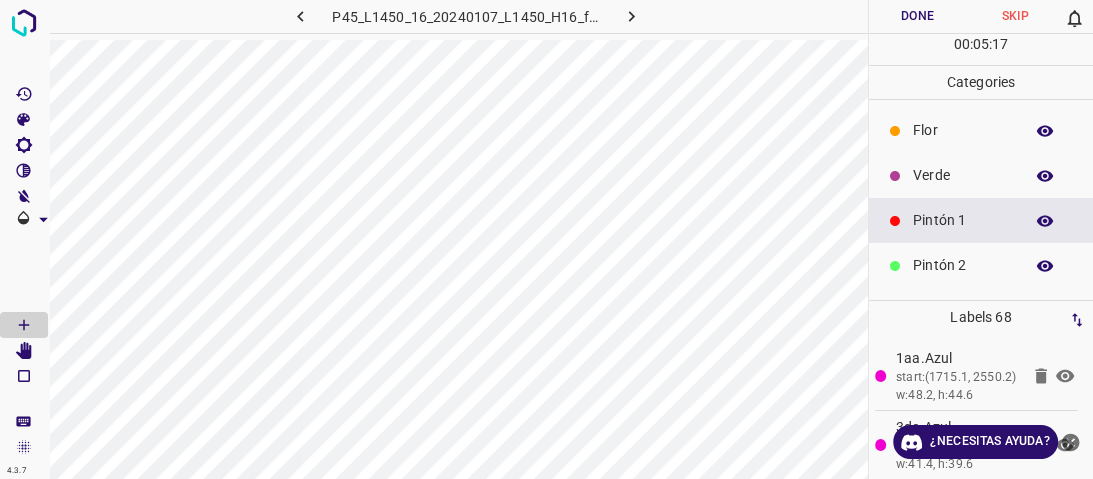 click on "Verde" at bounding box center [981, 175] 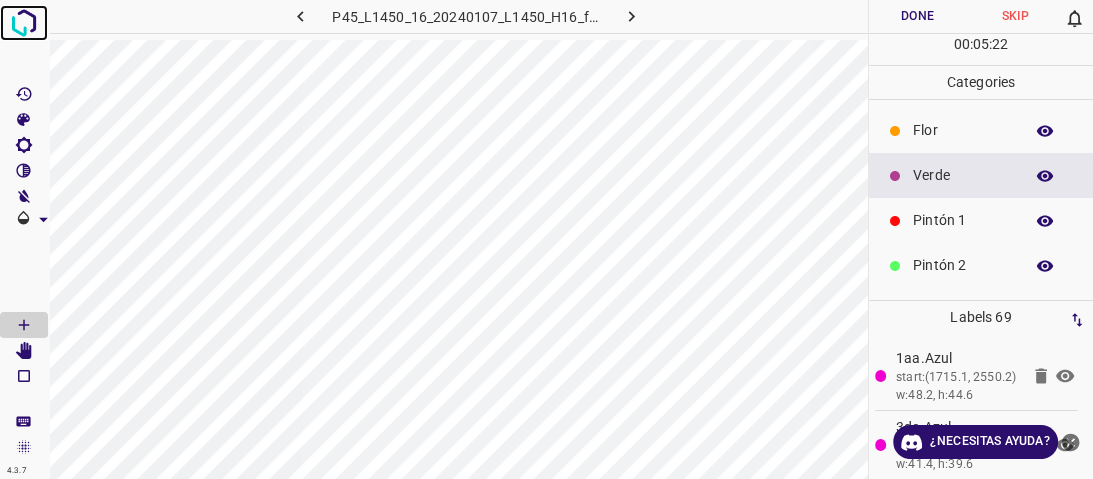click at bounding box center (24, 23) 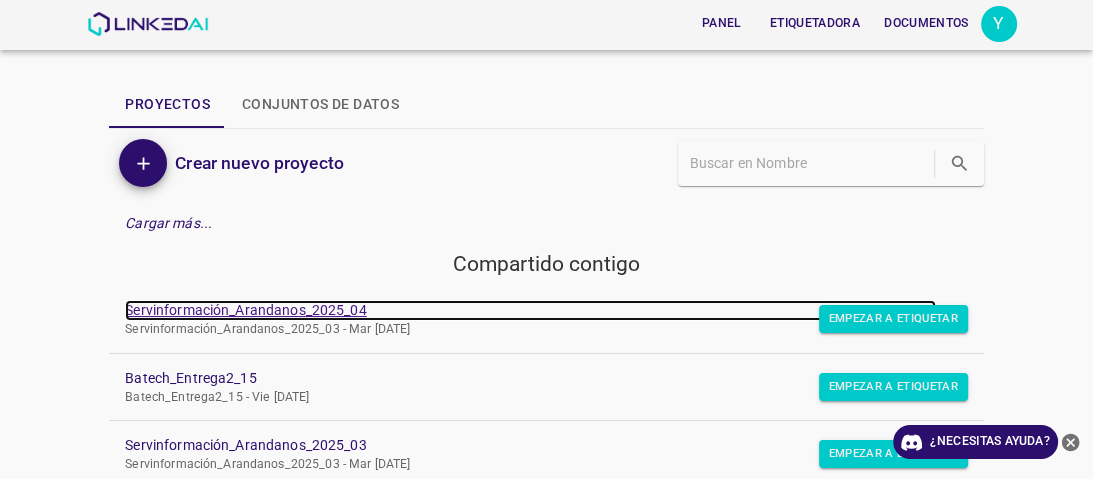 click on "Servinformación_Arandanos_2025_04" at bounding box center [245, 310] 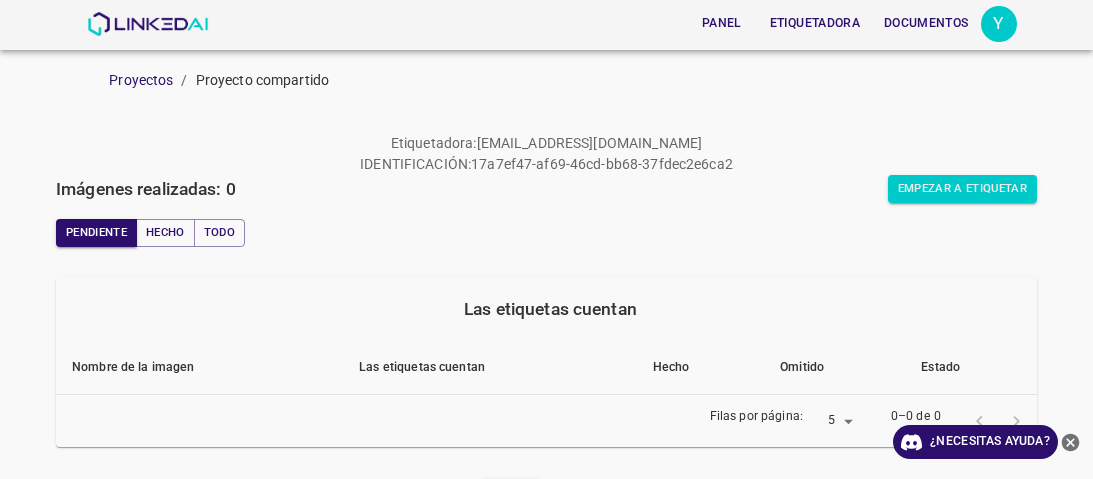 scroll, scrollTop: 0, scrollLeft: 0, axis: both 